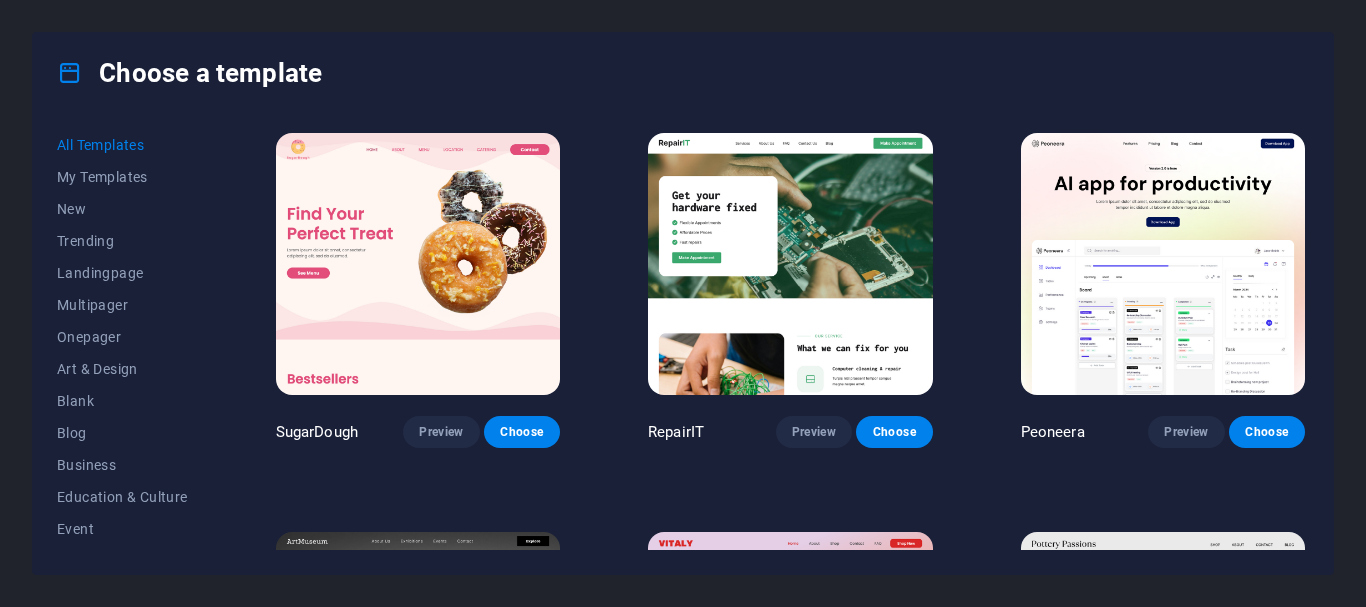 scroll, scrollTop: 0, scrollLeft: 0, axis: both 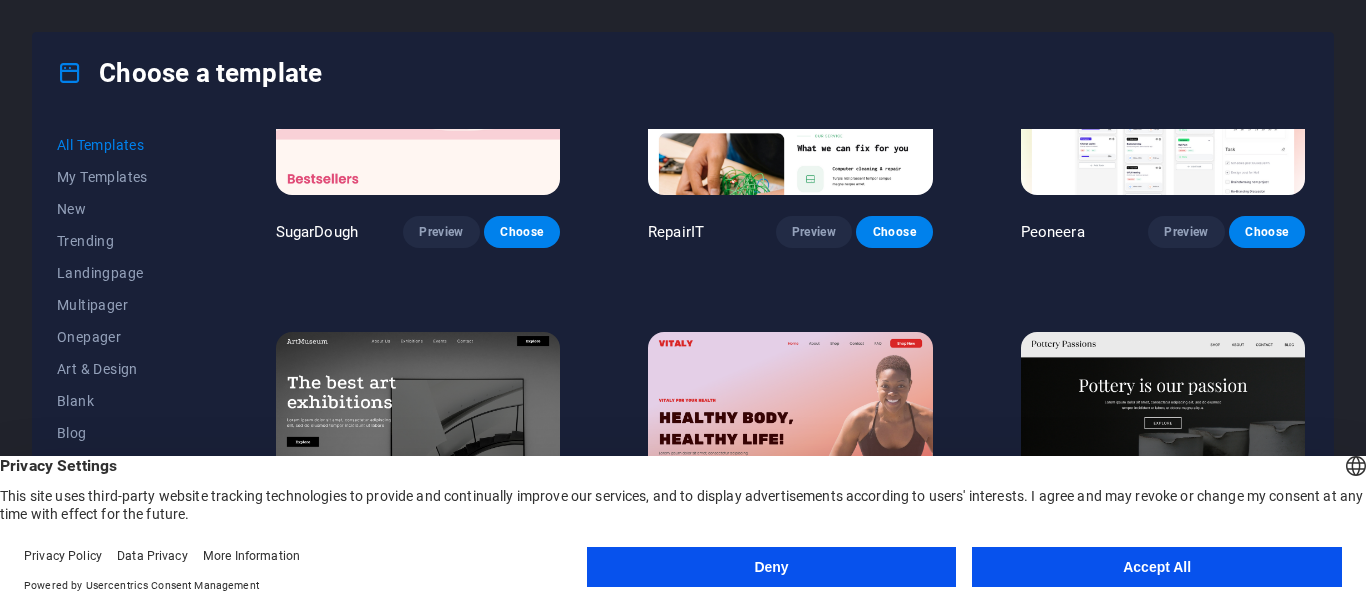 click on "Deny" at bounding box center (772, 567) 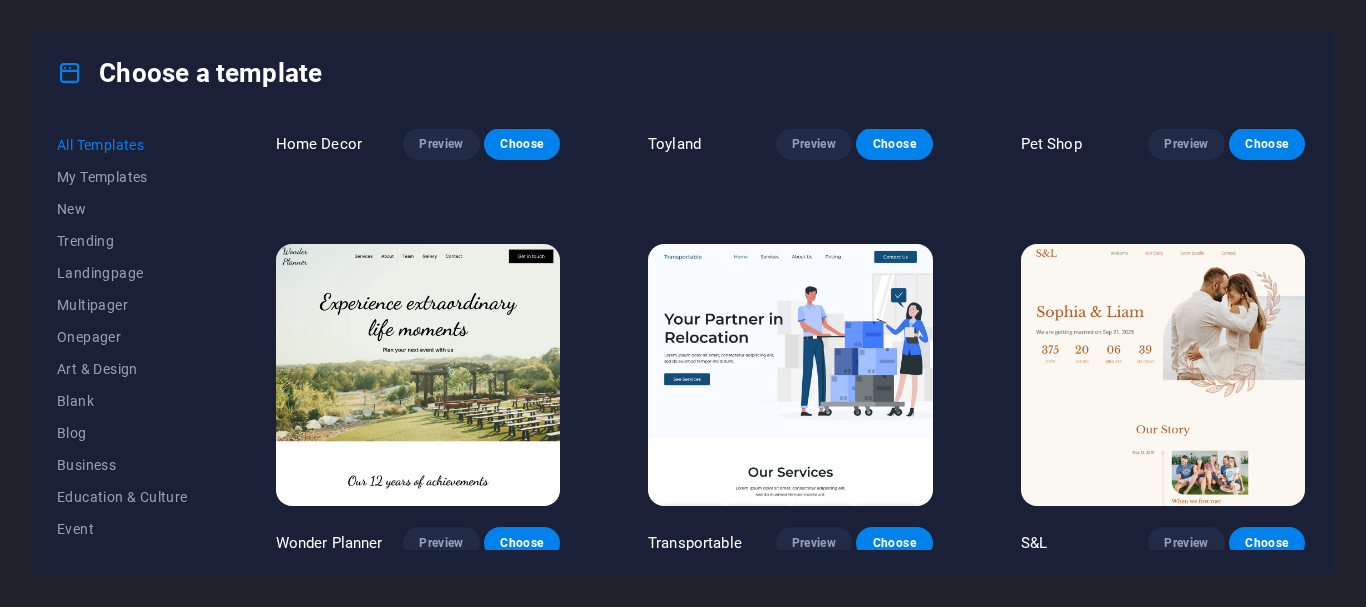 scroll, scrollTop: 1100, scrollLeft: 0, axis: vertical 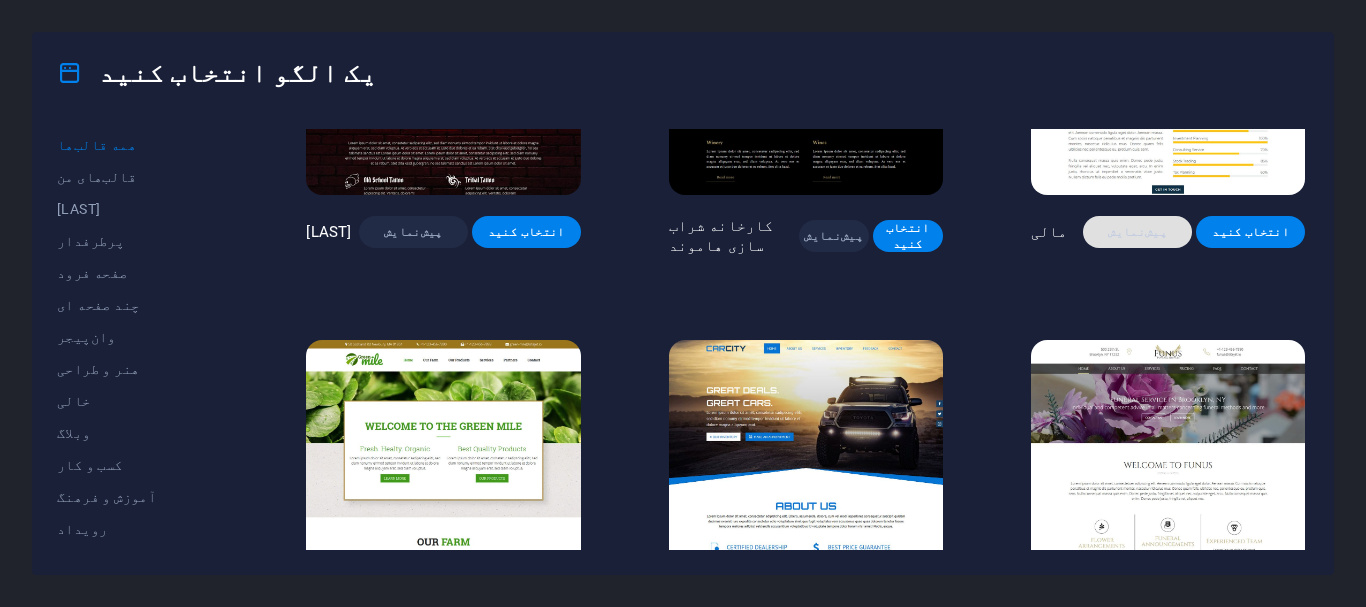 click on "پیش‌نمایش" at bounding box center [1137, 232] 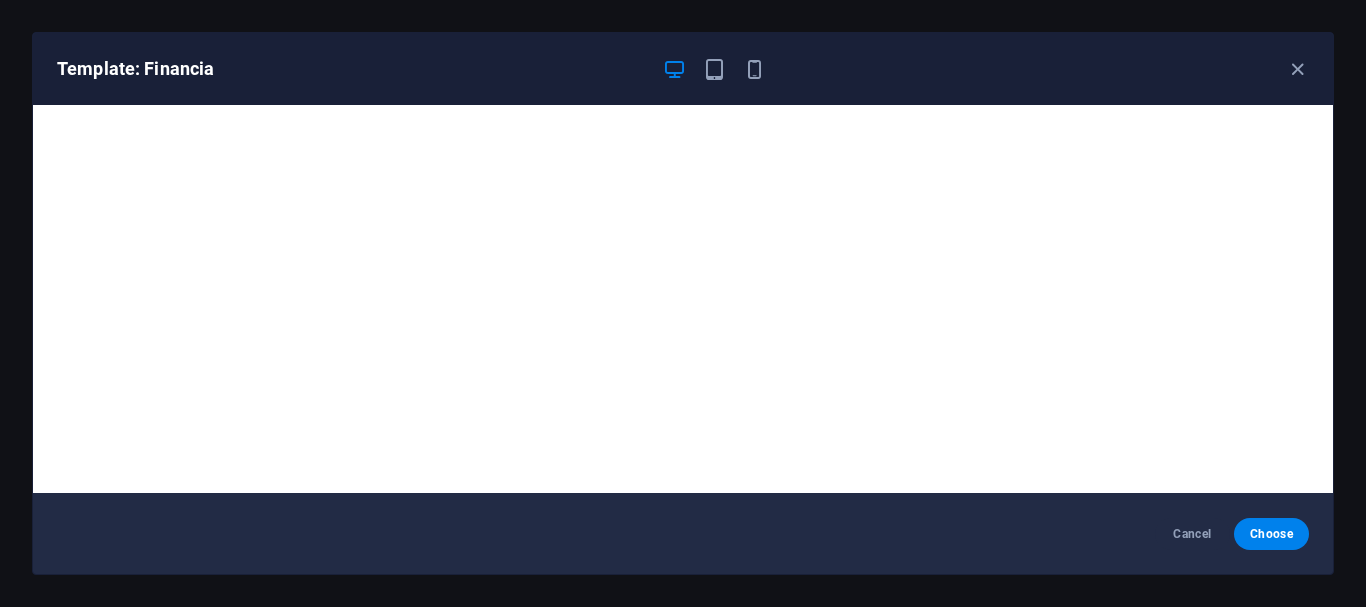 scroll, scrollTop: 0, scrollLeft: 0, axis: both 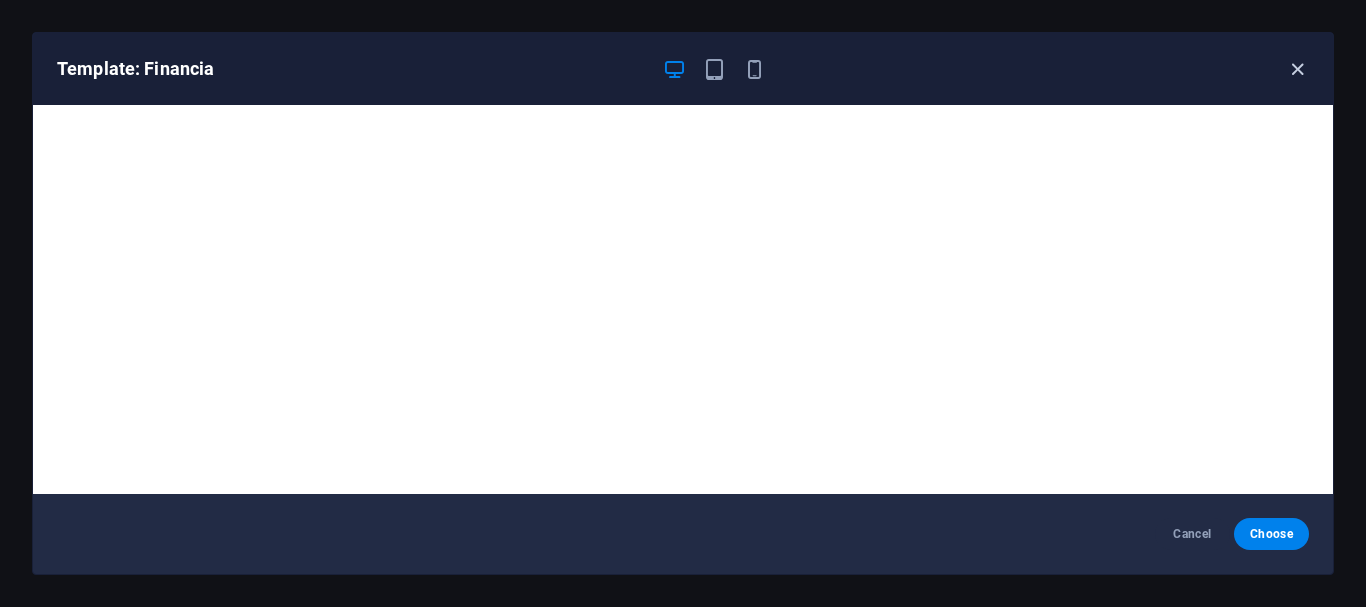 click at bounding box center [1297, 69] 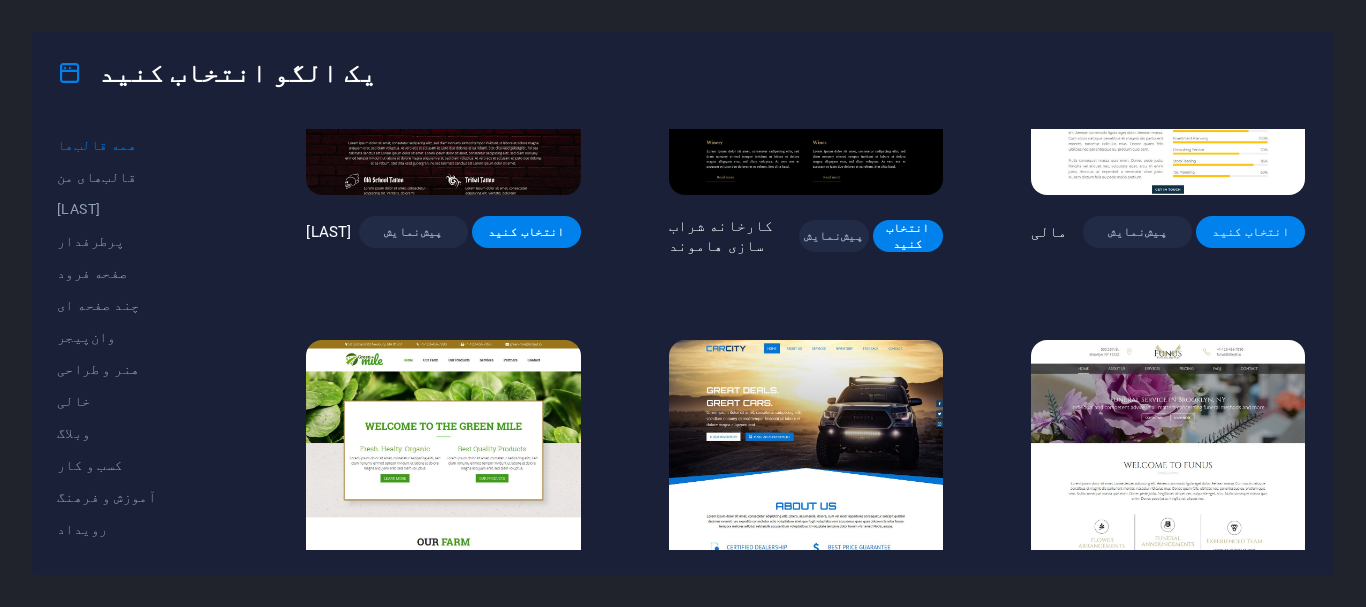 click on "انتخاب کنید" at bounding box center [1250, 232] 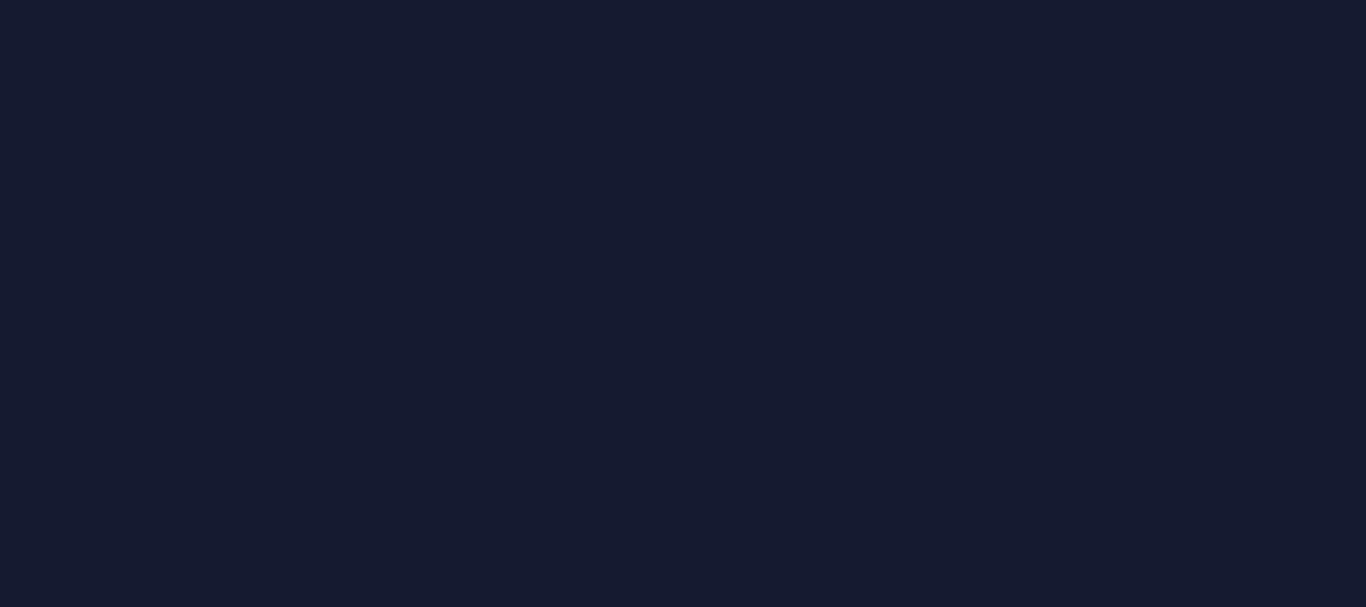 scroll, scrollTop: 0, scrollLeft: 0, axis: both 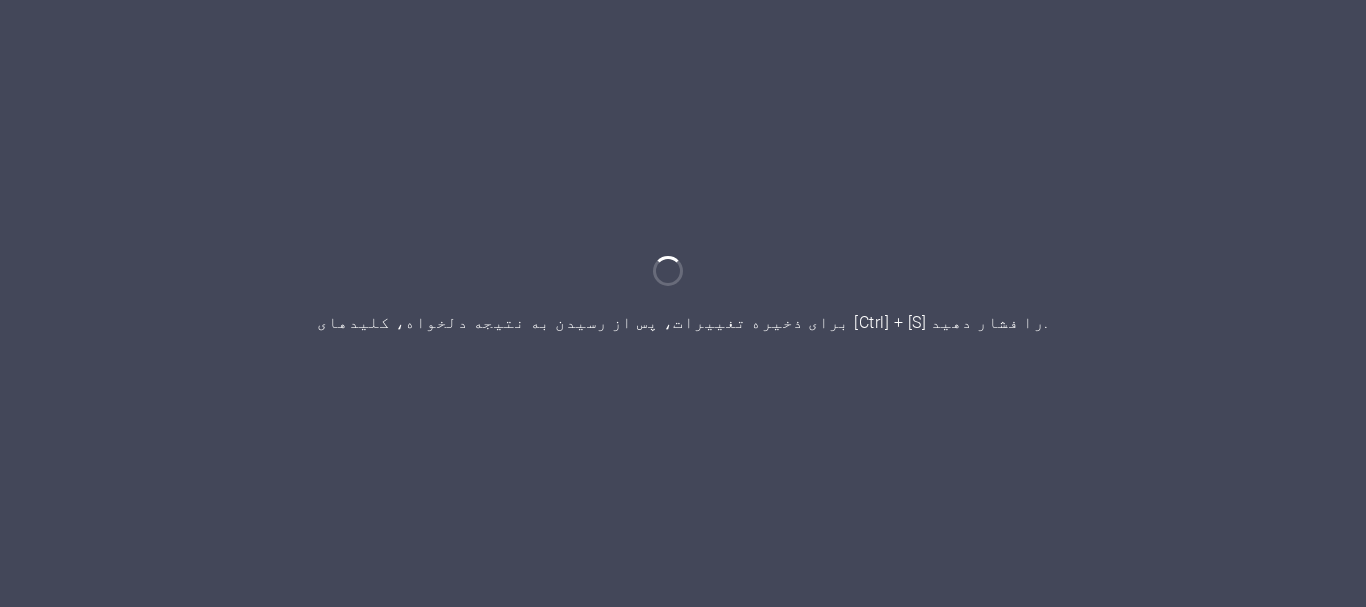 click at bounding box center (683, 303) 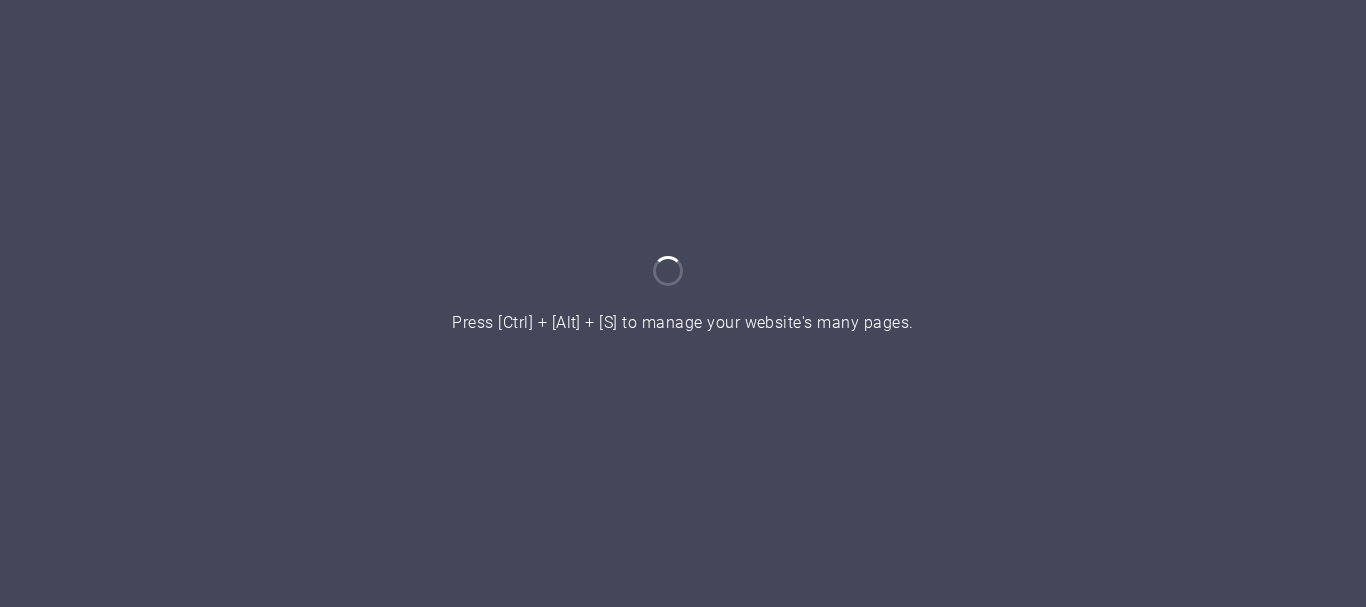 scroll, scrollTop: 0, scrollLeft: 0, axis: both 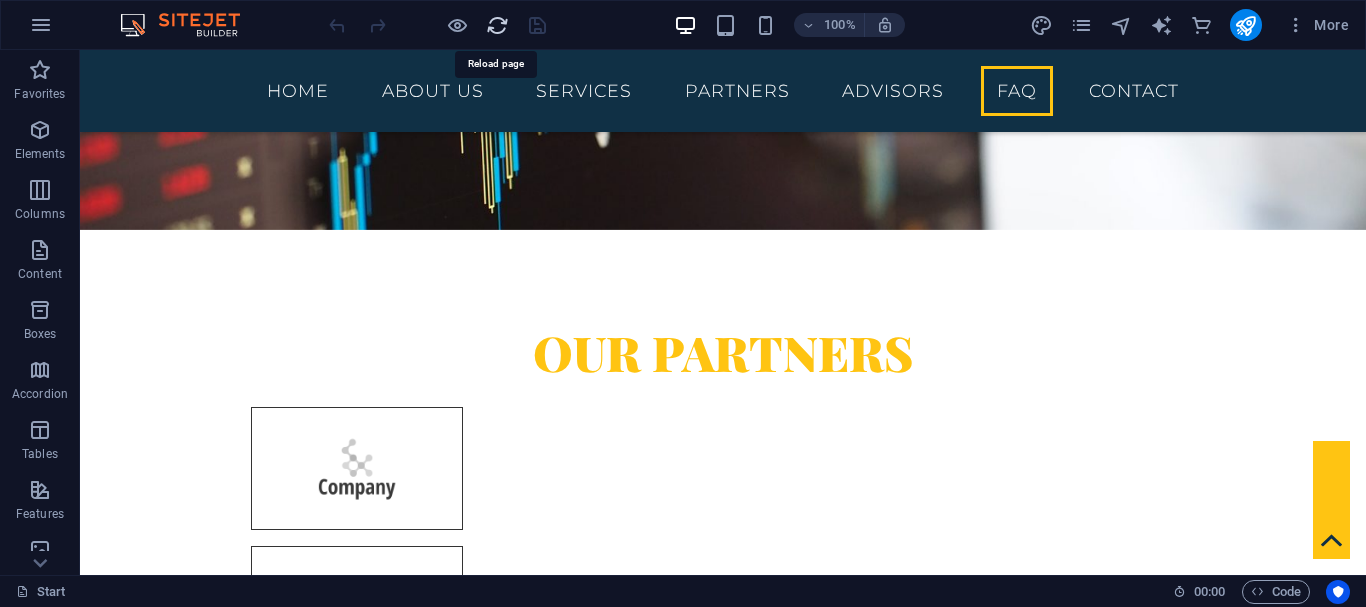 click at bounding box center [497, 25] 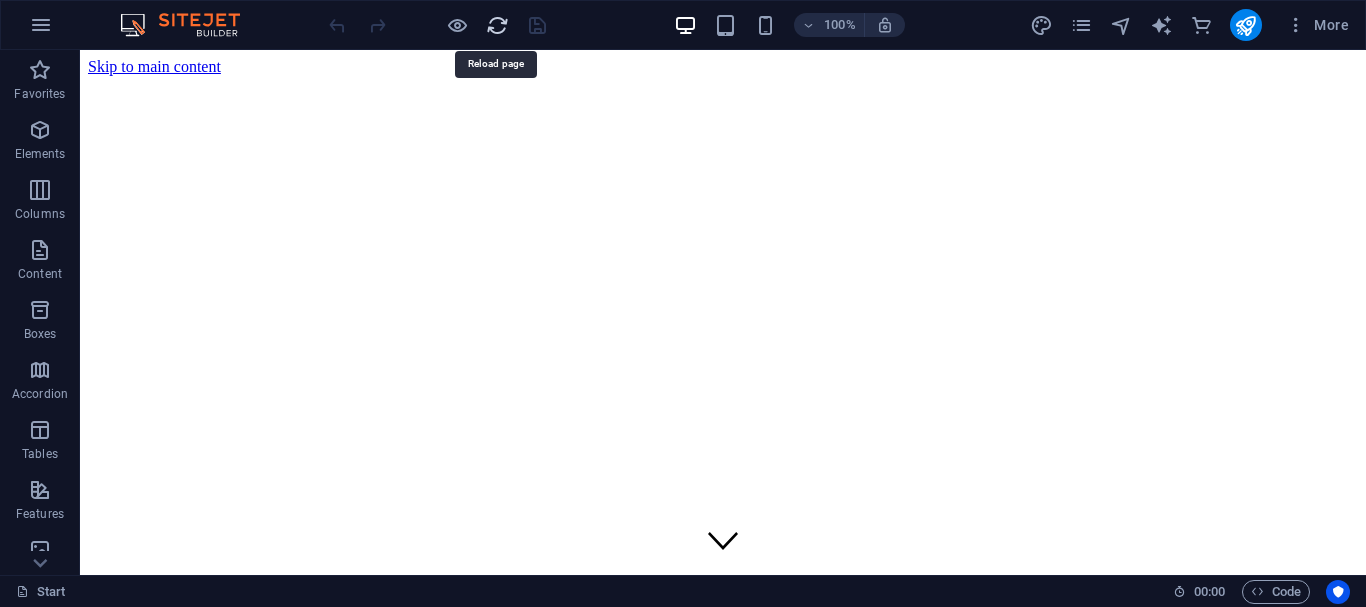 scroll, scrollTop: 0, scrollLeft: 0, axis: both 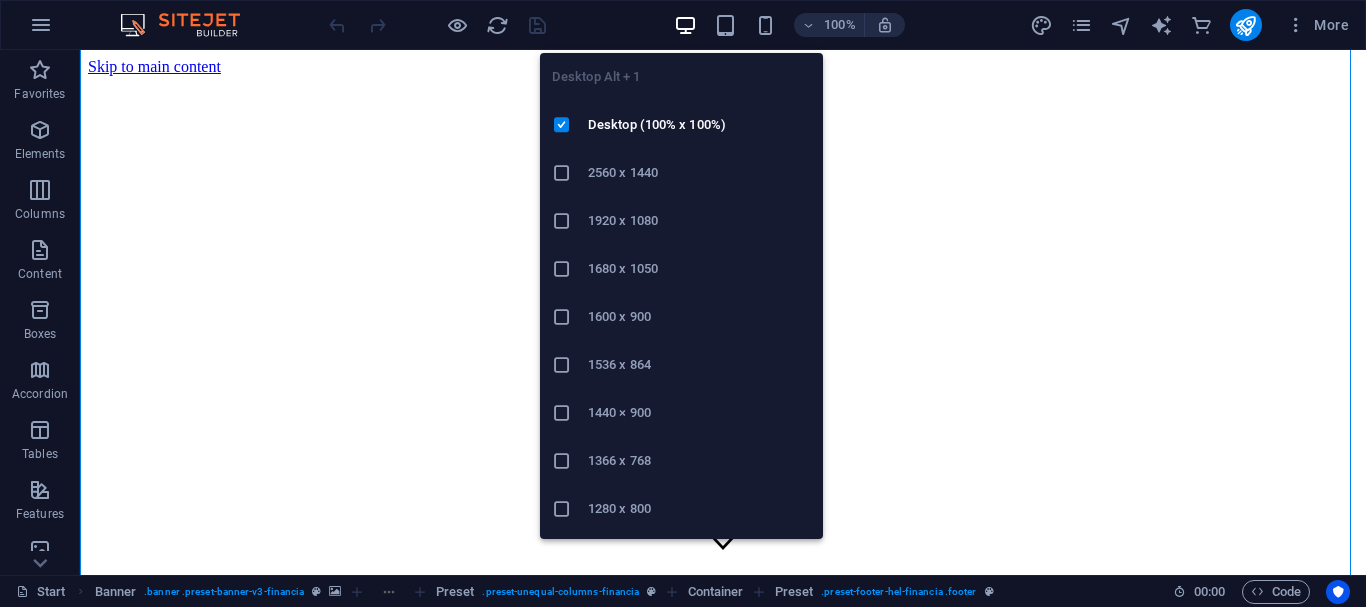 click at bounding box center (685, 25) 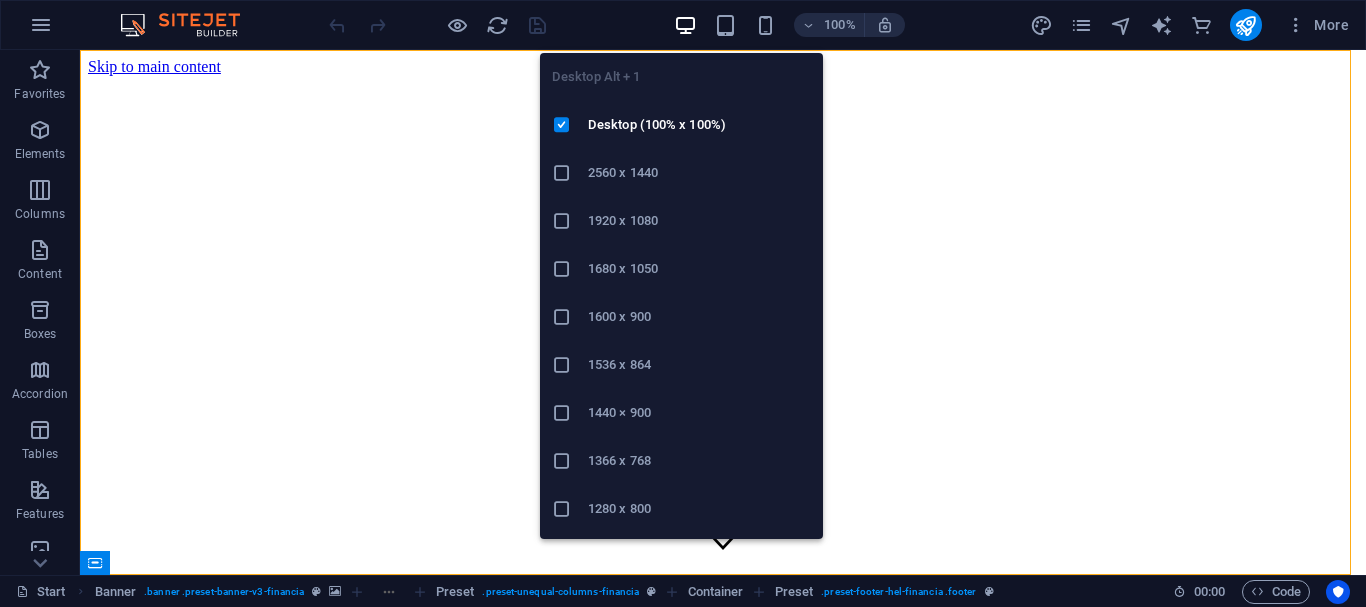 click on "2560 x 1440" at bounding box center [699, 173] 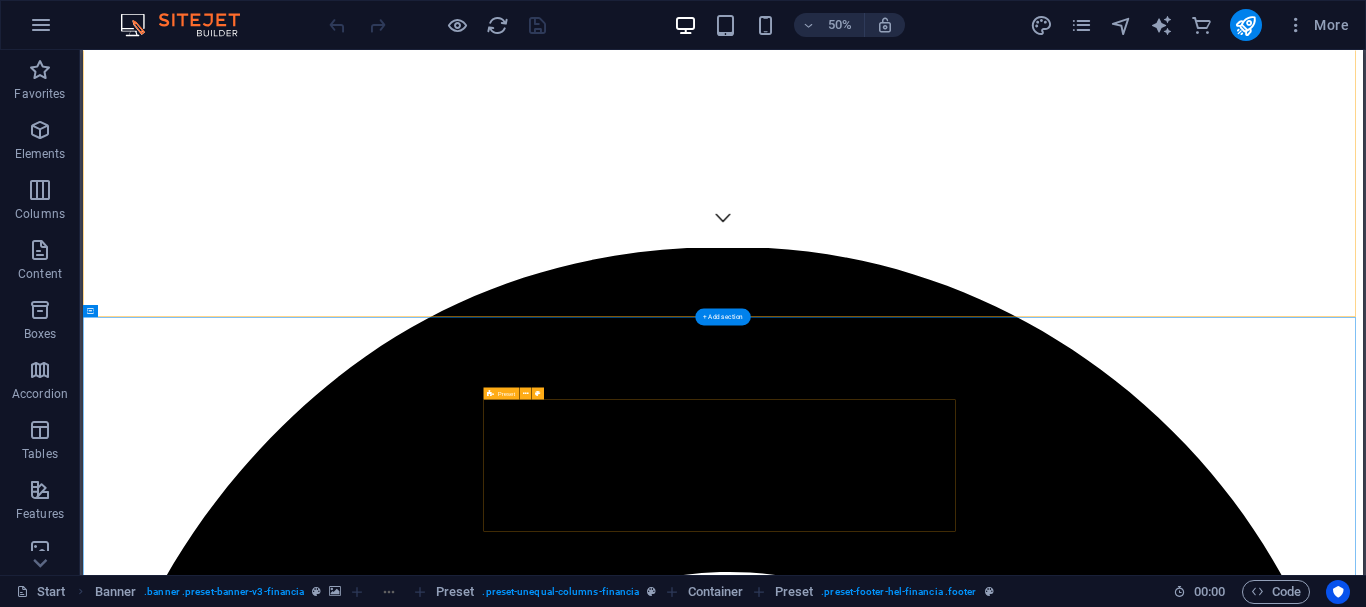 scroll, scrollTop: 700, scrollLeft: 0, axis: vertical 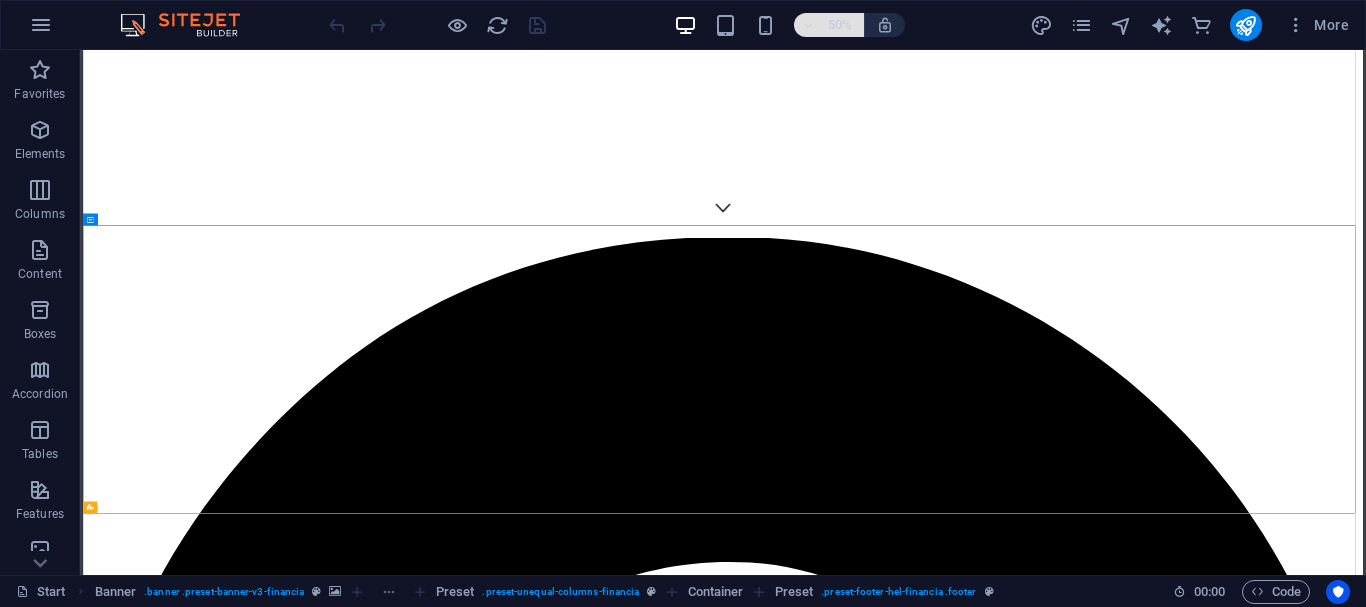 click on "50%" at bounding box center [840, 25] 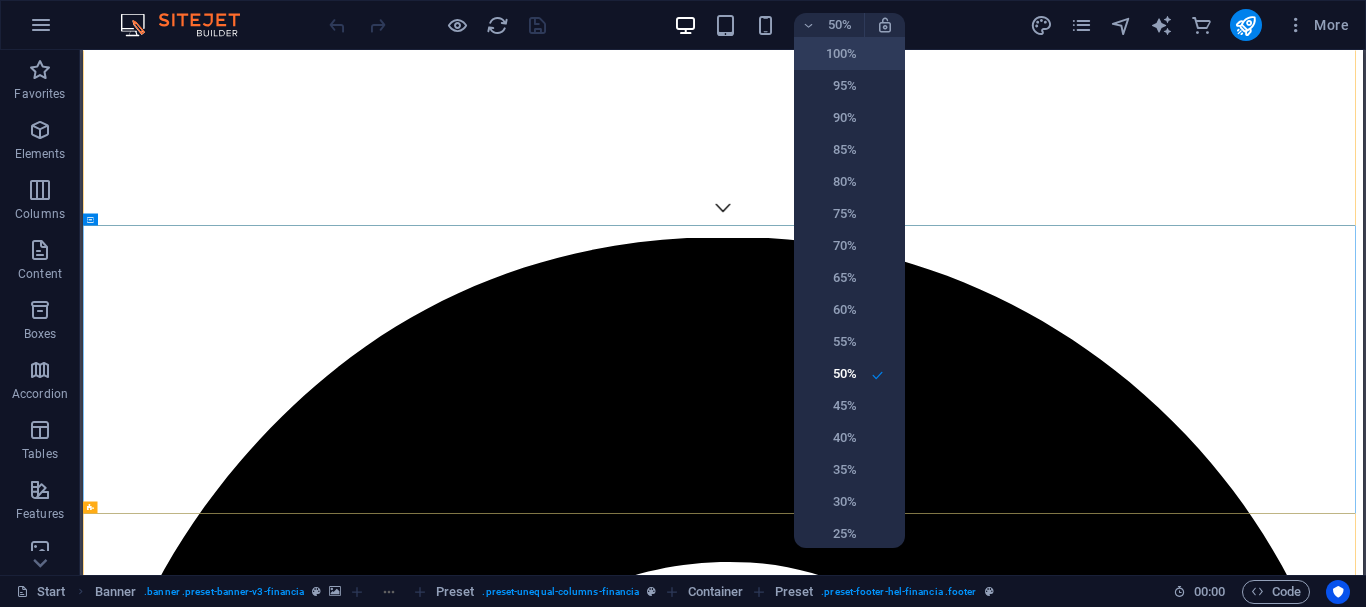 click on "100%" at bounding box center (831, 54) 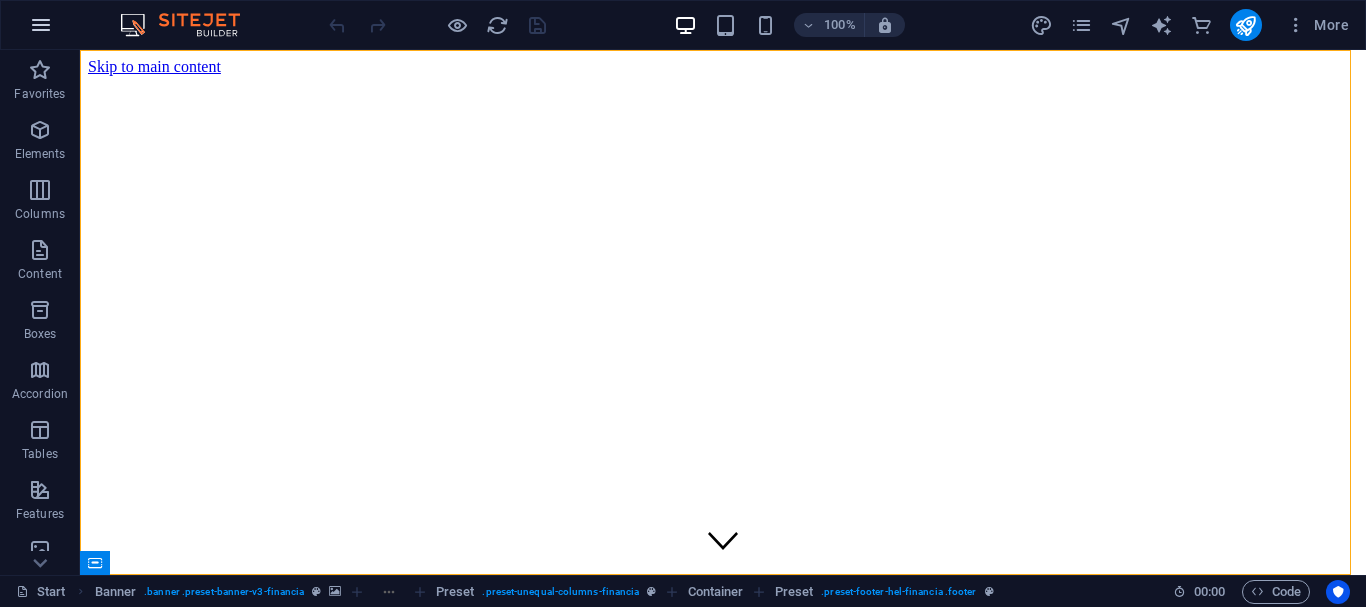 click at bounding box center [41, 25] 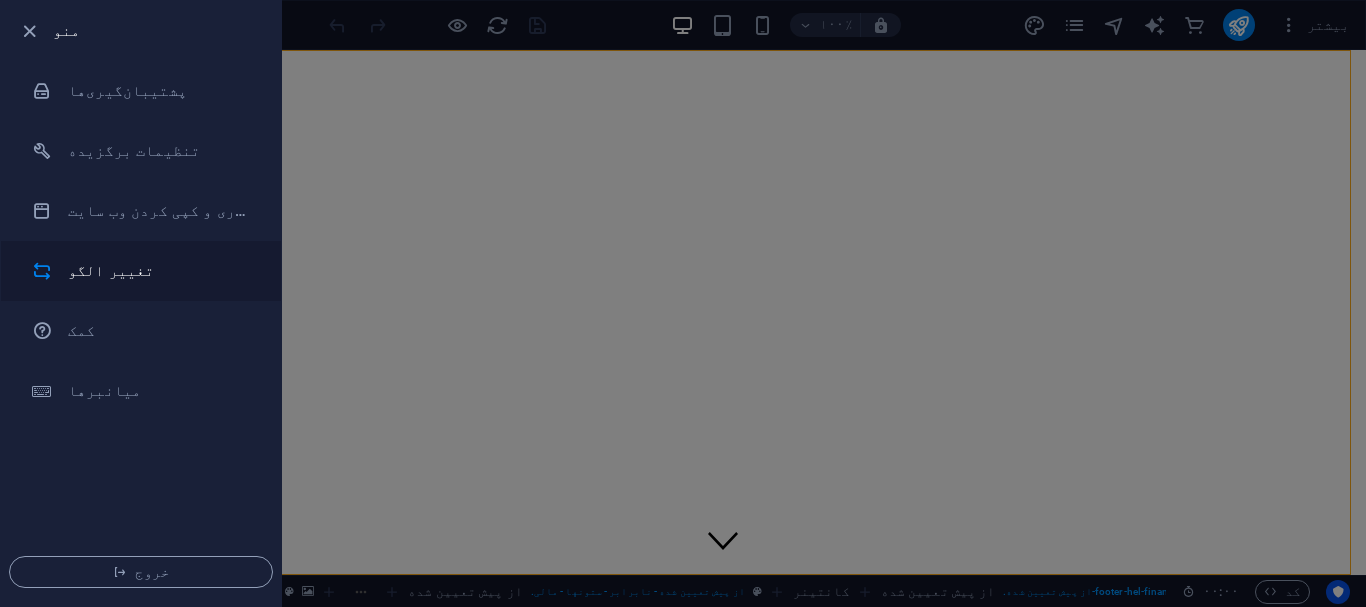 click on "تغییر الگو" at bounding box center (111, 271) 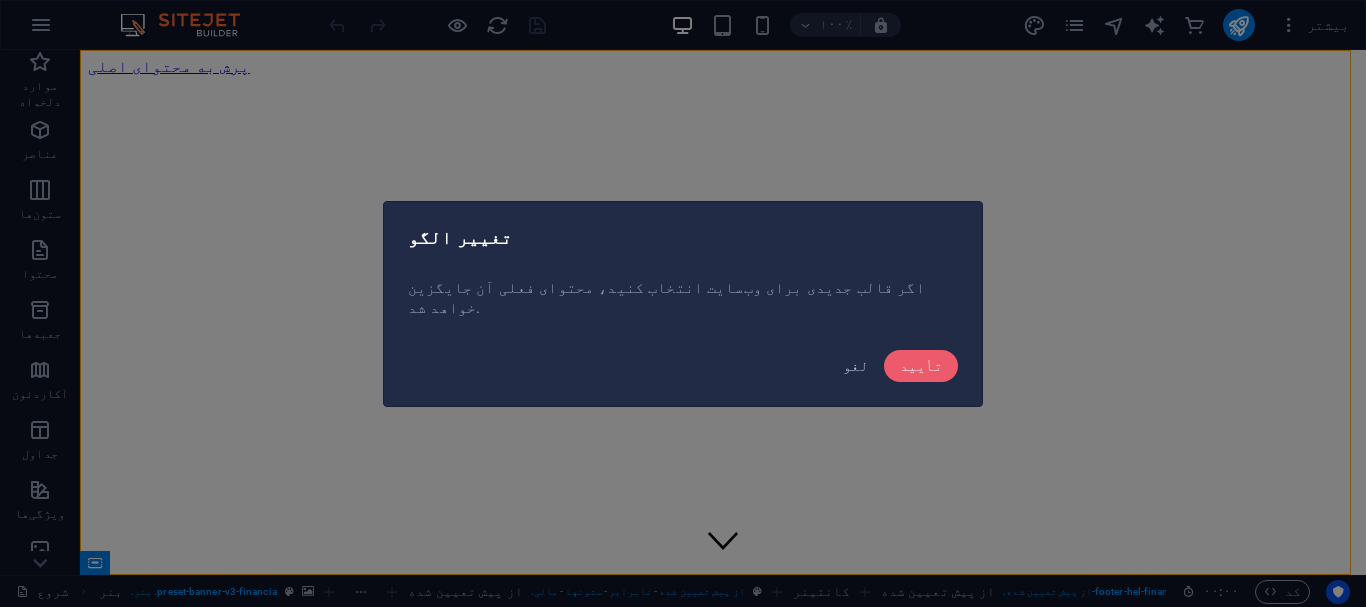 click on "لغو" at bounding box center (855, 366) 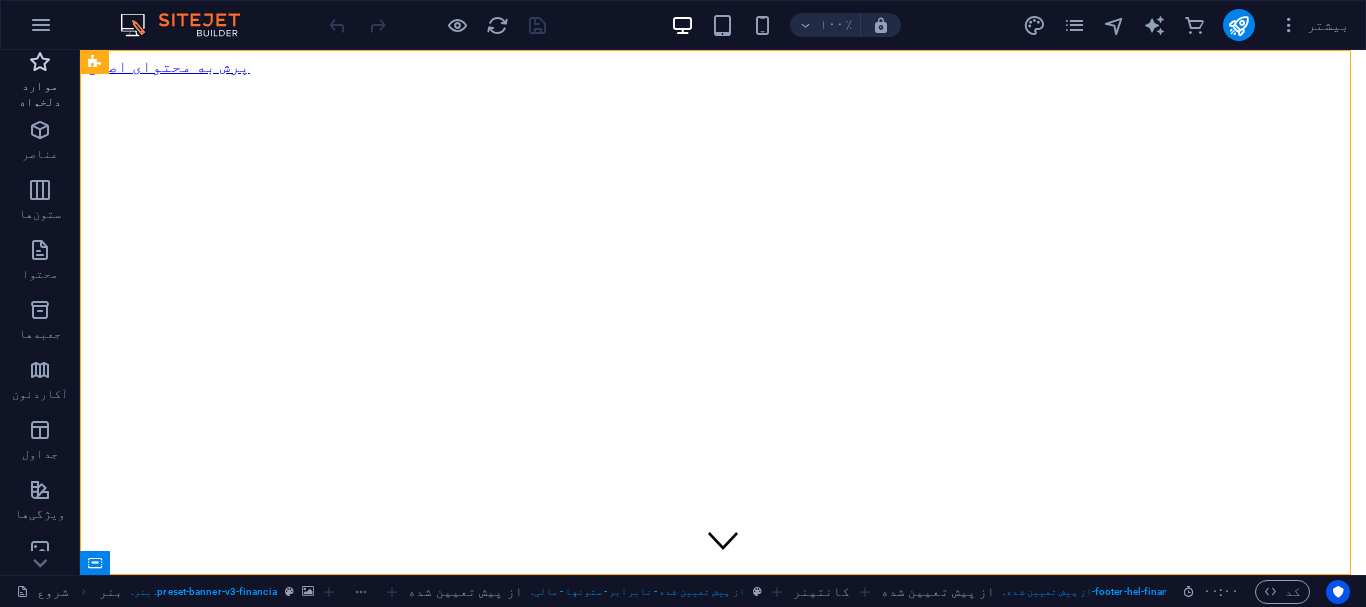 click at bounding box center (40, 62) 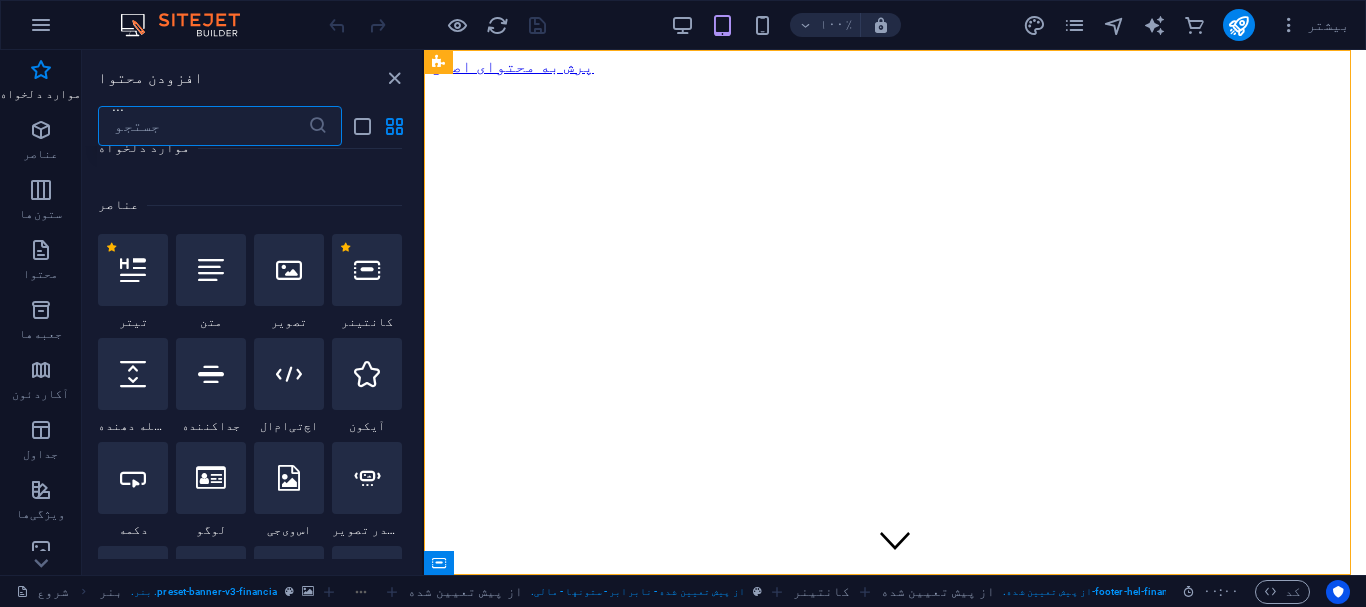 scroll, scrollTop: 200, scrollLeft: 0, axis: vertical 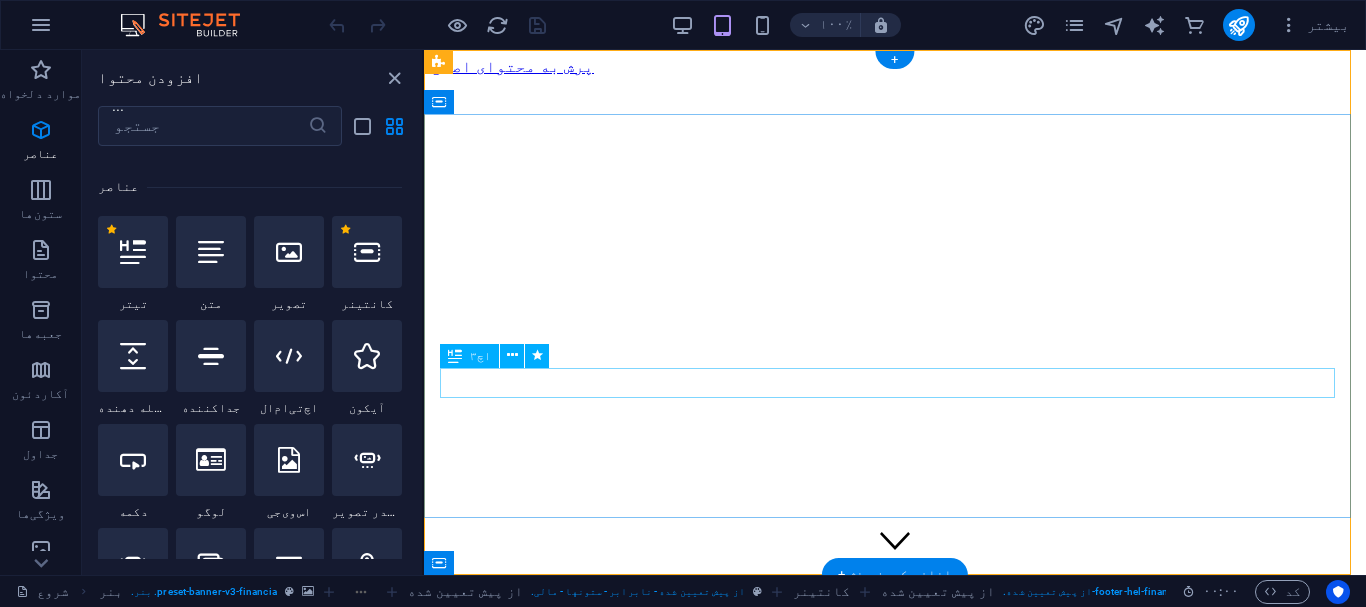 click on "خدمات مالی در واشنگتن دی سی" at bounding box center (895, 3914) 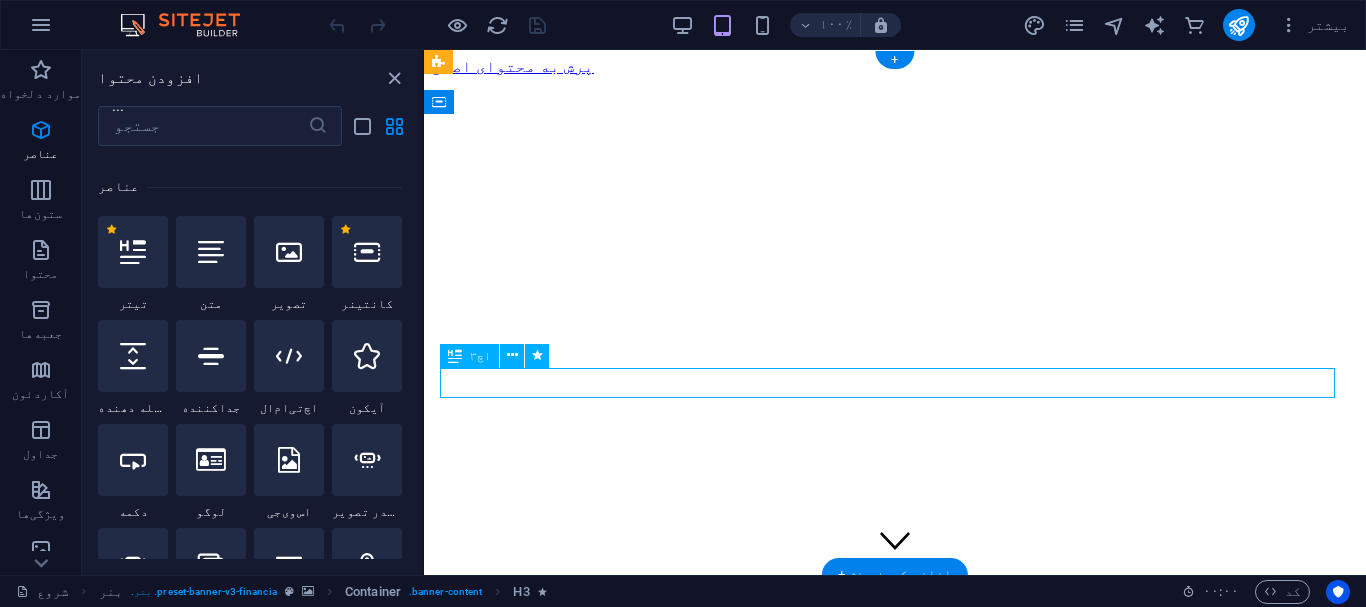 click on "خدمات مالی در واشنگتن دی سی" at bounding box center [895, 3914] 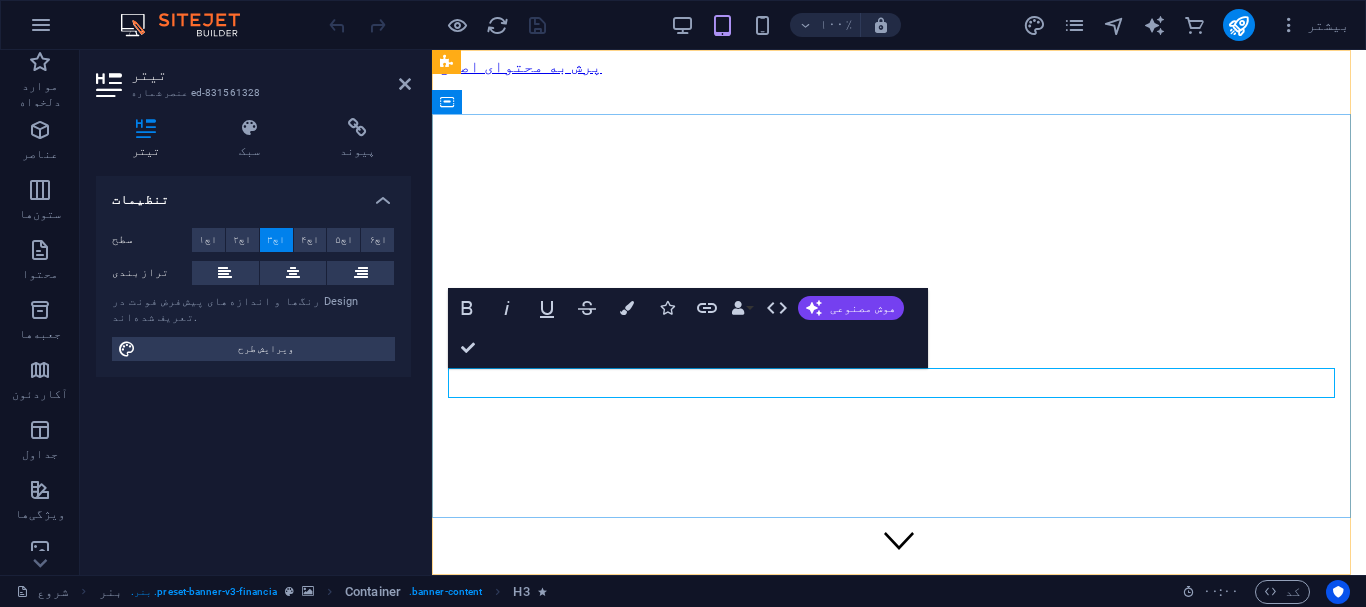 type 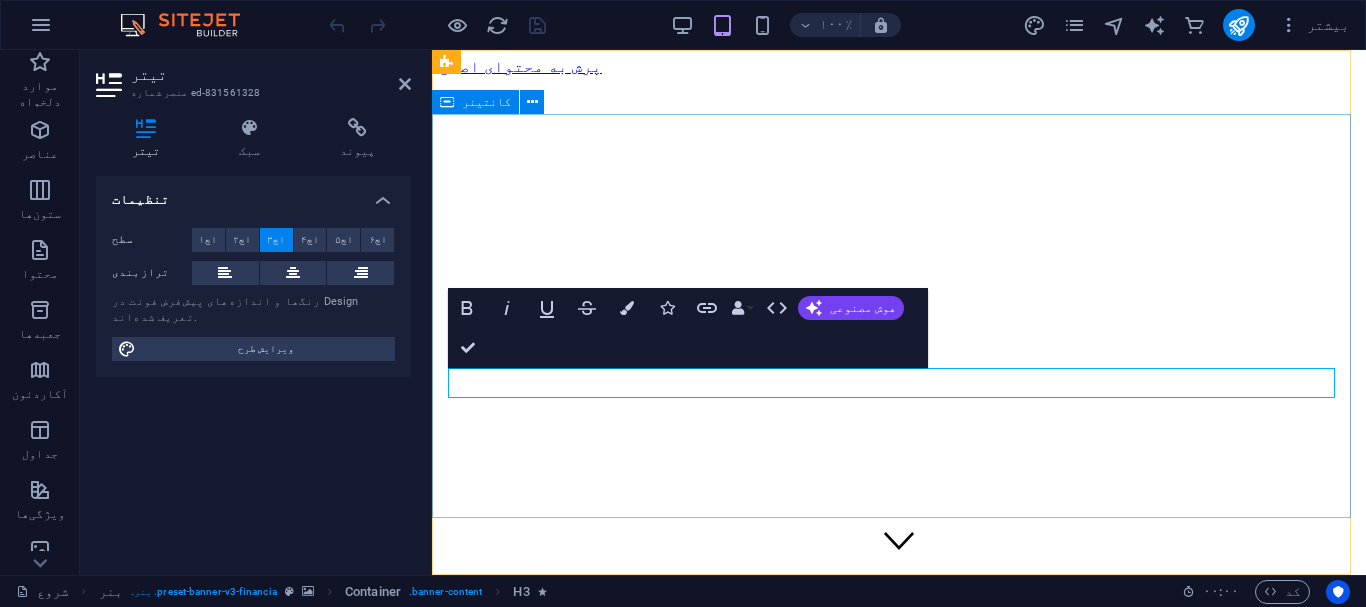 click on "شرکت تنظیم حساب نگین" at bounding box center (899, 3819) 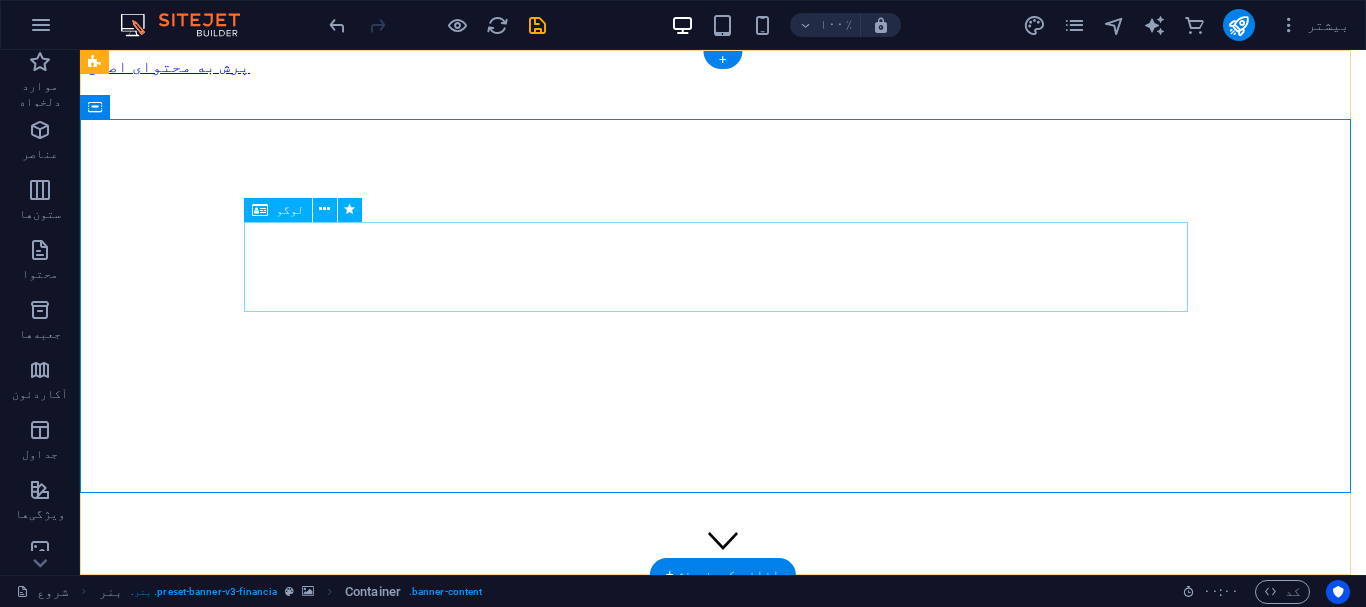 click at bounding box center [723, 4900] 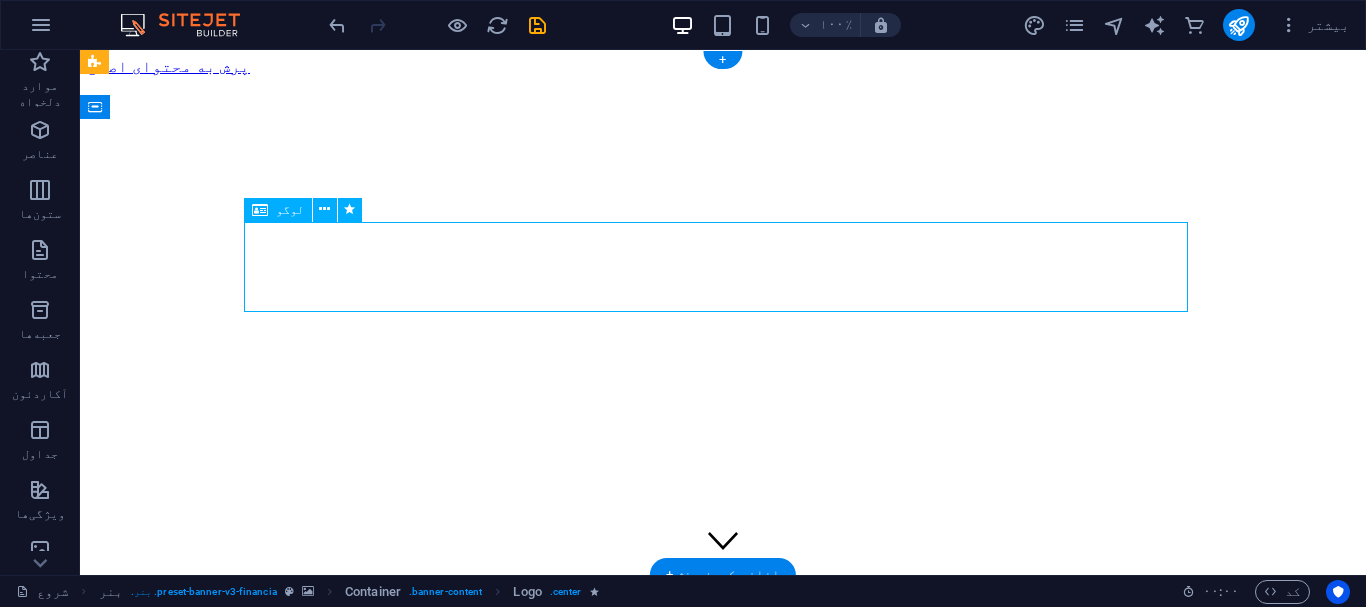 click at bounding box center (723, 4900) 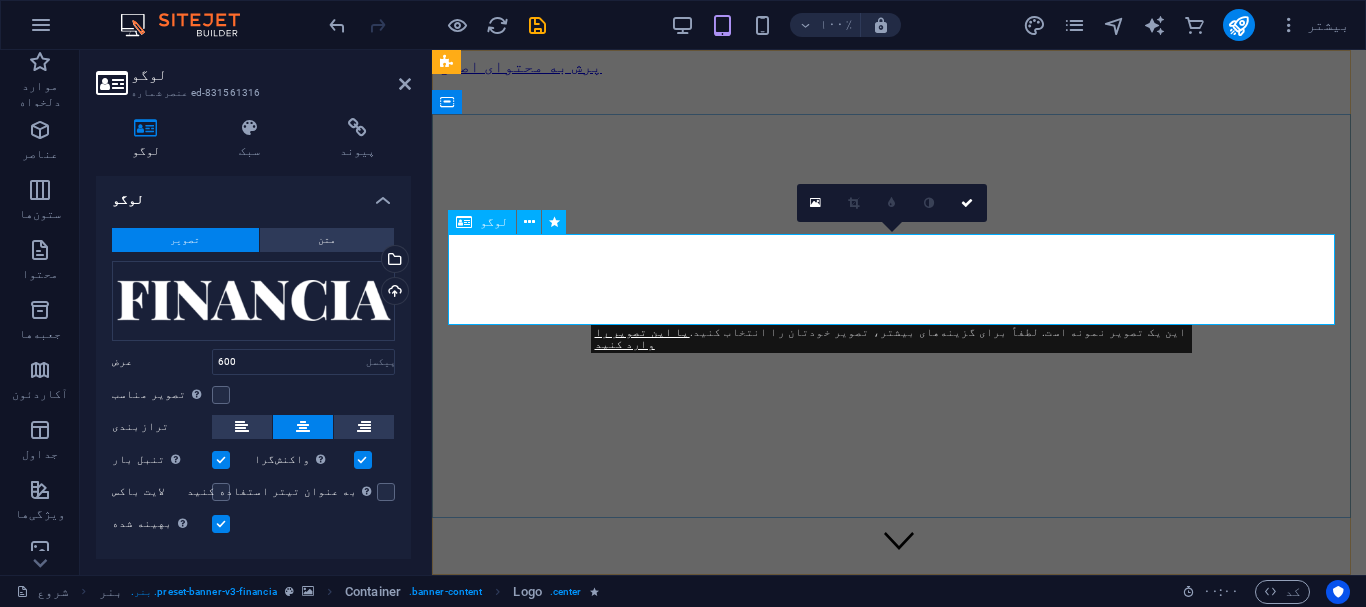 click at bounding box center [899, 3767] 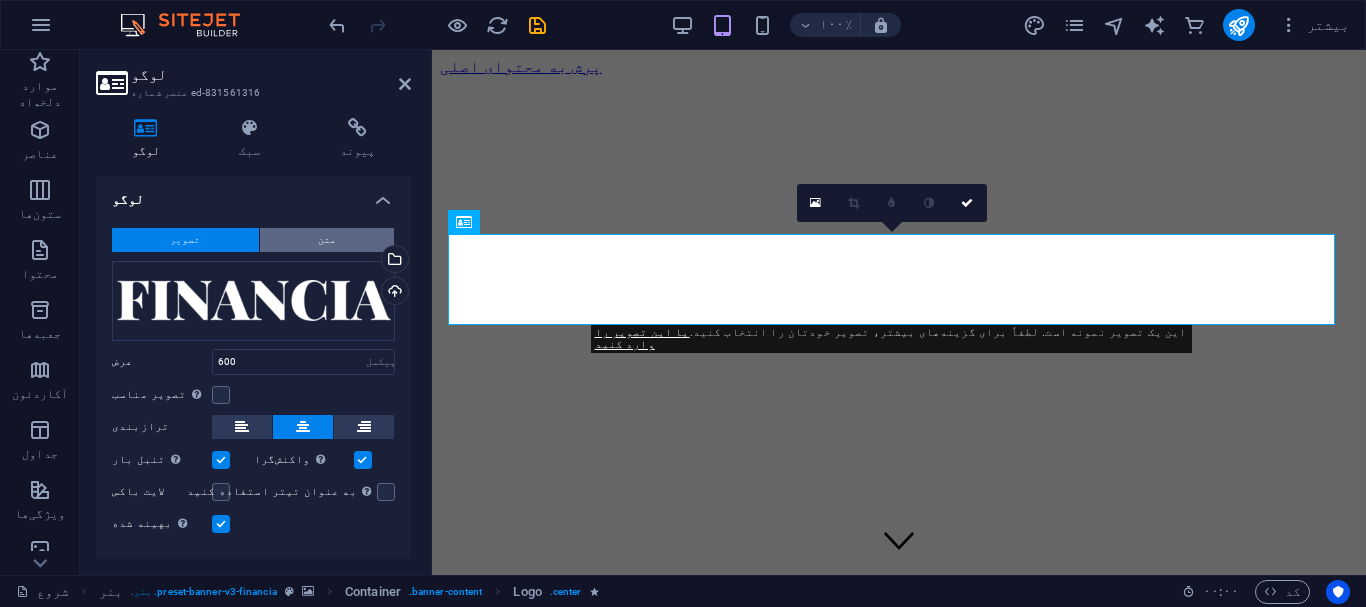 click on "متن" at bounding box center [327, 240] 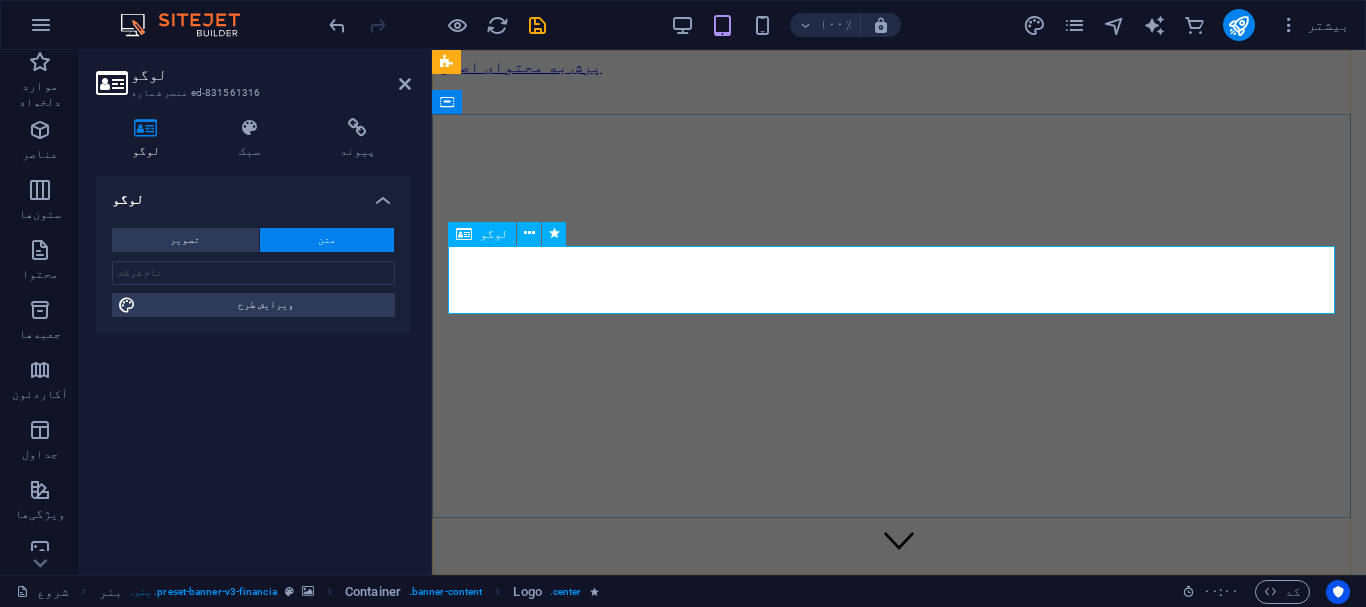 click on "tanzimhn.ir" at bounding box center [899, 3759] 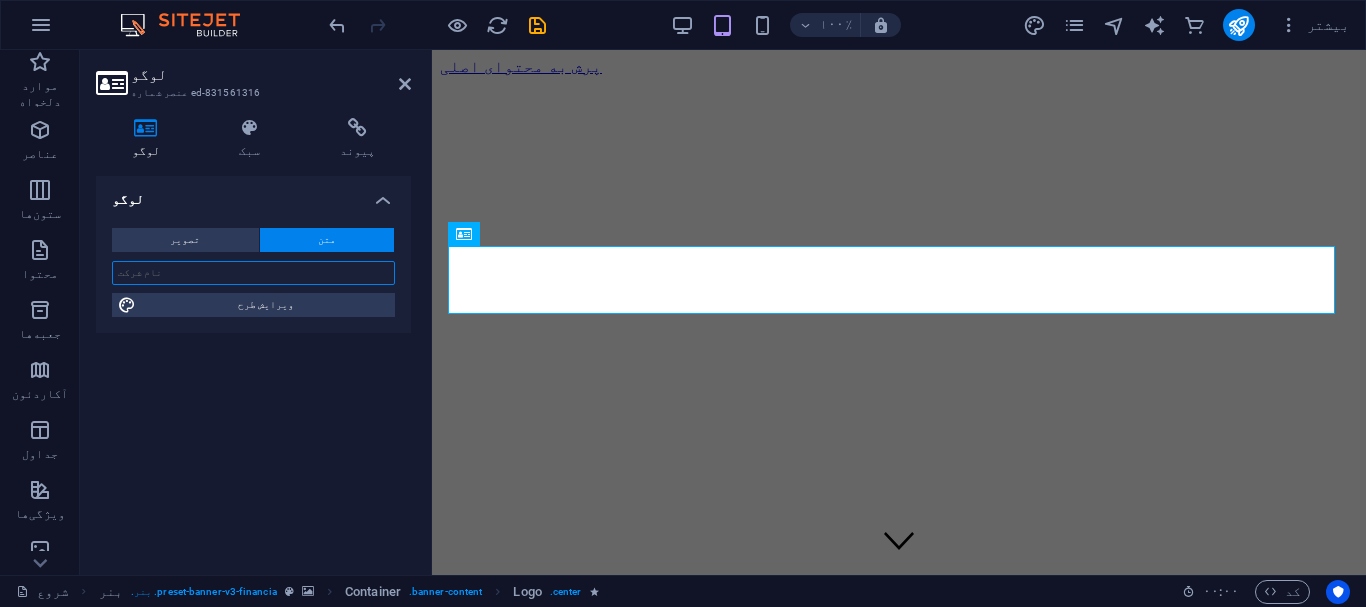 click at bounding box center [253, 273] 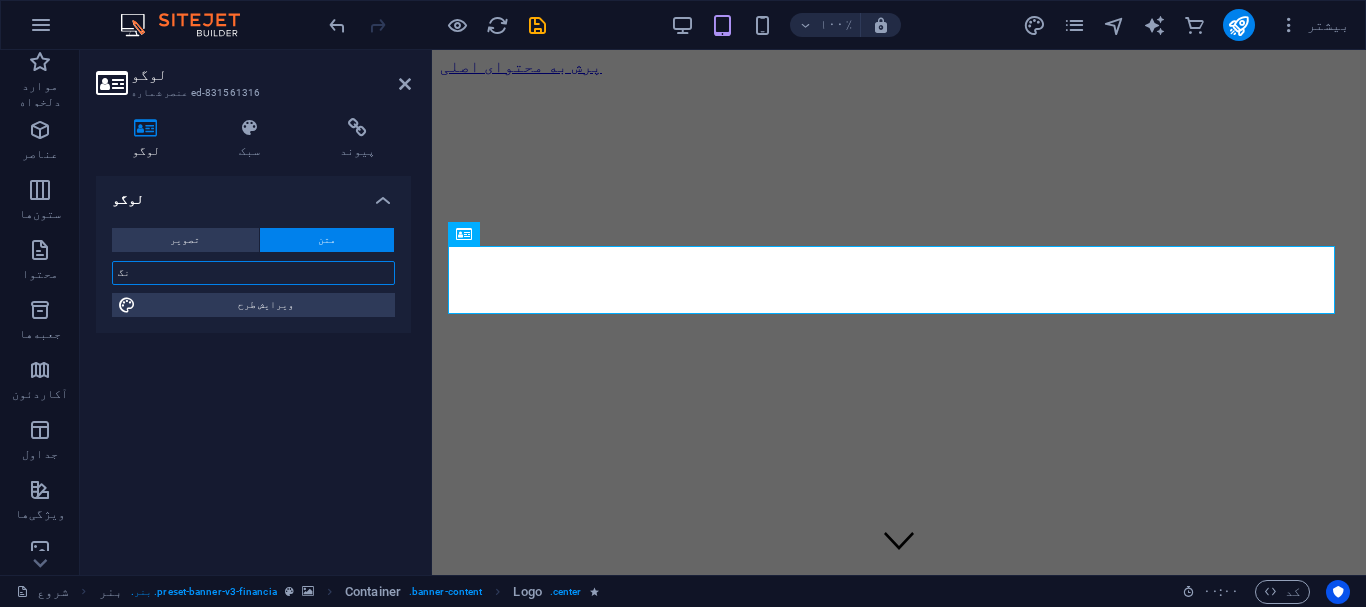type on "ن" 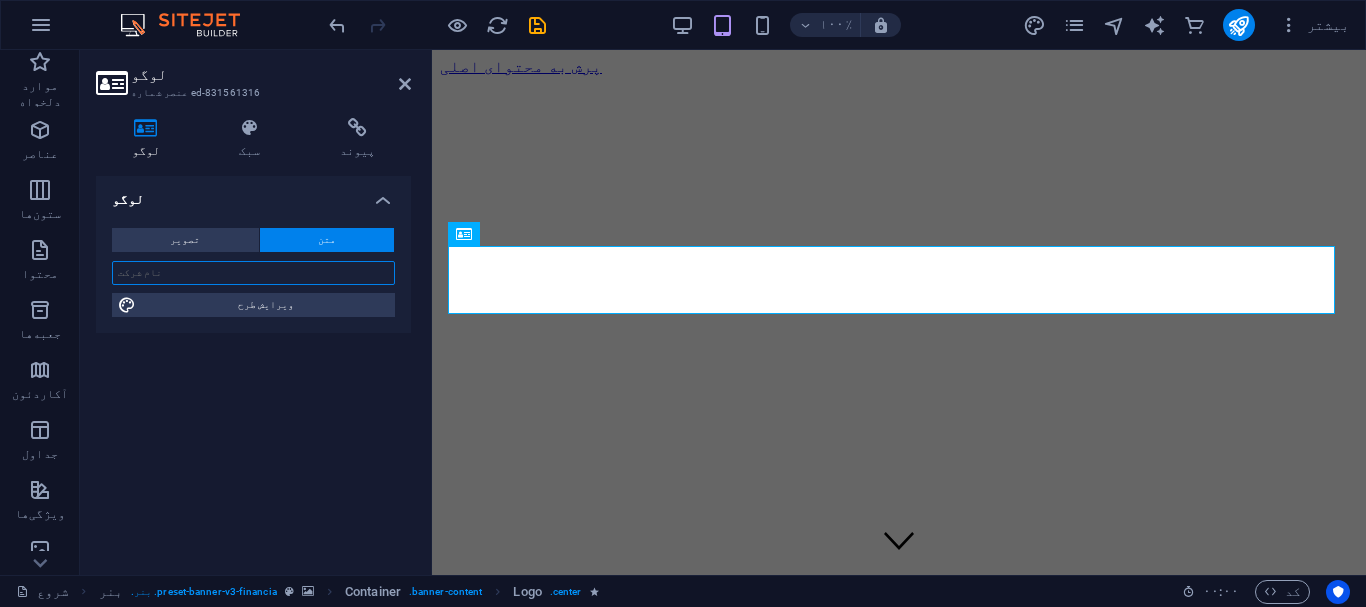 type on "س" 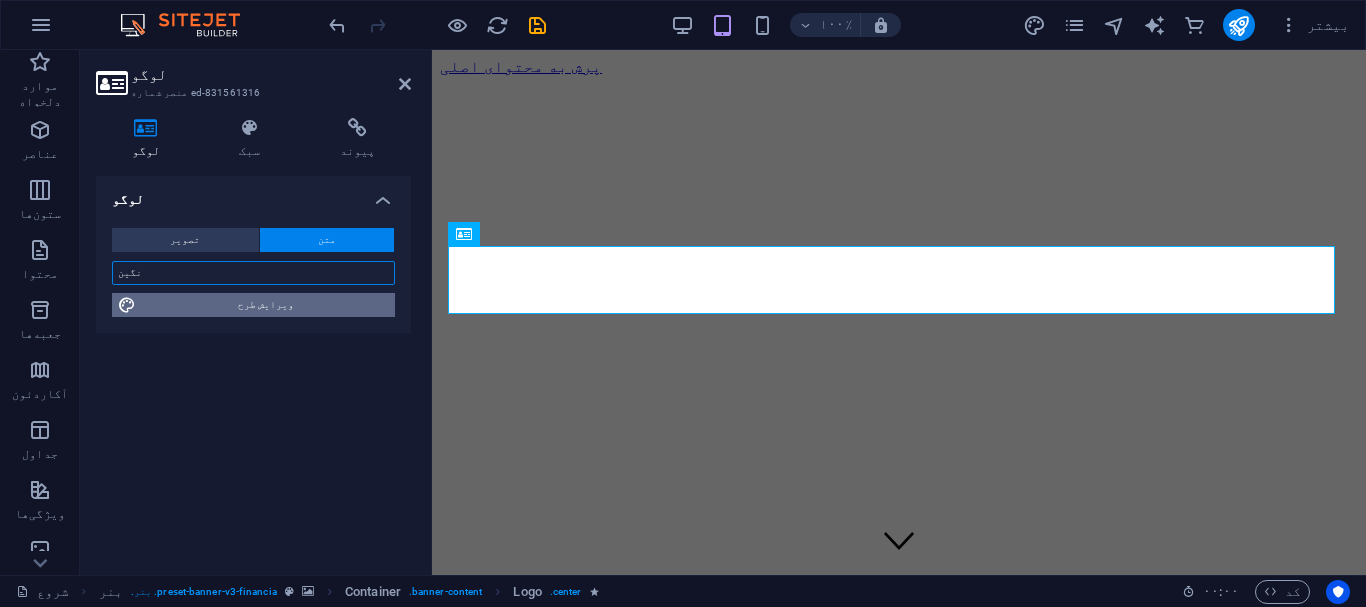 type on "نگین" 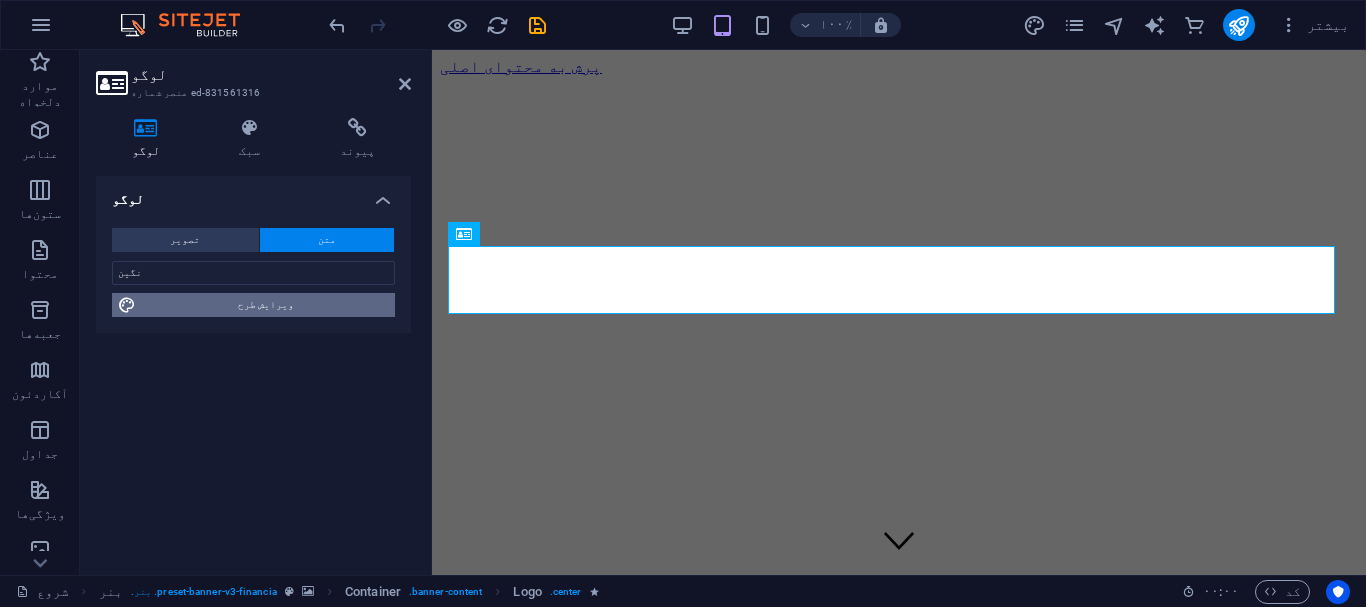 click on "ویرایش طرح" at bounding box center [266, 304] 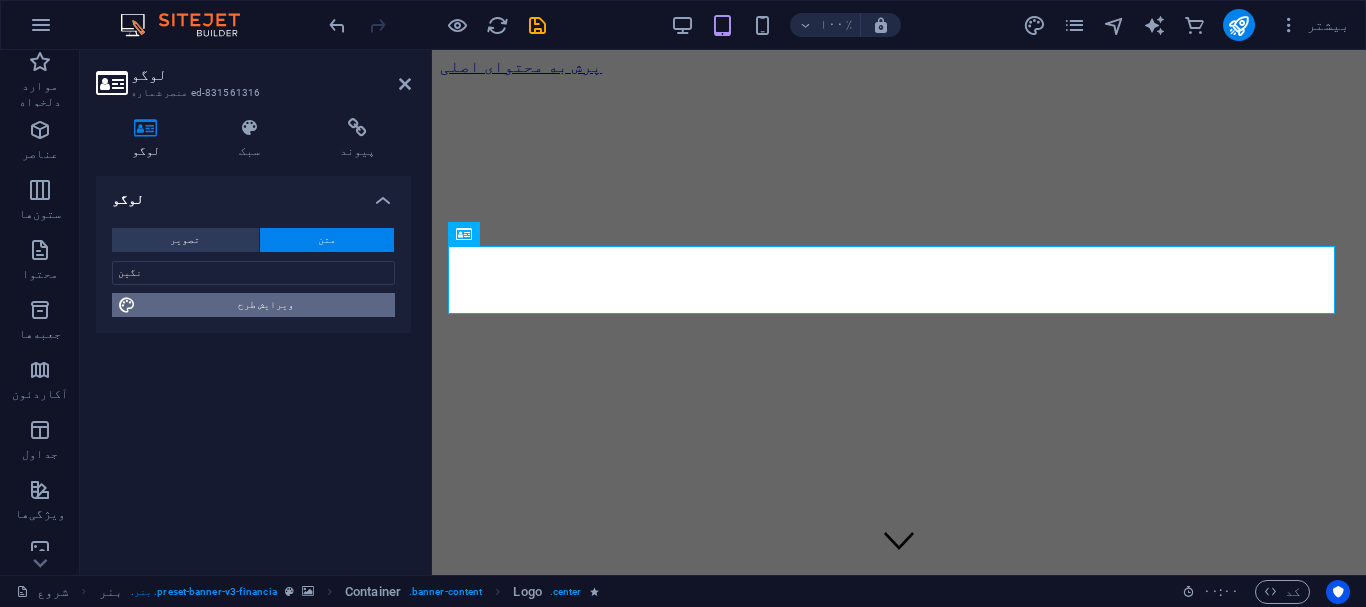 select on "rem" 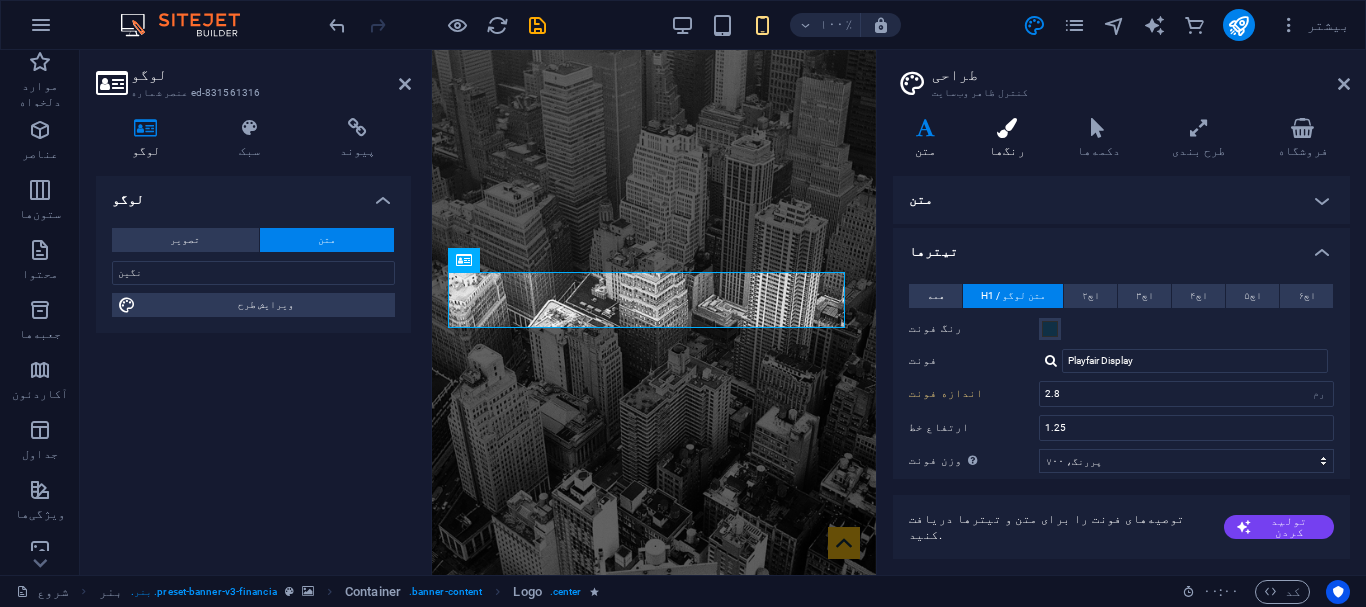 click at bounding box center (1007, 128) 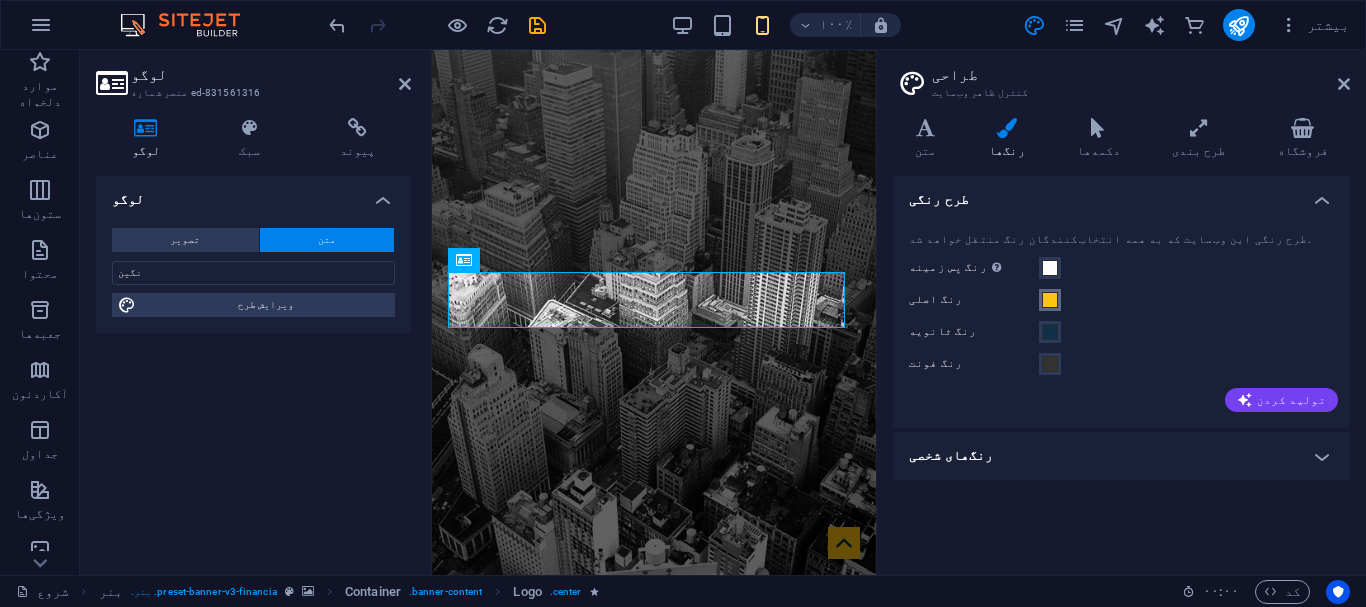 click at bounding box center [1050, 300] 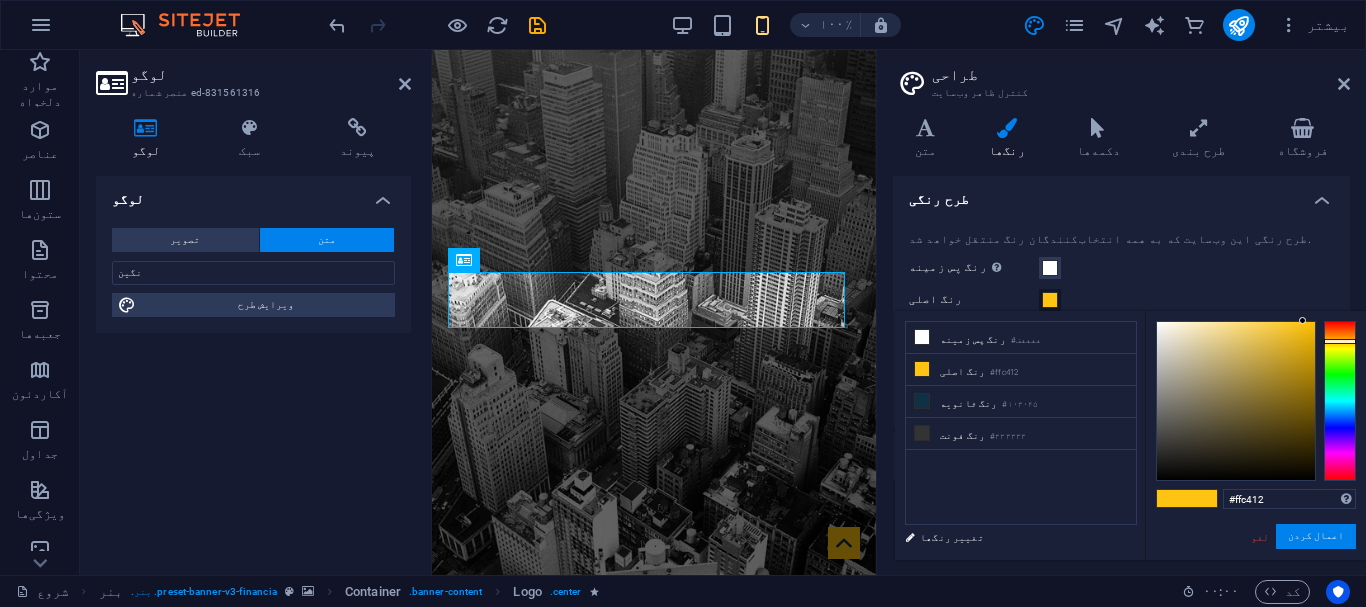 click at bounding box center (1202, 498) 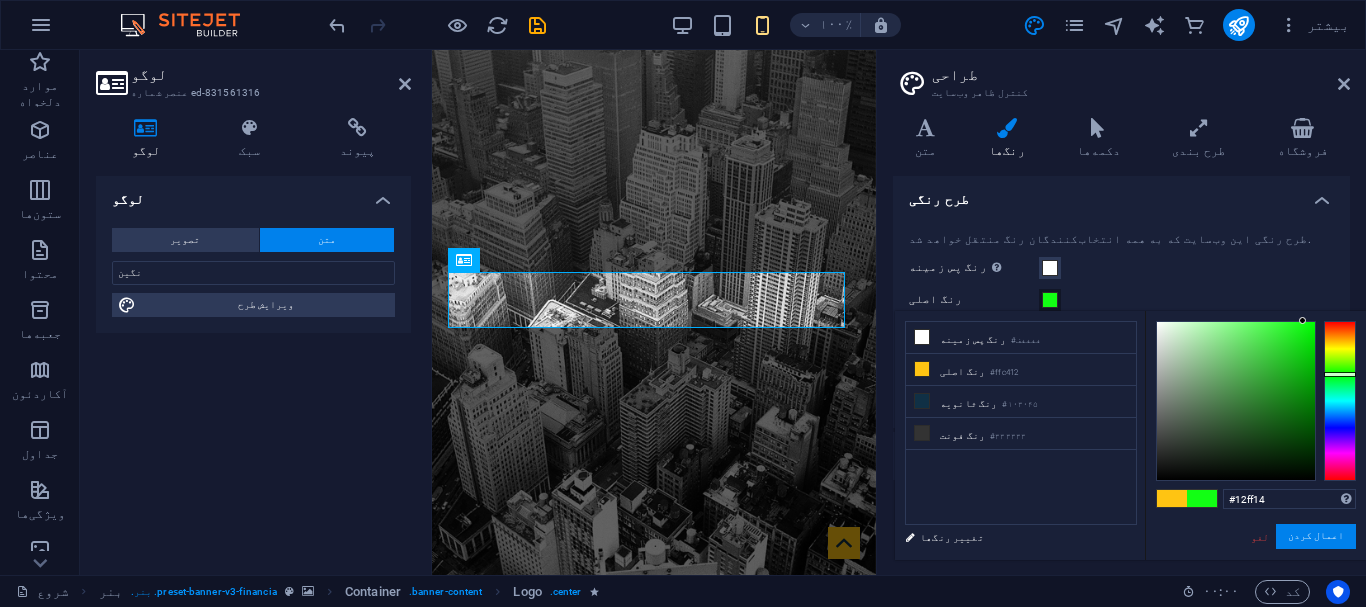 click at bounding box center [1340, 401] 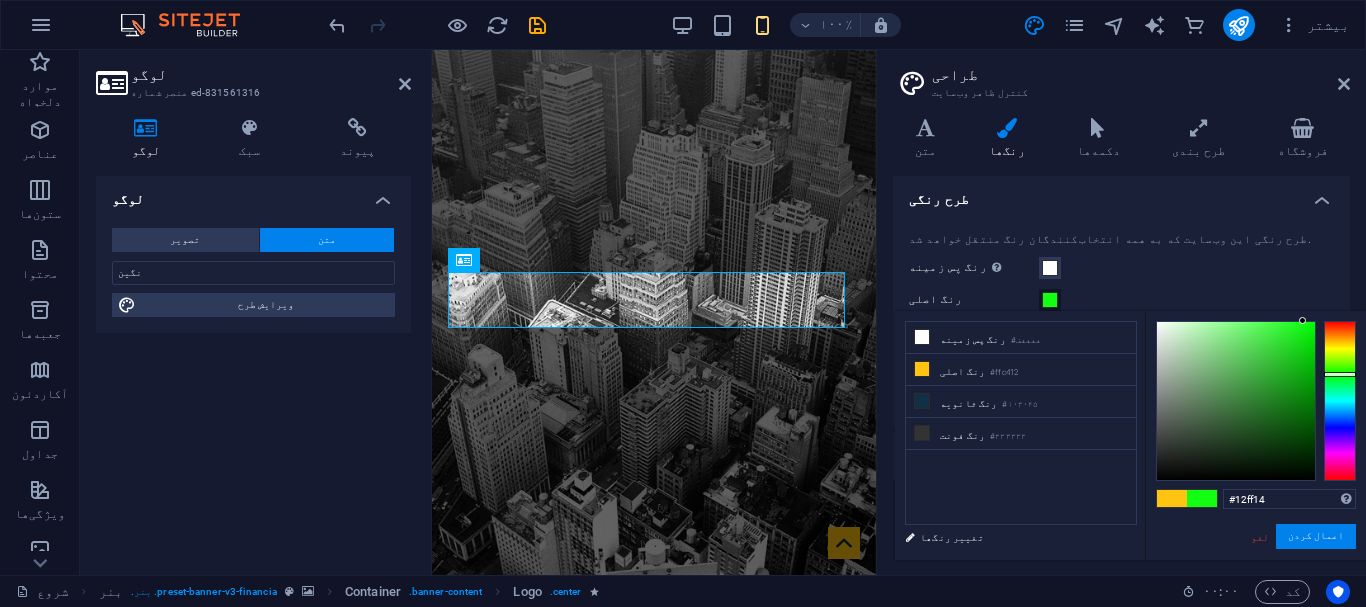 type on "#1c6b1d" 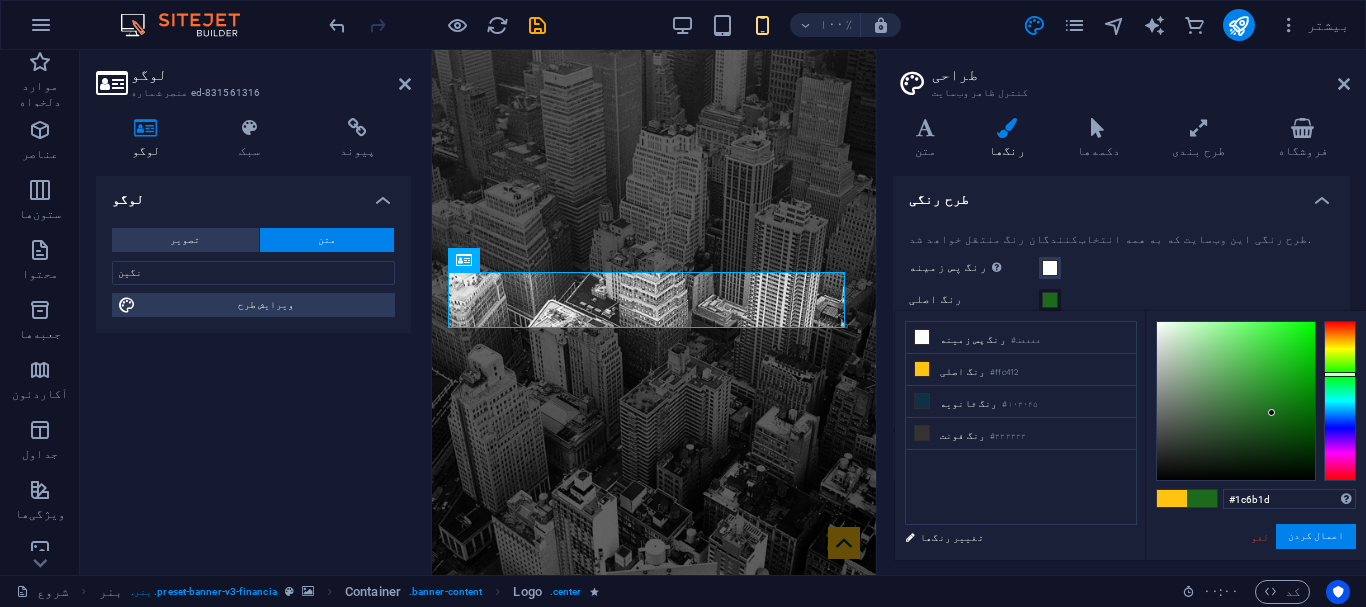 click at bounding box center [1236, 401] 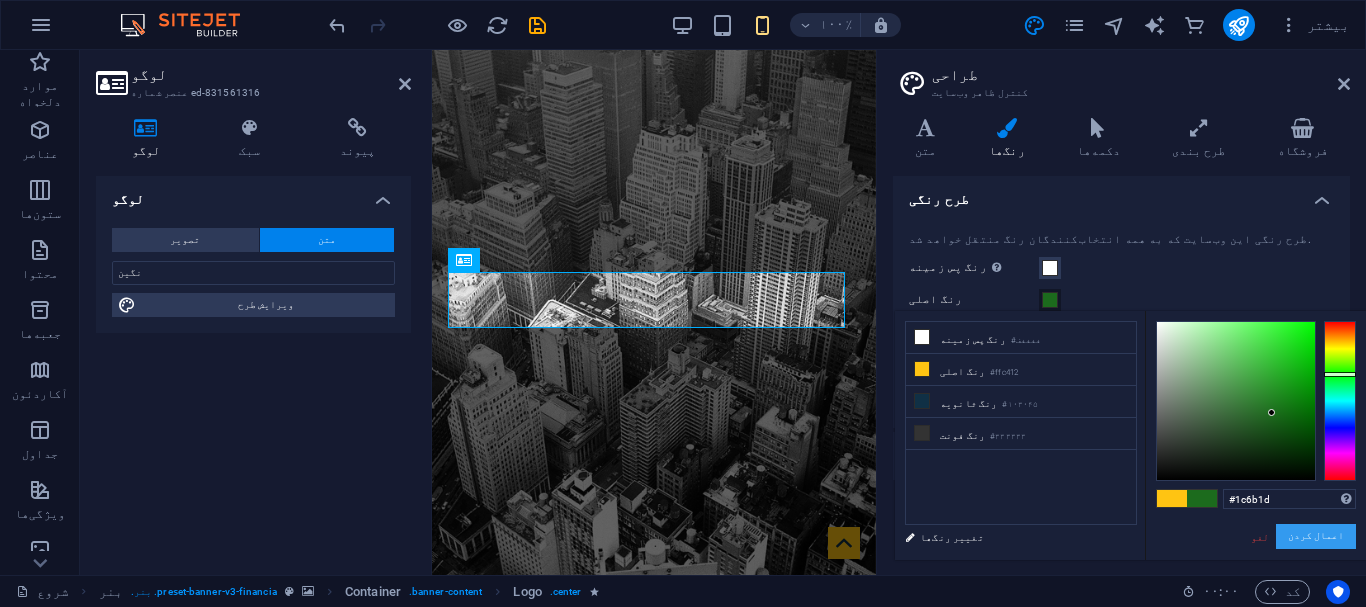 click on "اعمال کردن" at bounding box center (1316, 536) 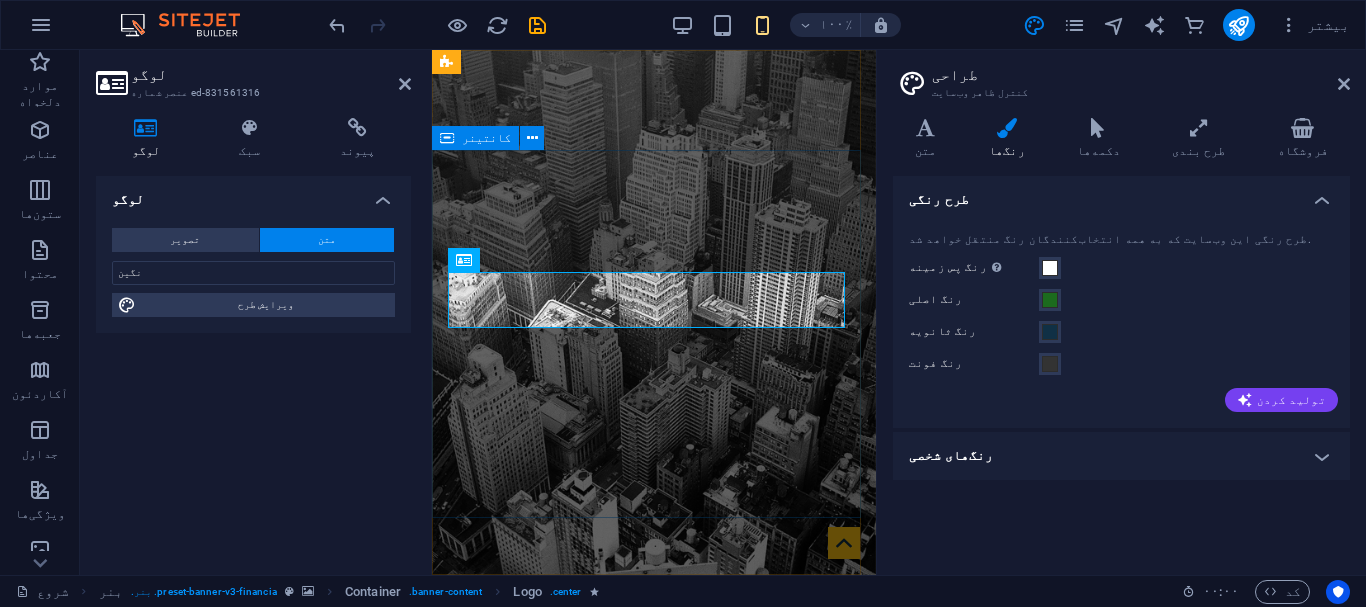 click on "نگین شرکت تنظیم حساب نگین" at bounding box center [654, 856] 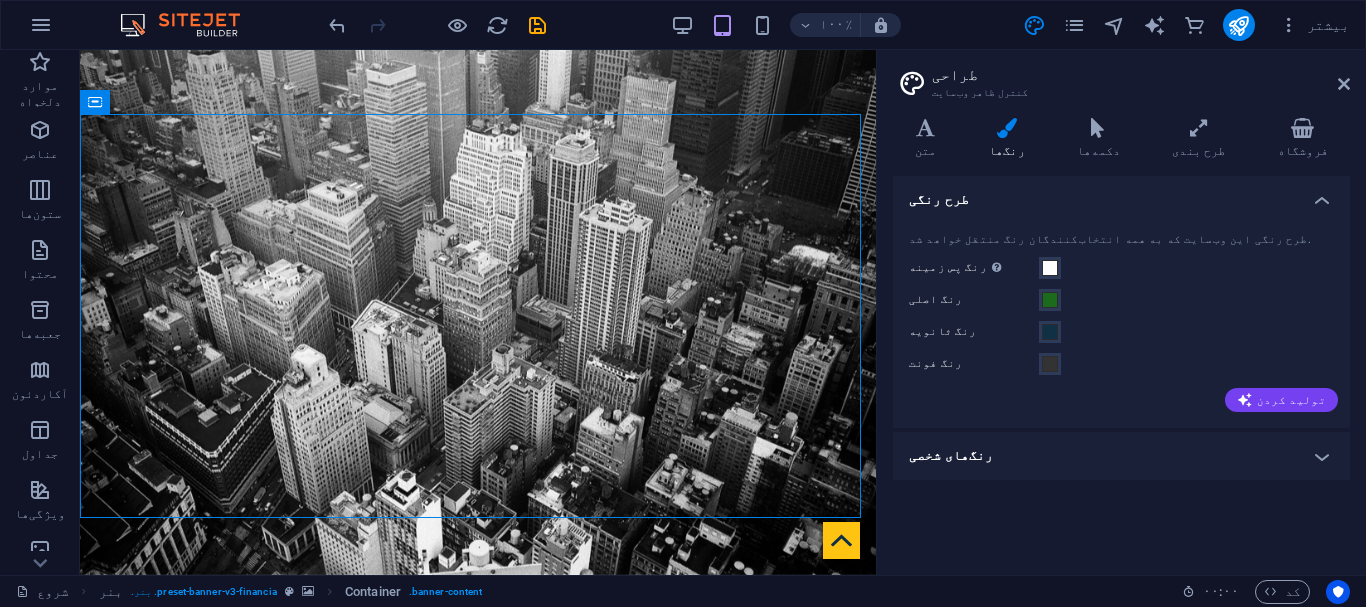 click on "رنگ‌ها" at bounding box center (1011, 139) 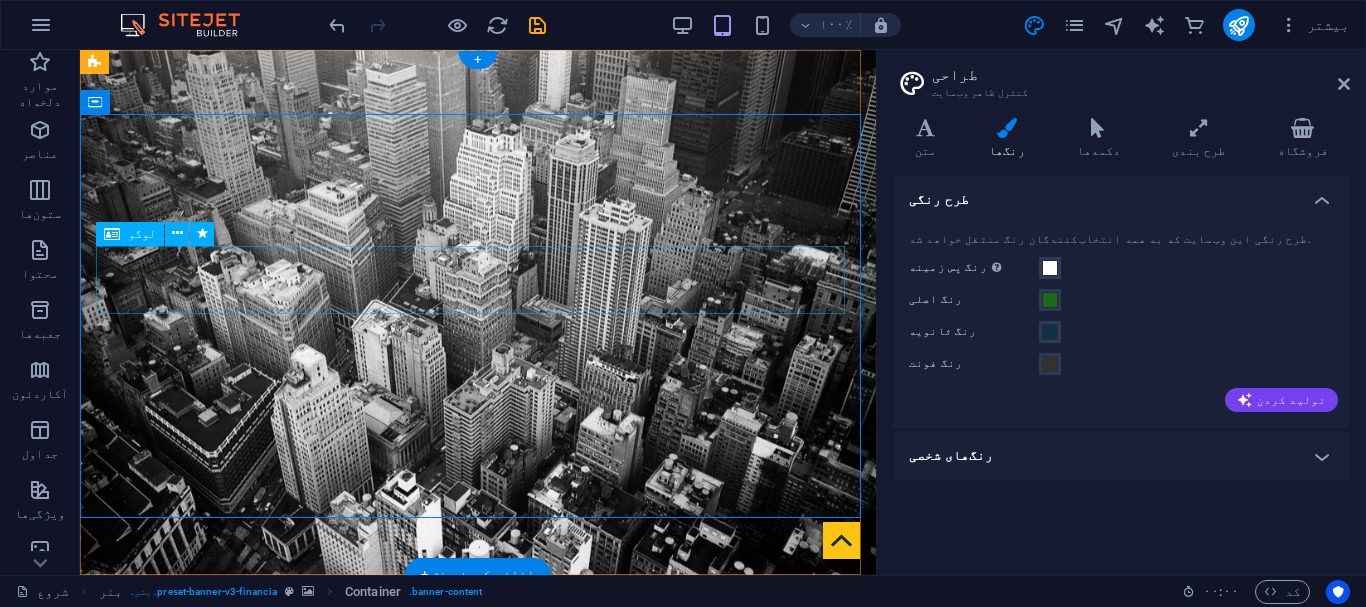 click on "نگین" at bounding box center [478, 821] 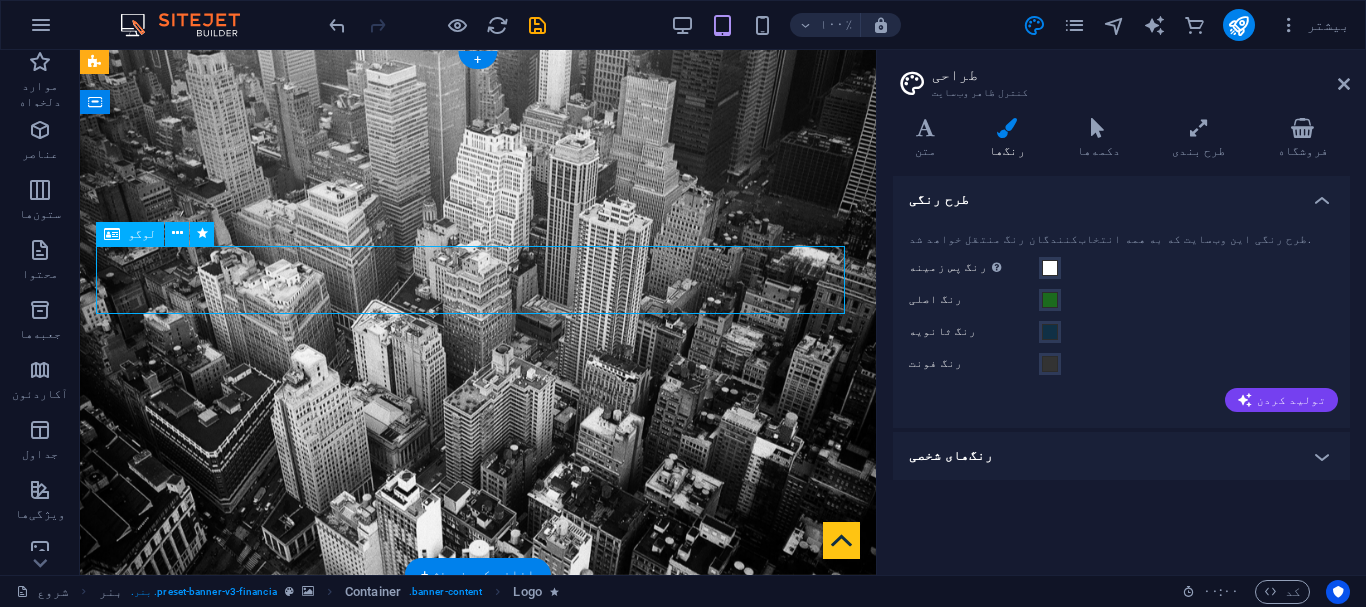 click on "نگین" at bounding box center (478, 821) 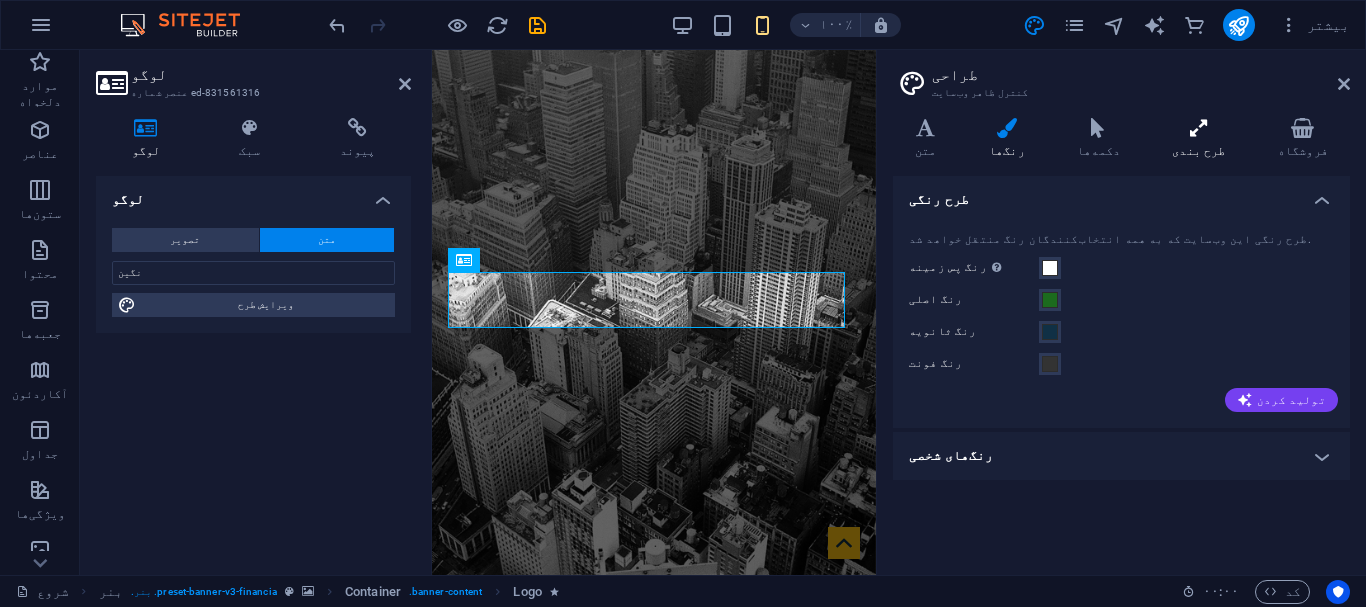 click on "طرح بندی" at bounding box center [1203, 139] 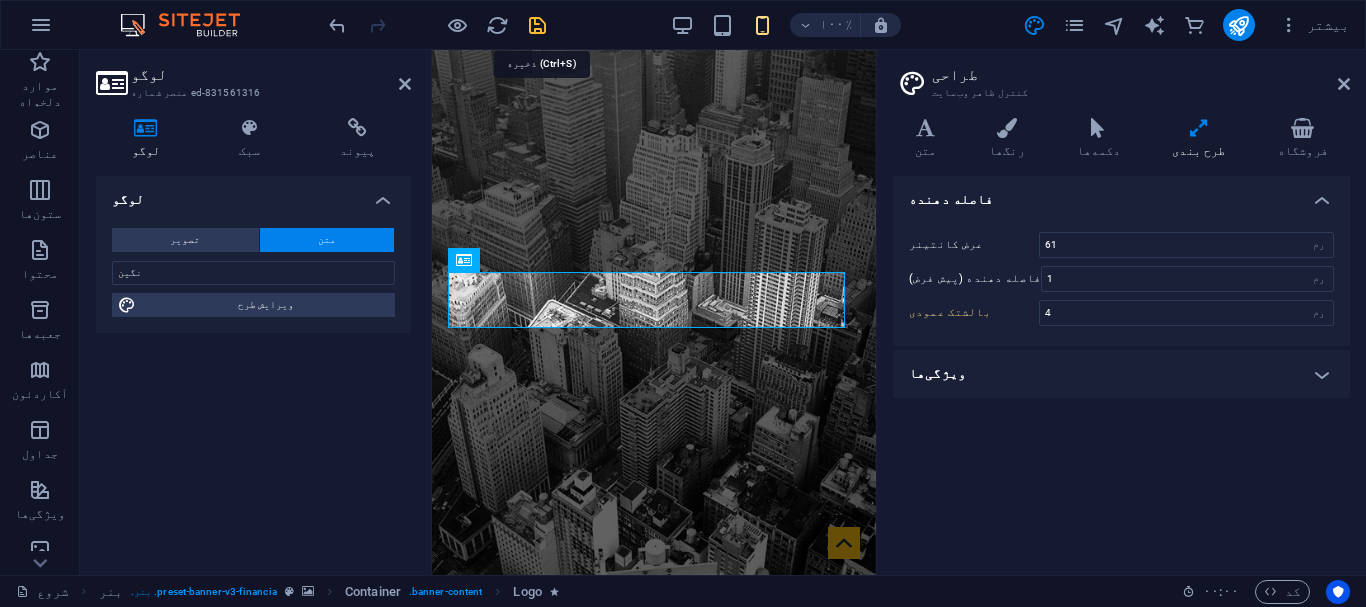 click at bounding box center [537, 25] 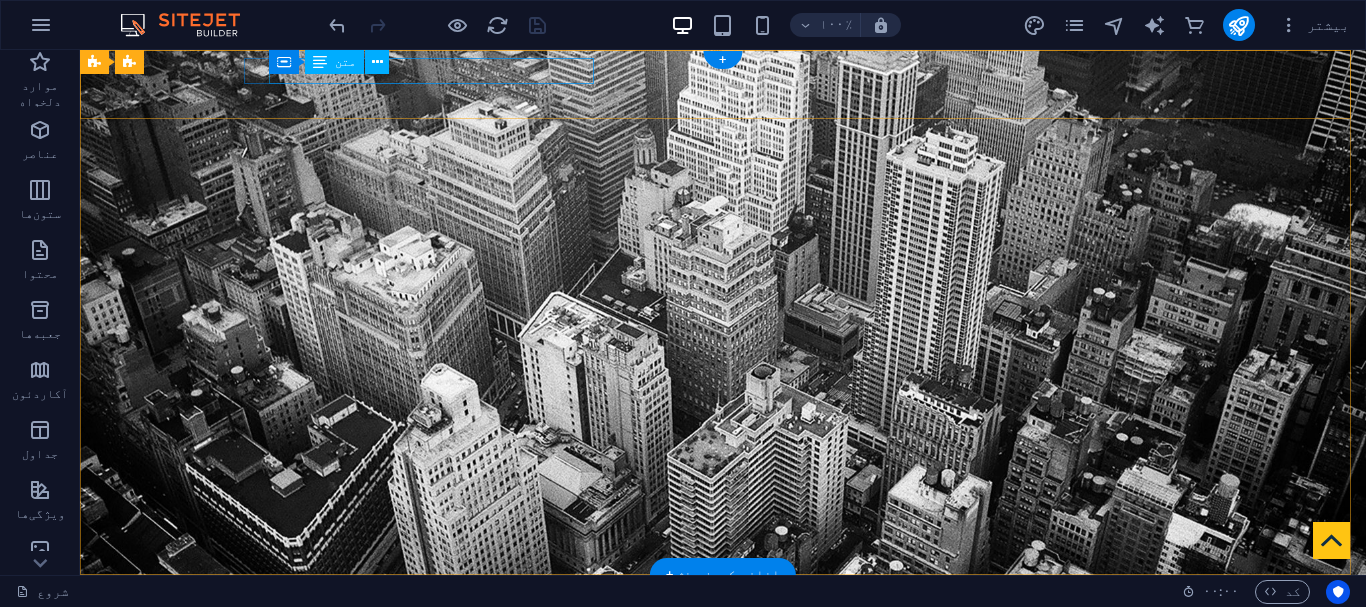click on "خیابان F، پلاک ۴۰۱، شمال غربی  ،  واشنگتن دی سی    ۲۰۰۰۱" at bounding box center [715, 612] 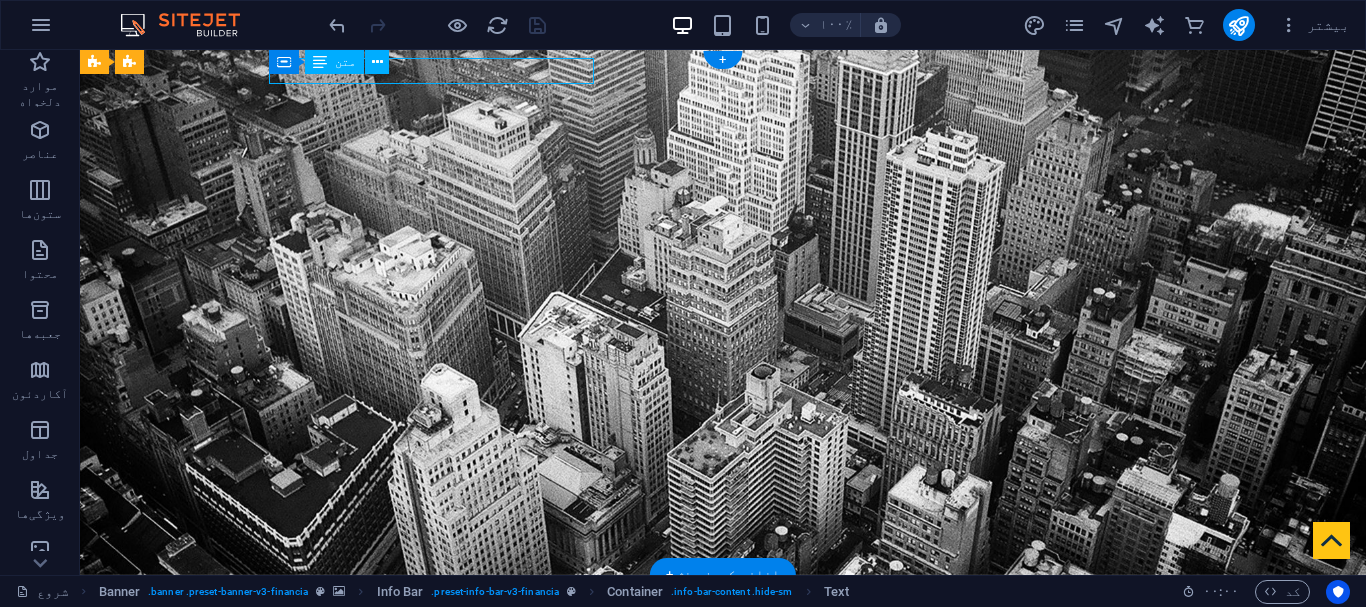 click on "خیابان F، پلاک ۴۰۱، شمال غربی  ،  واشنگتن دی سی    ۲۰۰۰۱" at bounding box center (715, 612) 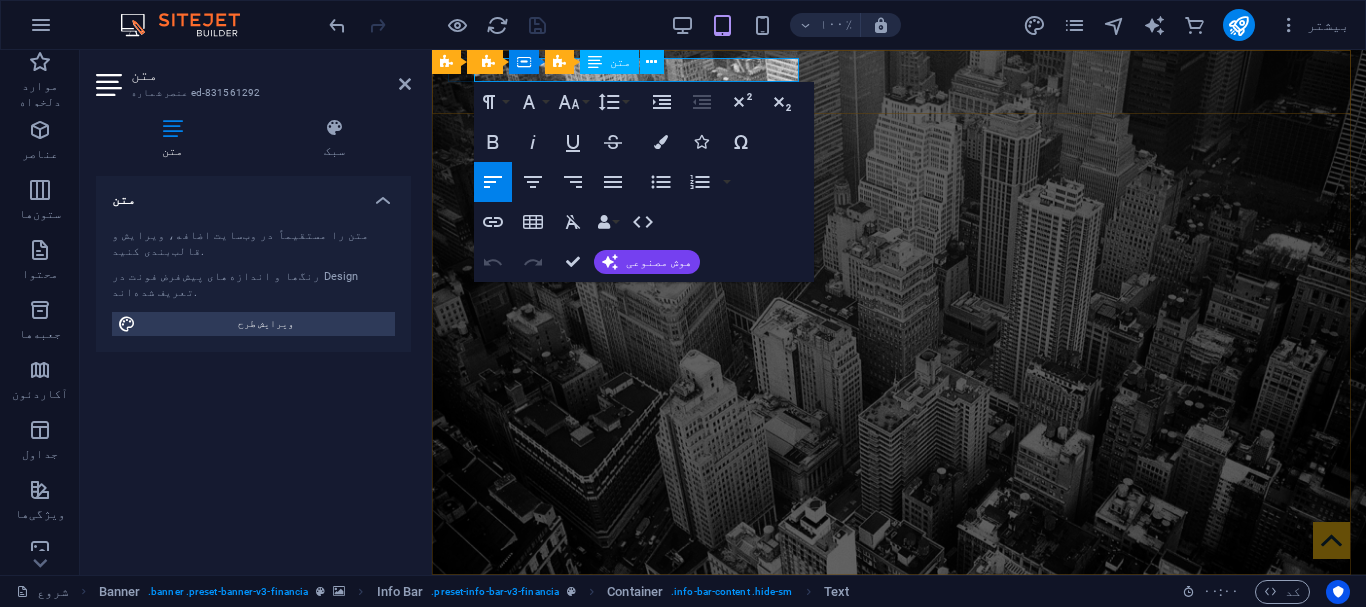 click on "خیابان F، پلاک ۴۰۱، شمال غربی" at bounding box center [1209, 610] 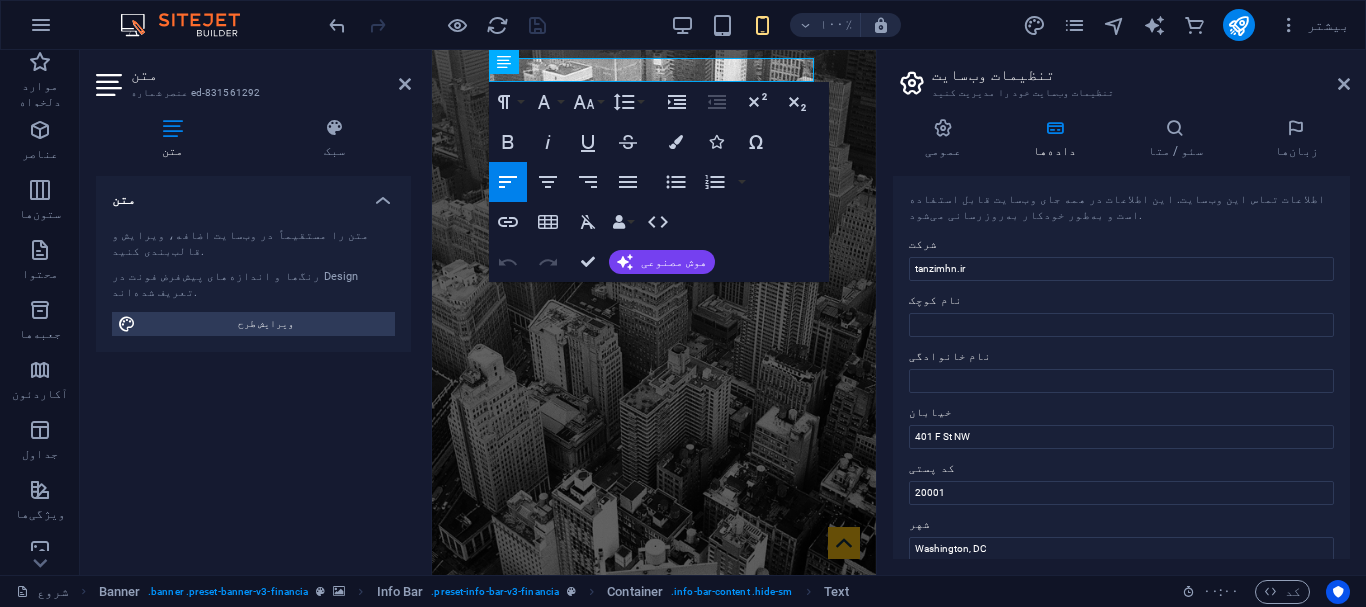 click on "اطلاعات تماس این وب‌سایت. این اطلاعات در همه جای وب‌سایت قابل استفاده است و به‌طور خودکار به‌روزرسانی می‌شود. شرکت tanzimhn.ir نام کوچک نام خانوادگی خیابان 401 F St NW کد پستی 20001 شهر Washington, DC ایمیل 90063c1612560446dd221ff804afbd@cpanel.local تلفن +1-123-456-7890 موبایل فکس فیلد سفارشی ۱ فیلد سفارشی ۲ فیلد سفارشی ۳ فیلد سفارشی ۴ فیلد سفارشی ۵ فیلد سفارشی ۶" at bounding box center [1121, 367] 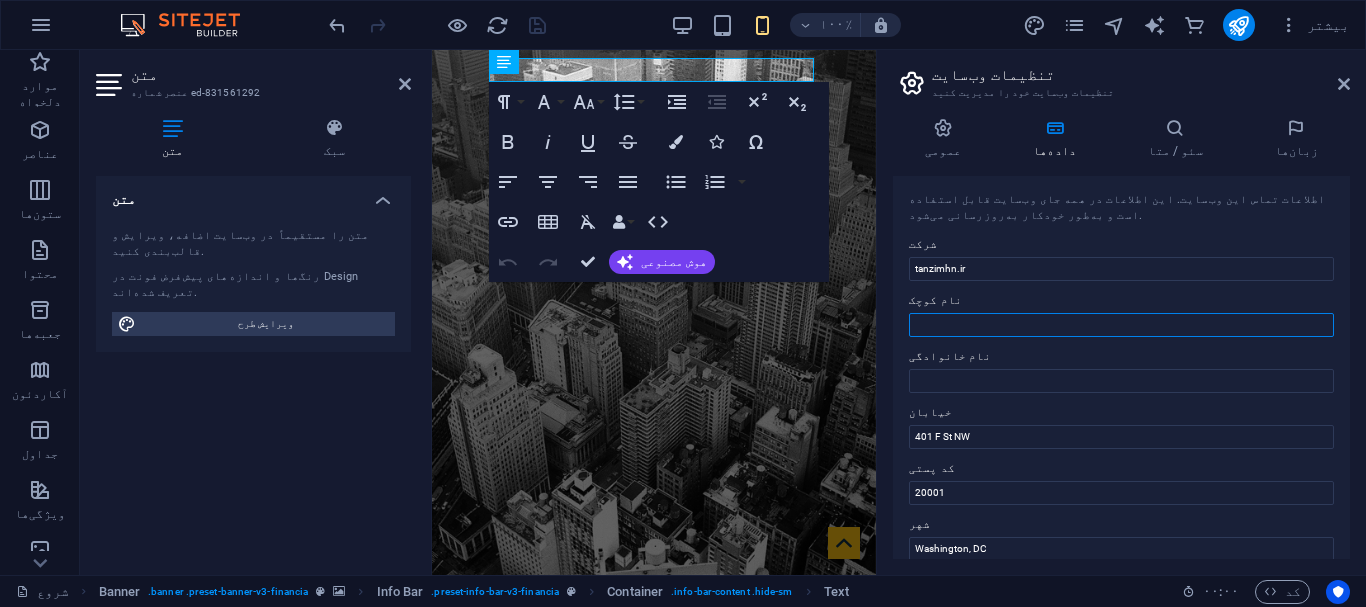 click on "نام کوچک" at bounding box center (1121, 325) 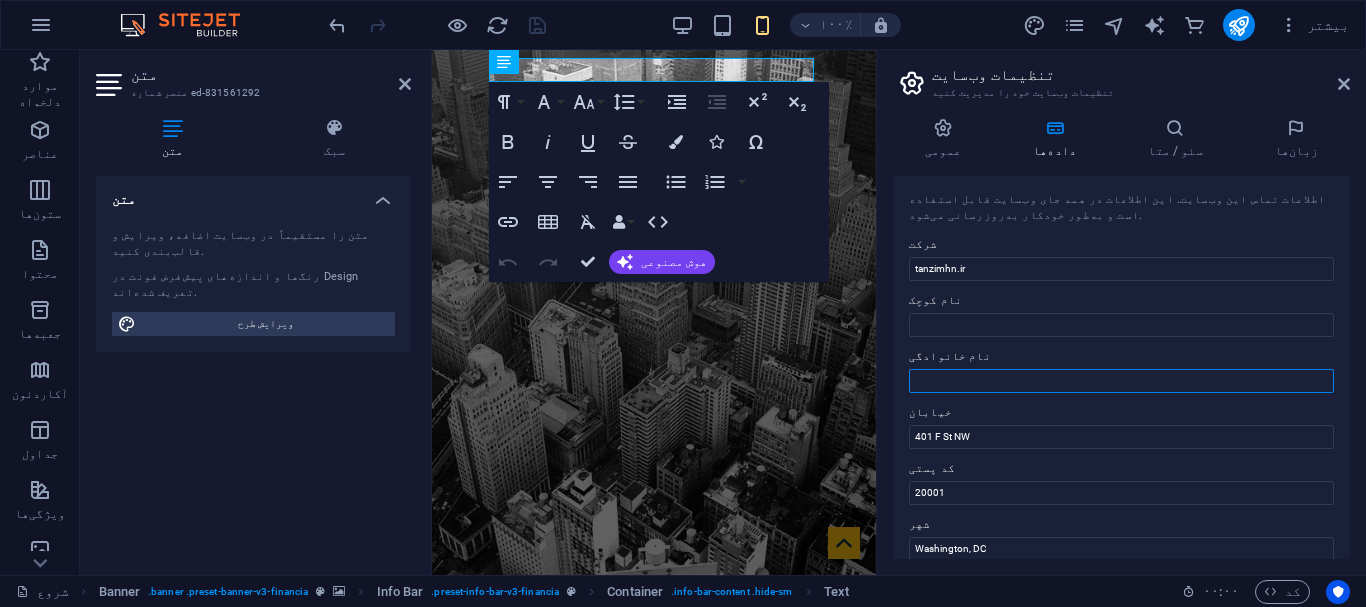 click on "نام خانوادگی" at bounding box center [1121, 381] 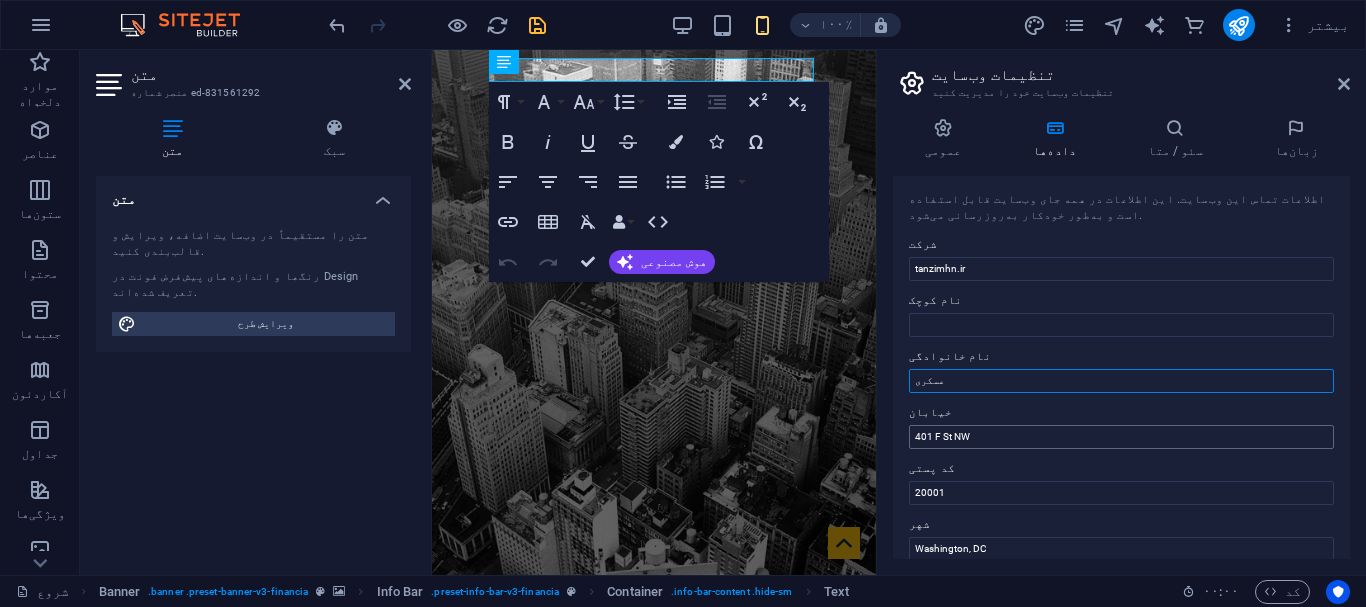 type on "عسکری" 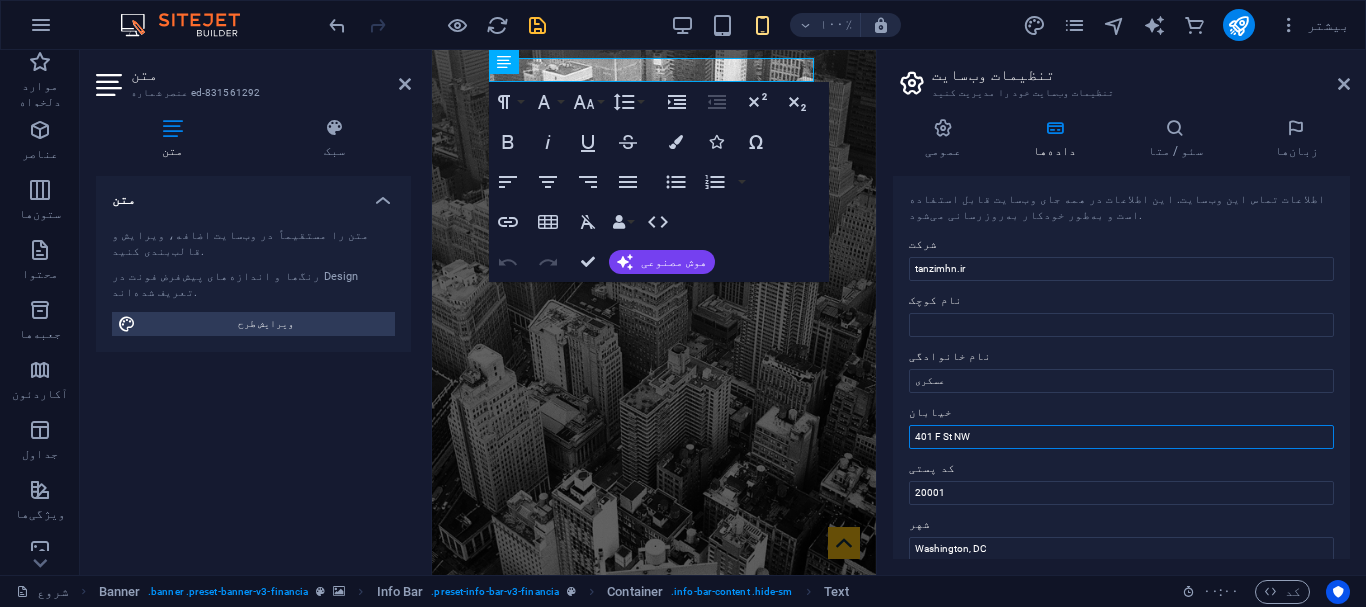 click on "401 F St NW" at bounding box center (1121, 437) 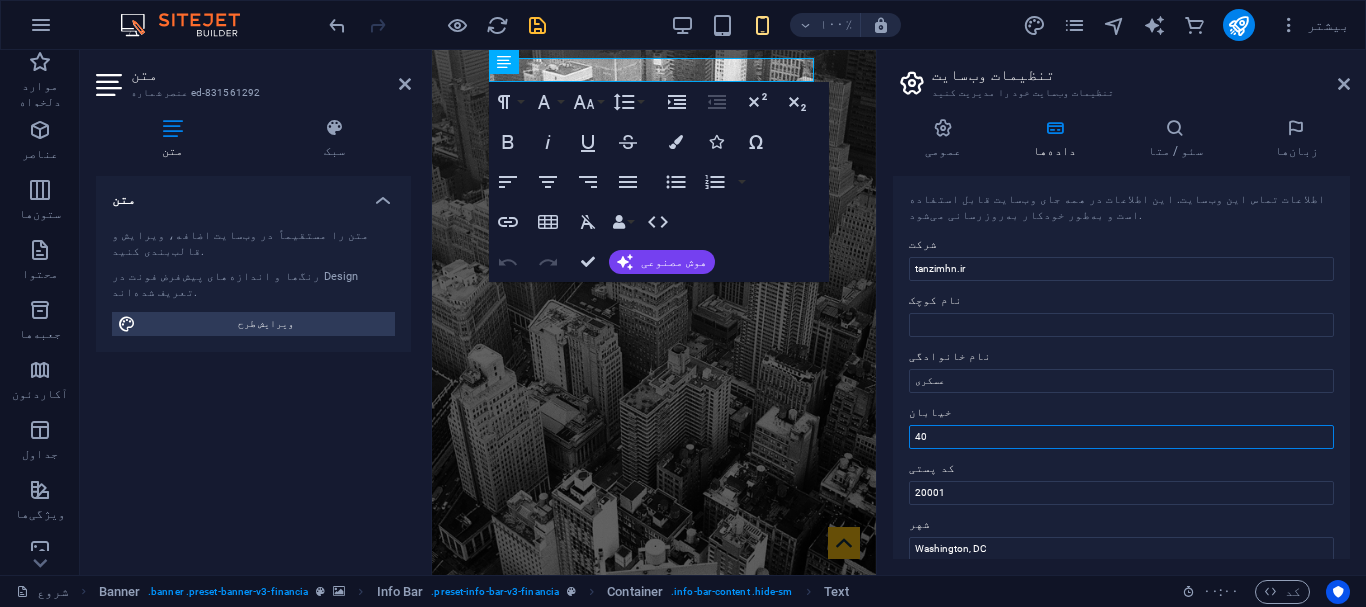 type on "4" 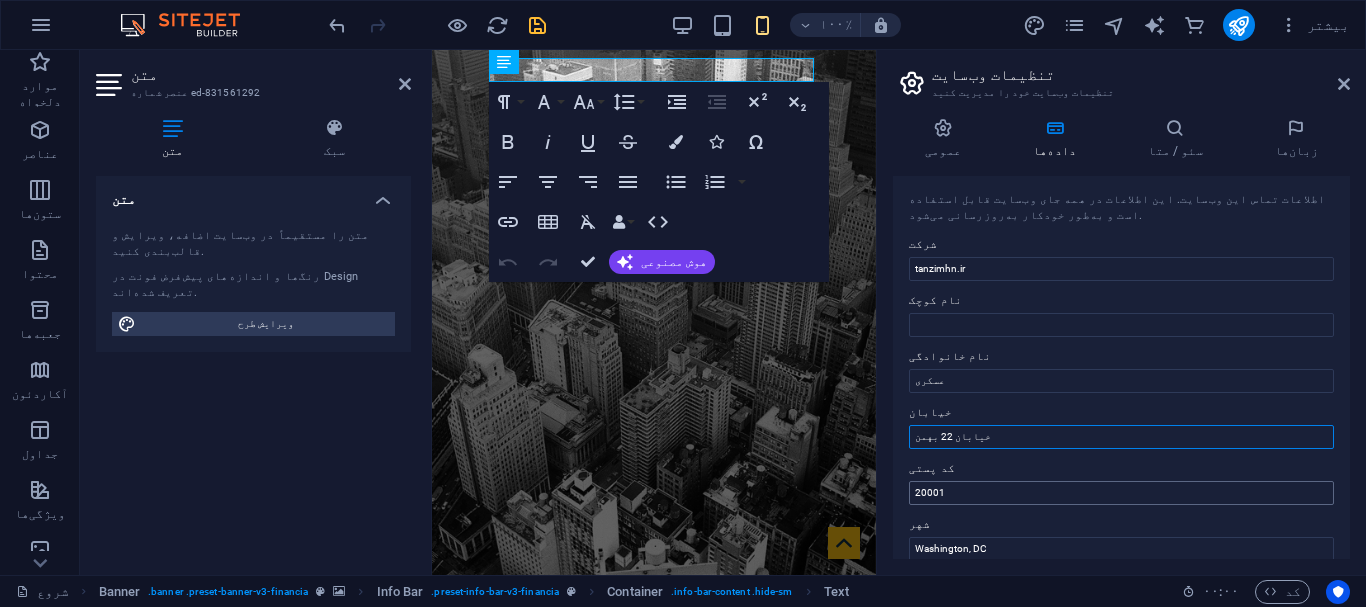 scroll, scrollTop: 100, scrollLeft: 0, axis: vertical 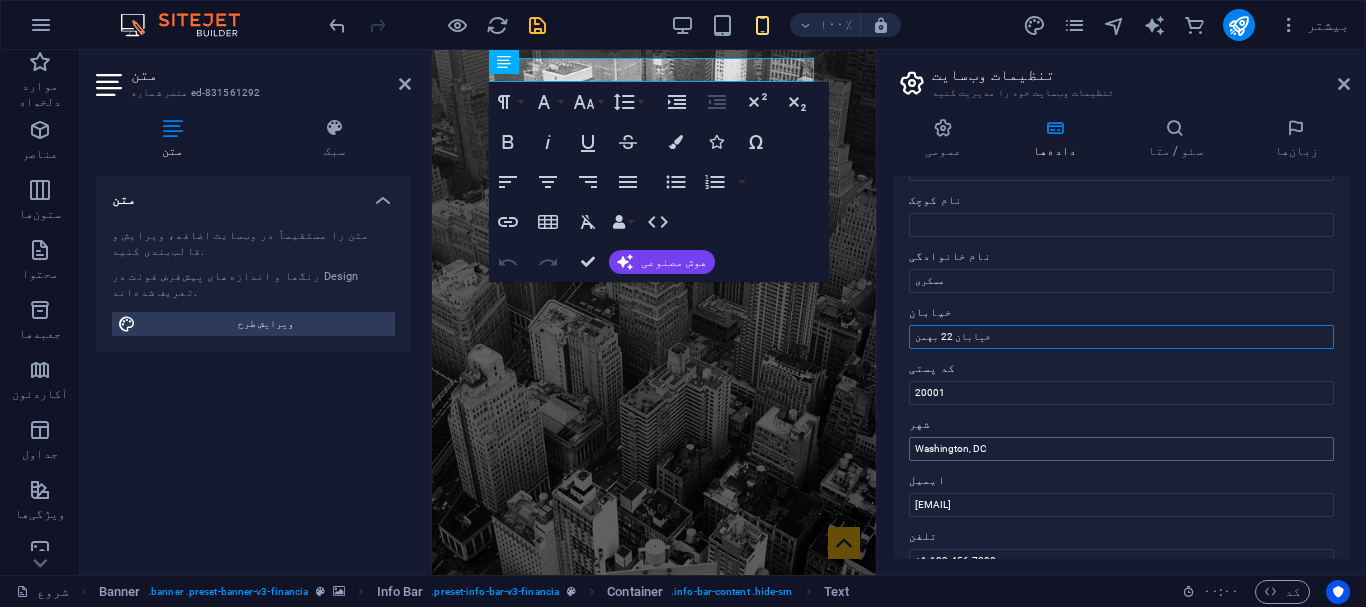 type on "خیابان 22 بهمن" 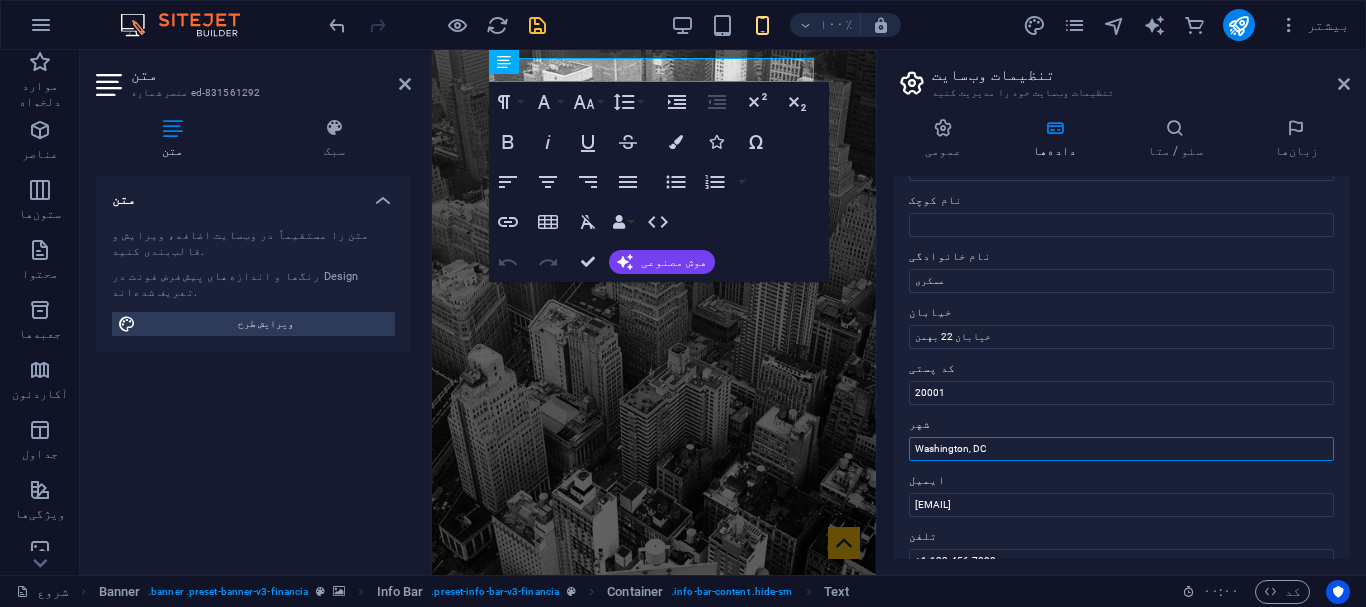 drag, startPoint x: 1005, startPoint y: 447, endPoint x: 906, endPoint y: 449, distance: 99.0202 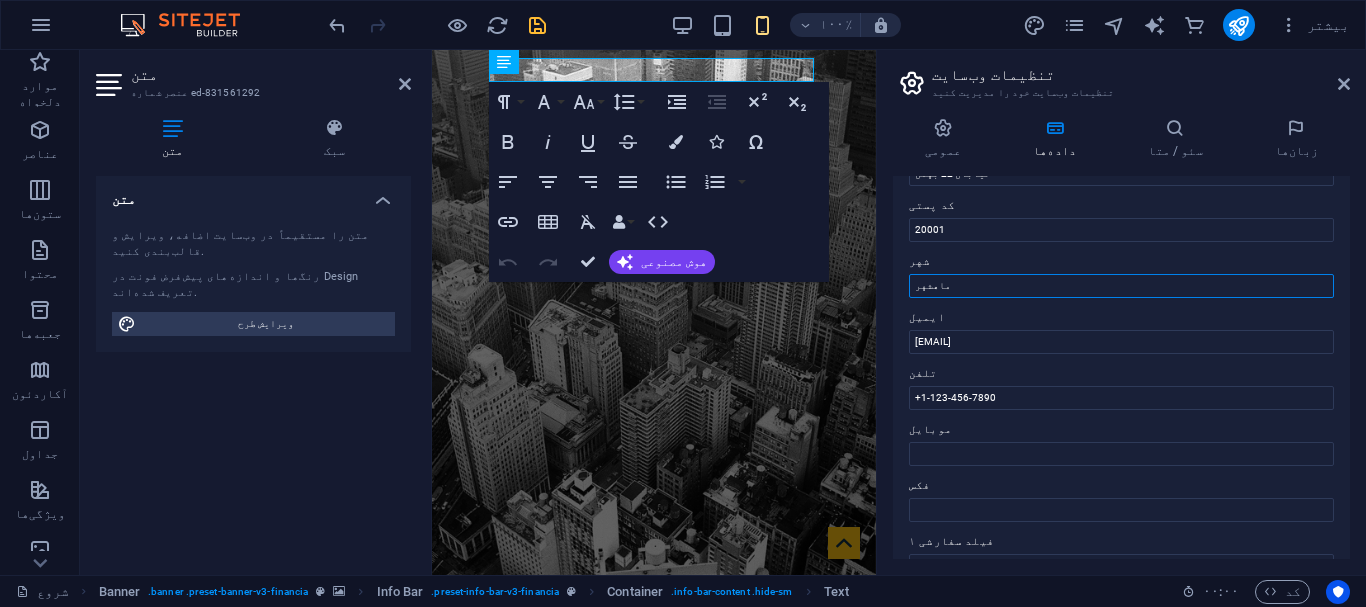 scroll, scrollTop: 300, scrollLeft: 0, axis: vertical 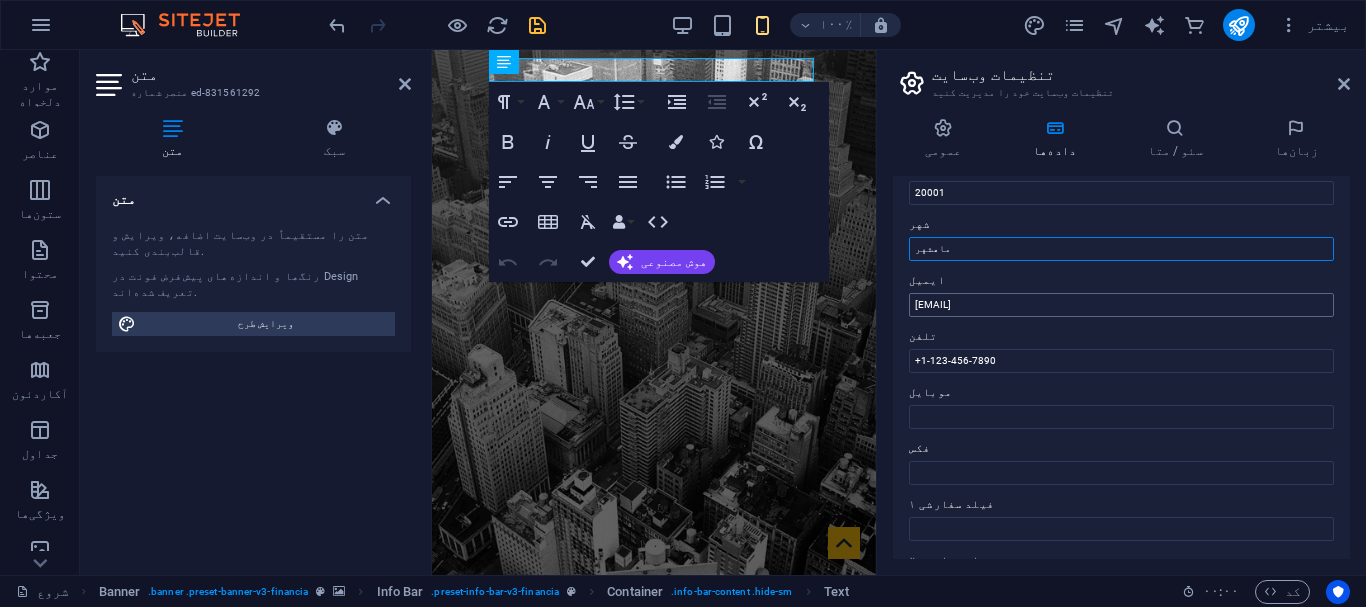 type on "ماهشهر" 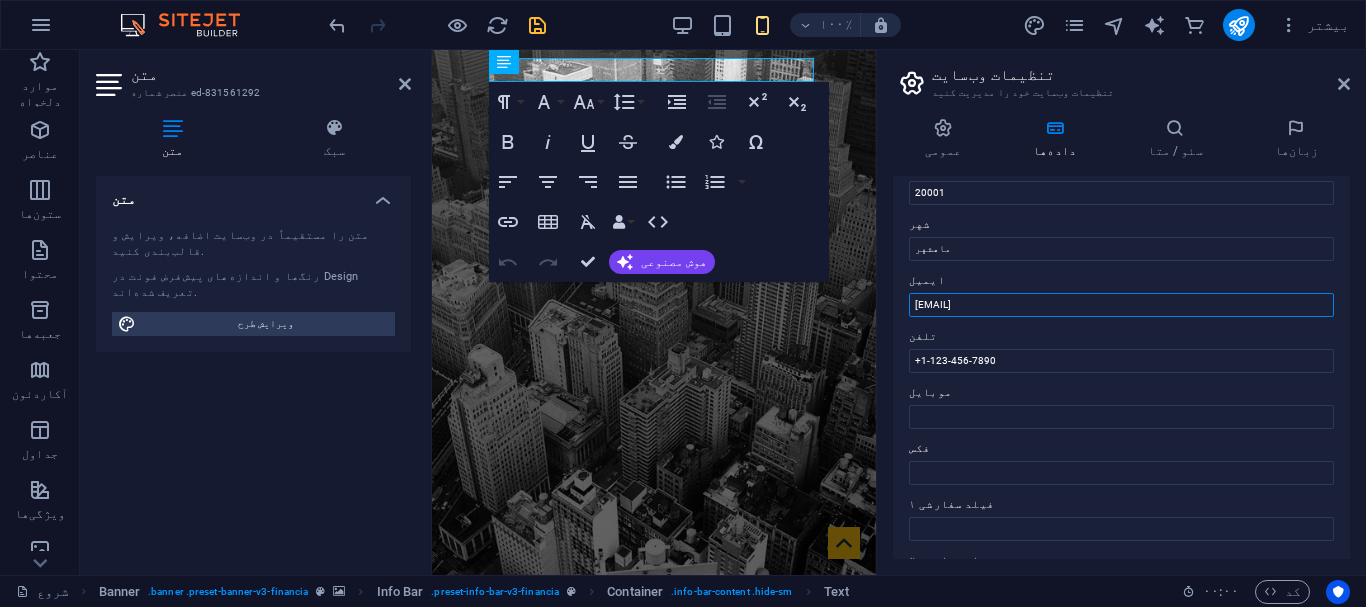 drag, startPoint x: 1074, startPoint y: 308, endPoint x: 890, endPoint y: 308, distance: 184 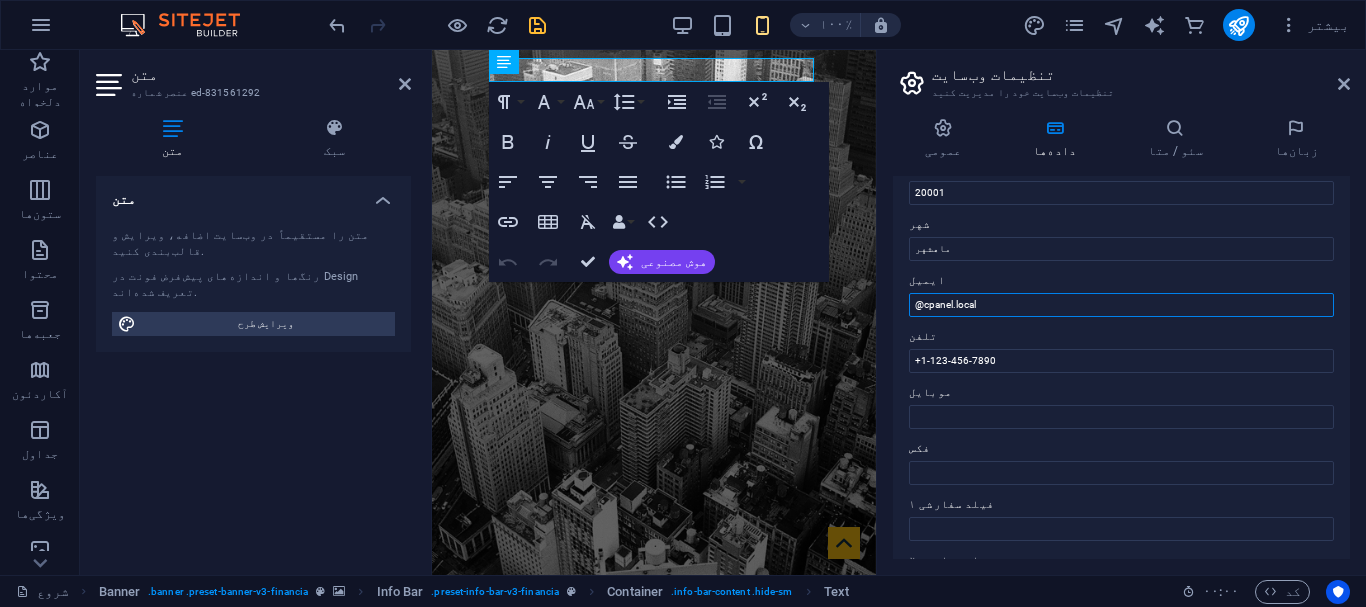 drag, startPoint x: 1004, startPoint y: 305, endPoint x: 908, endPoint y: 296, distance: 96.42095 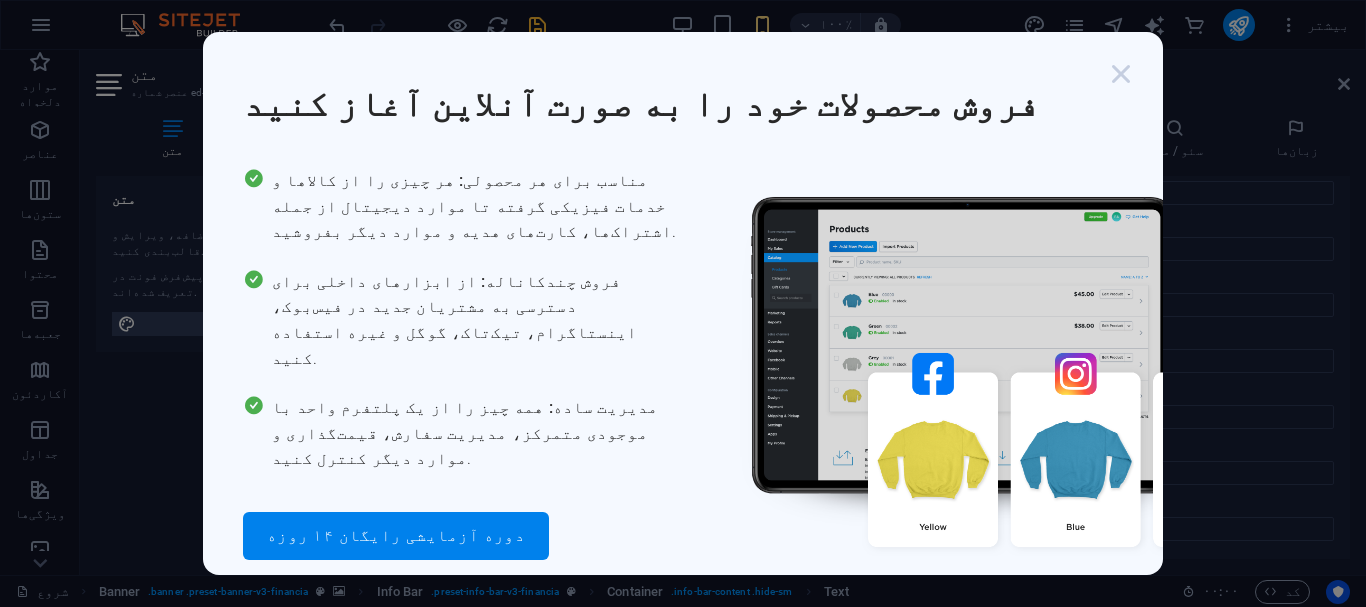 click at bounding box center (1121, 74) 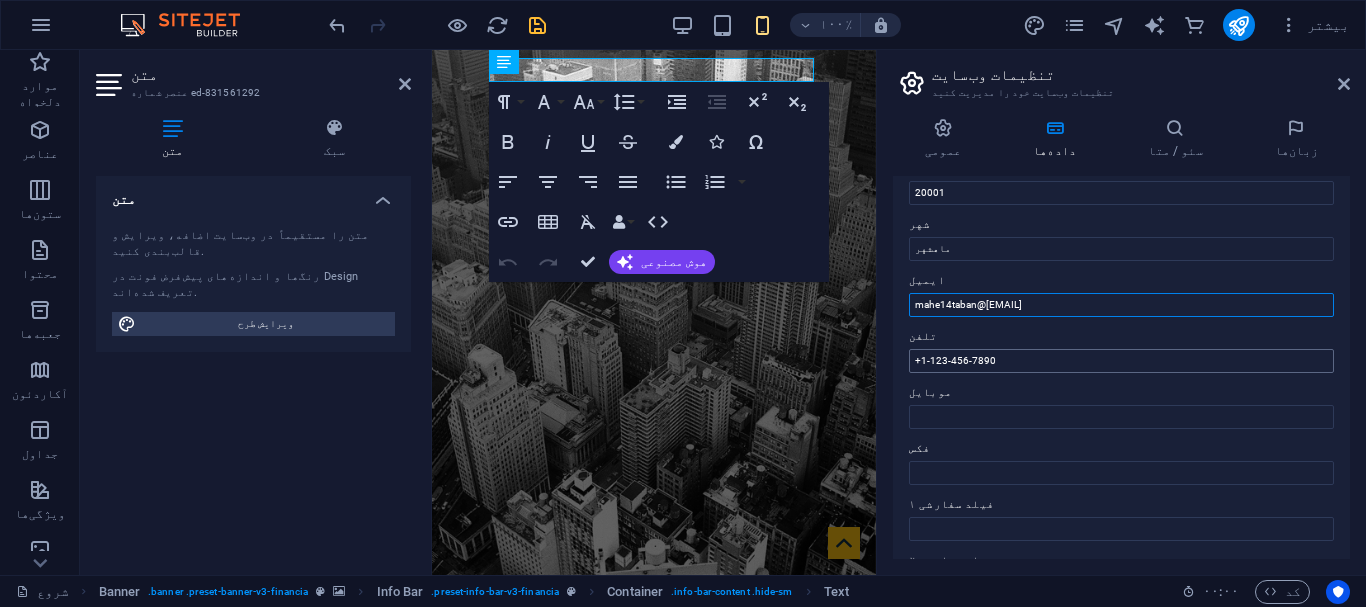 type on "[EMAIL]" 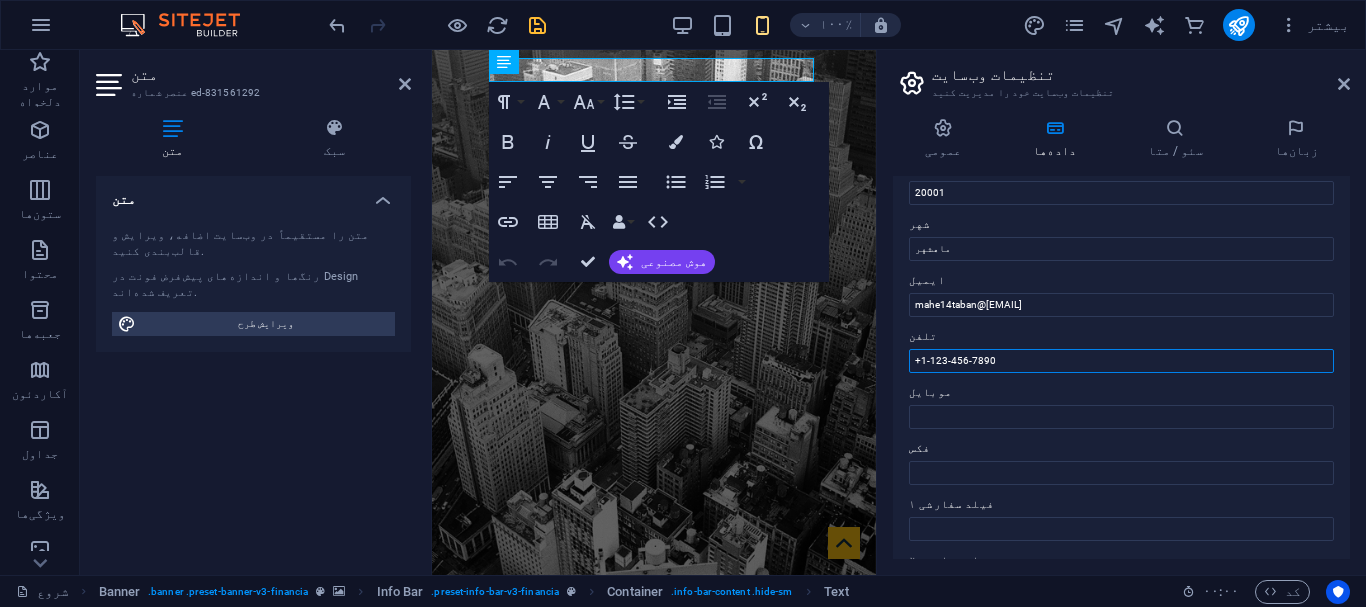 drag, startPoint x: 1003, startPoint y: 362, endPoint x: 911, endPoint y: 359, distance: 92.0489 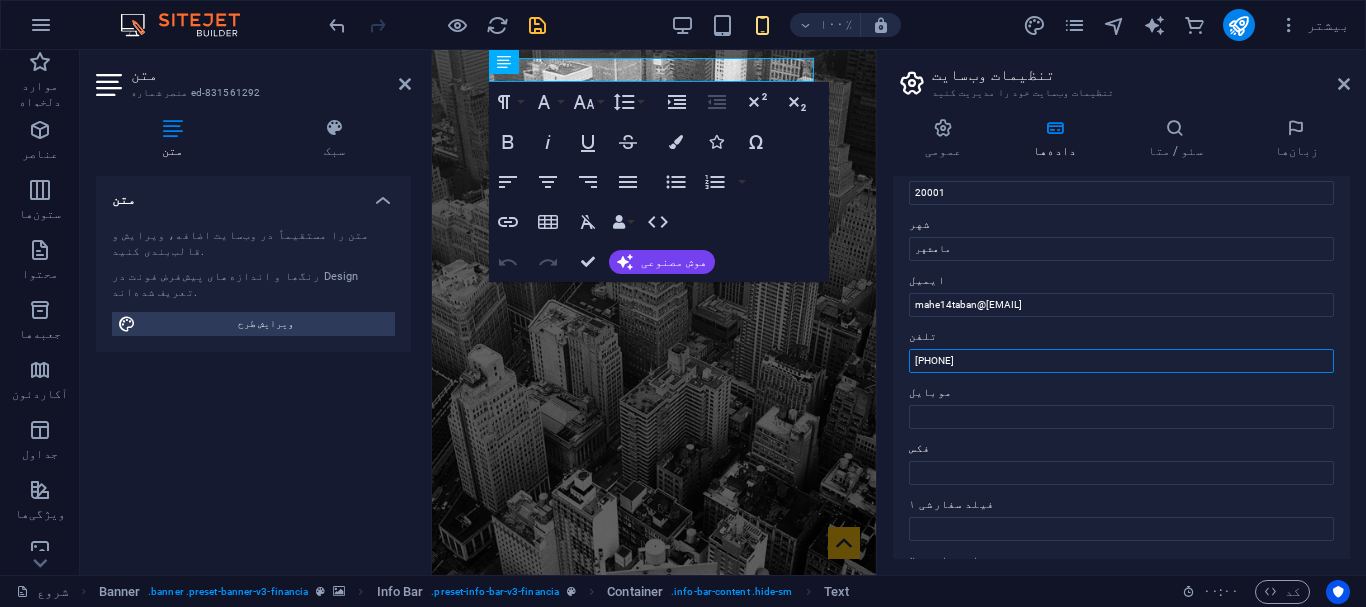 click on "[PHONE]" at bounding box center (1121, 361) 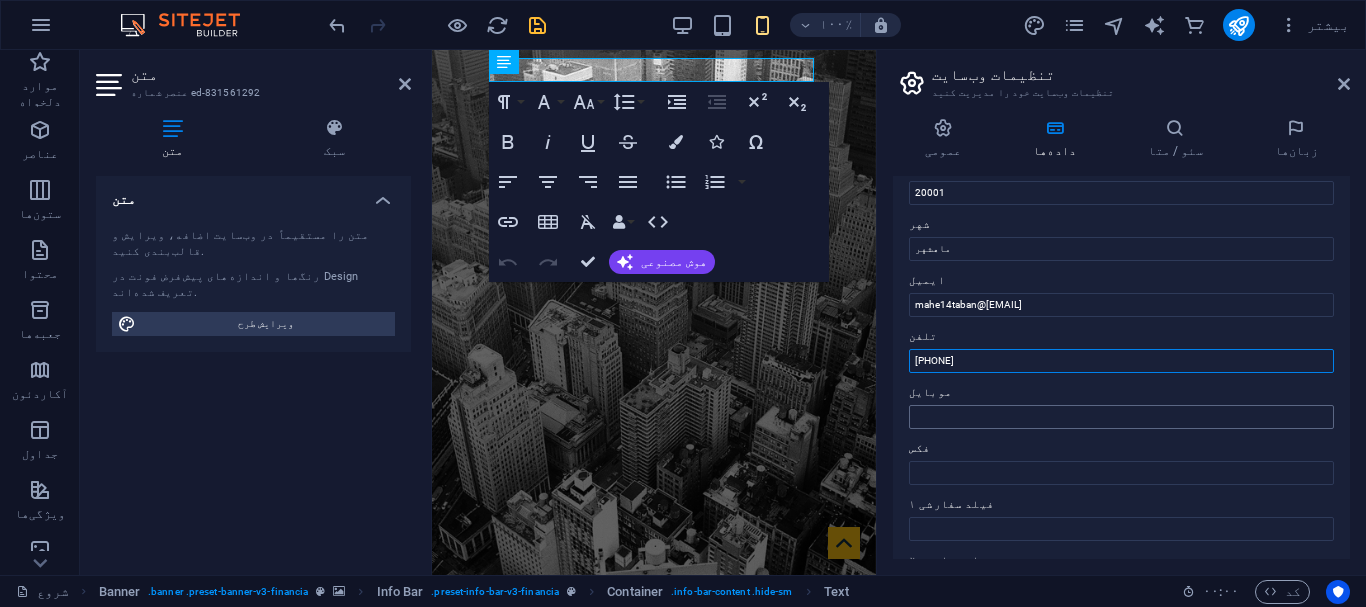 type on "[PHONE]" 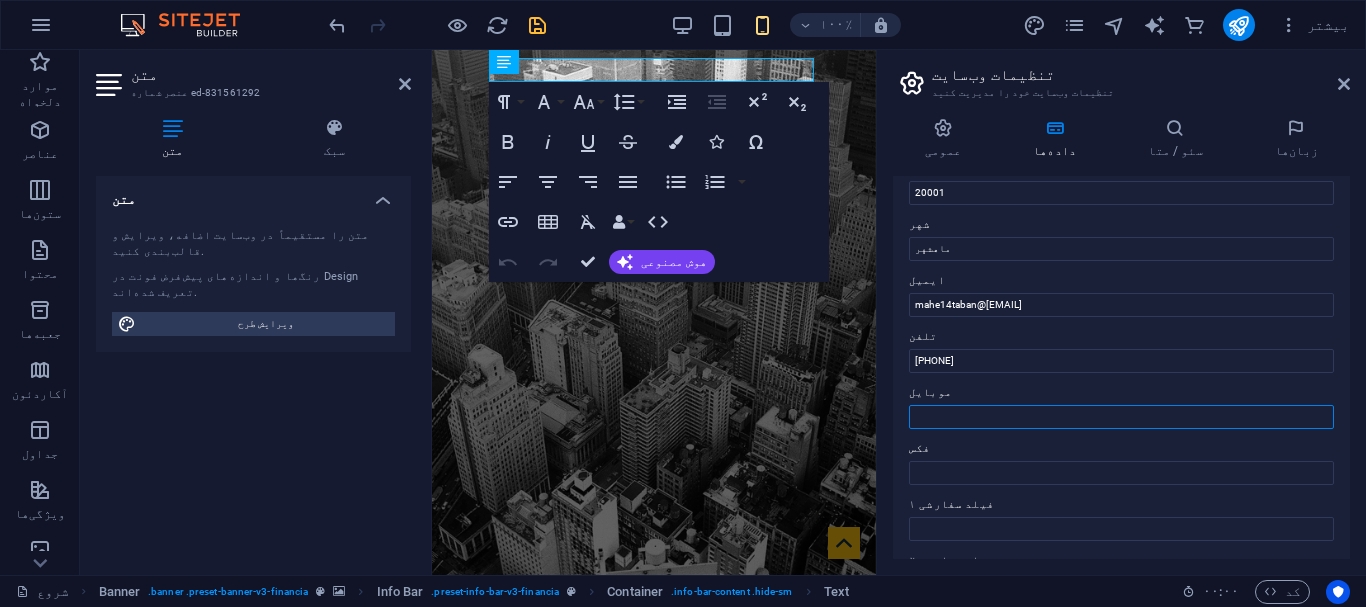 click on "موبایل" at bounding box center [1121, 417] 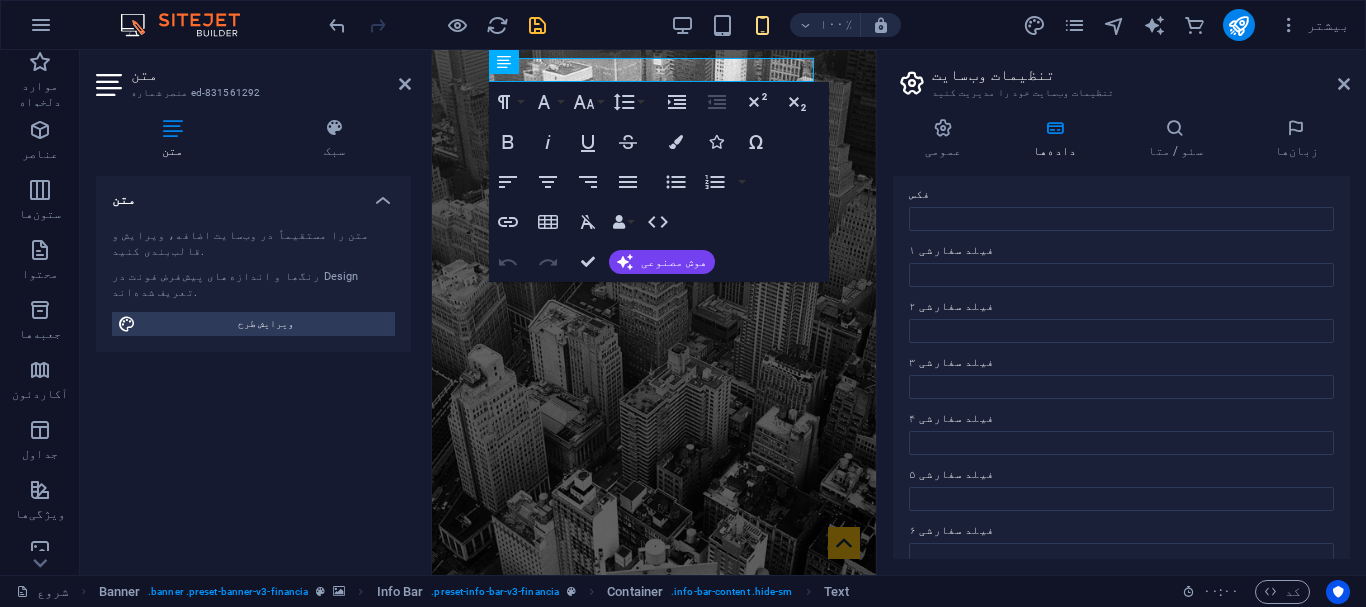 scroll, scrollTop: 578, scrollLeft: 0, axis: vertical 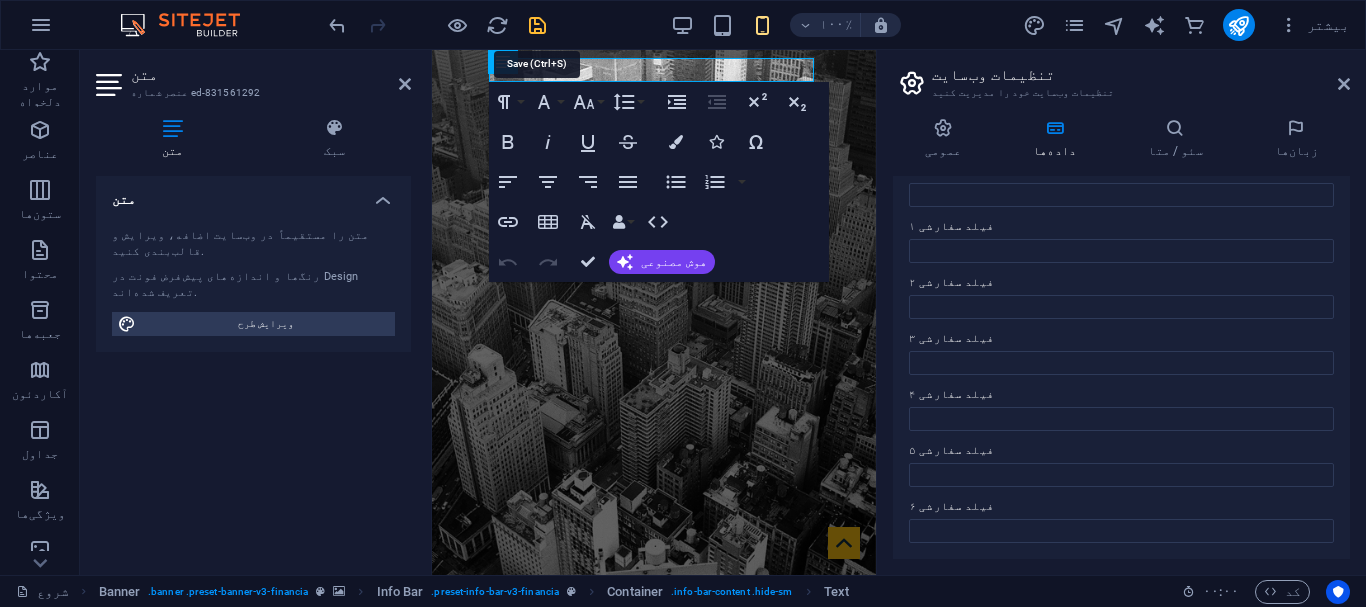 type on "[PHONE]" 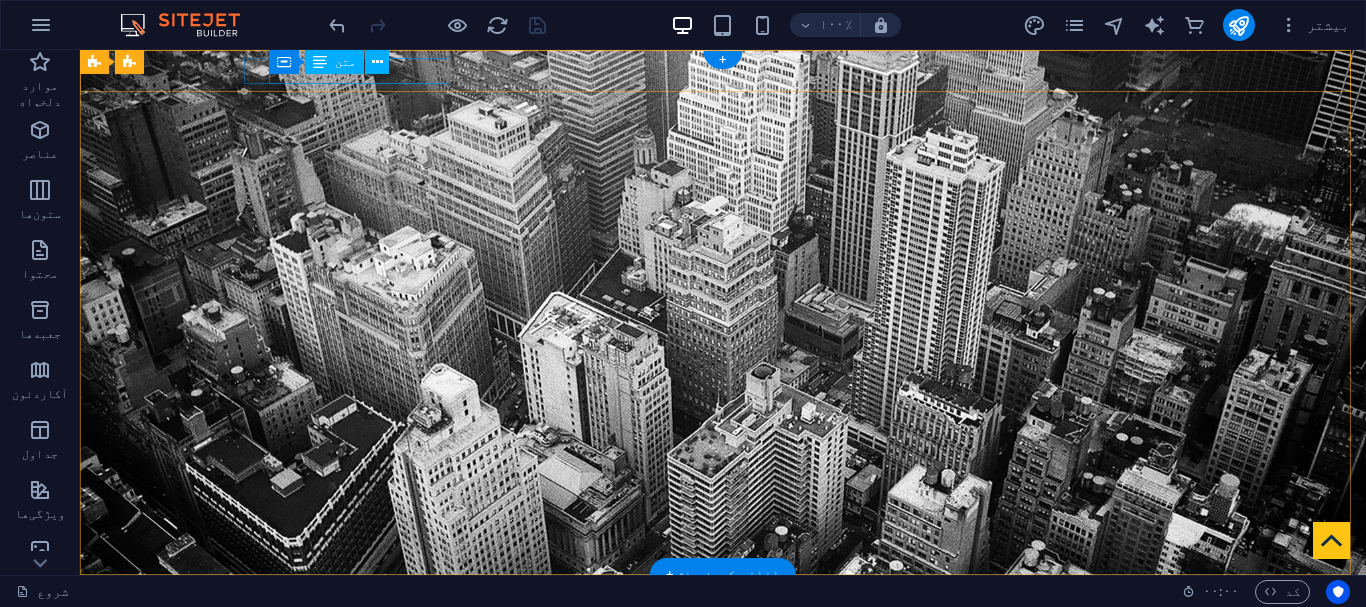 click on "خیابان ۲۲ بهمن  ،  ماهشهر    ۲۰۰۰۱" at bounding box center (715, 612) 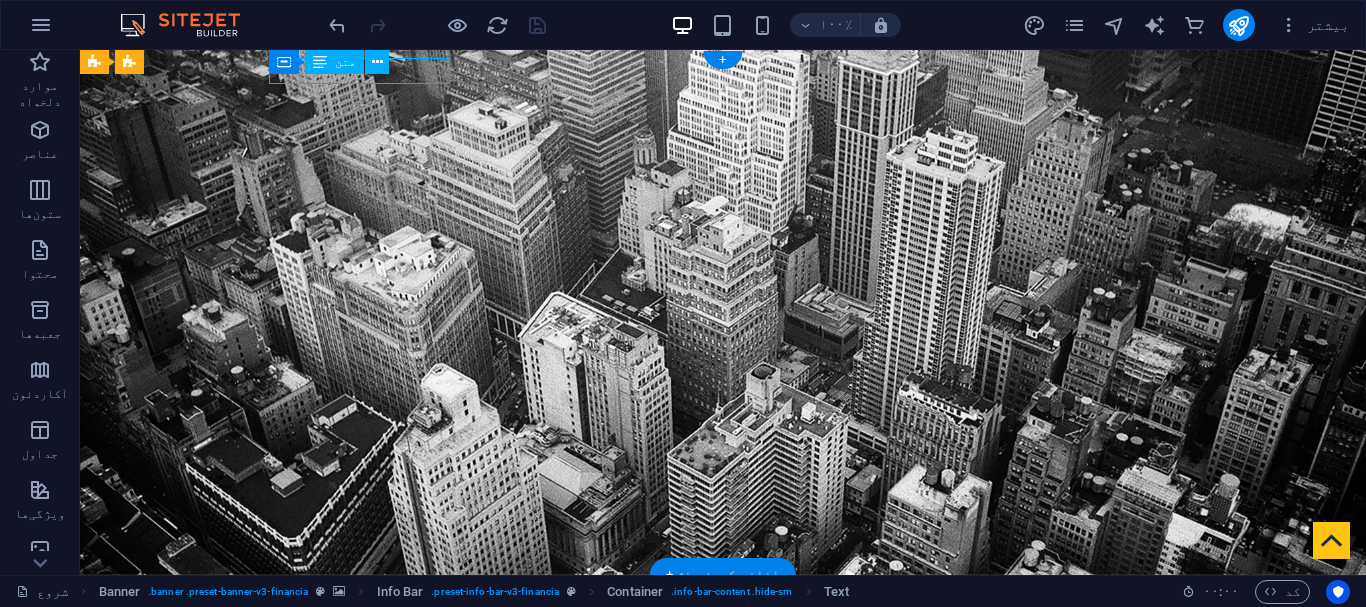click on "خیابان ۲۲ بهمن  ،  ماهشهر    ۲۰۰۰۱" at bounding box center (715, 612) 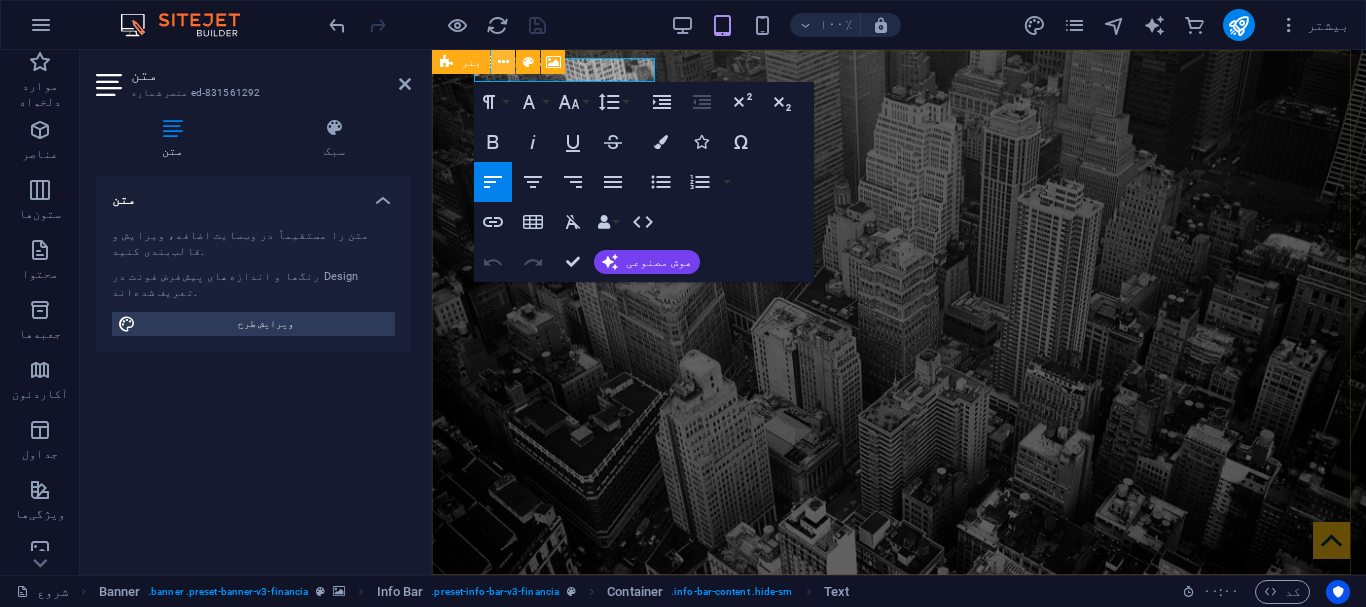 click at bounding box center [503, 62] 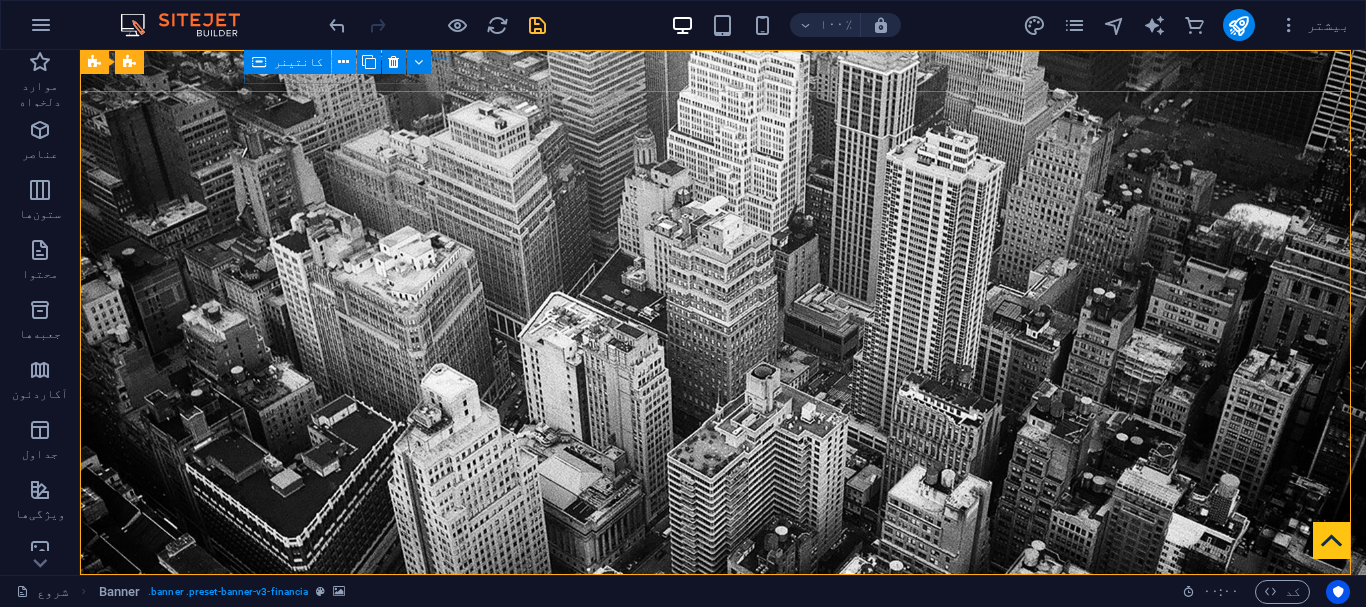 click at bounding box center (343, 62) 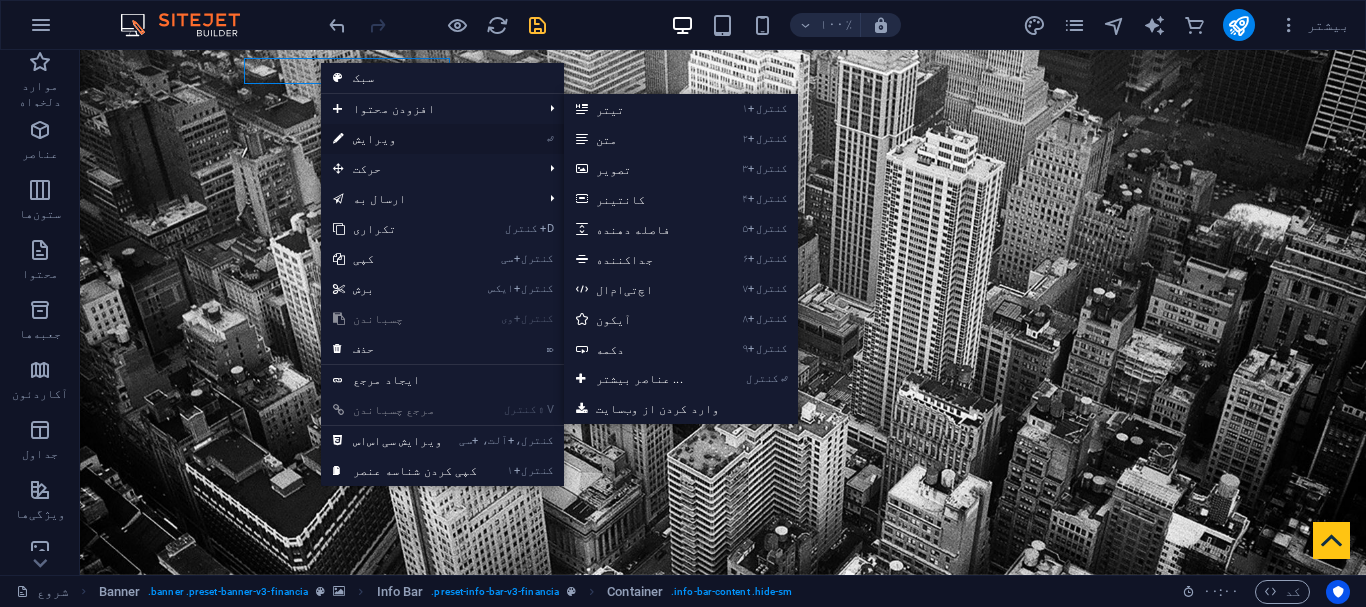 click at bounding box center (338, 139) 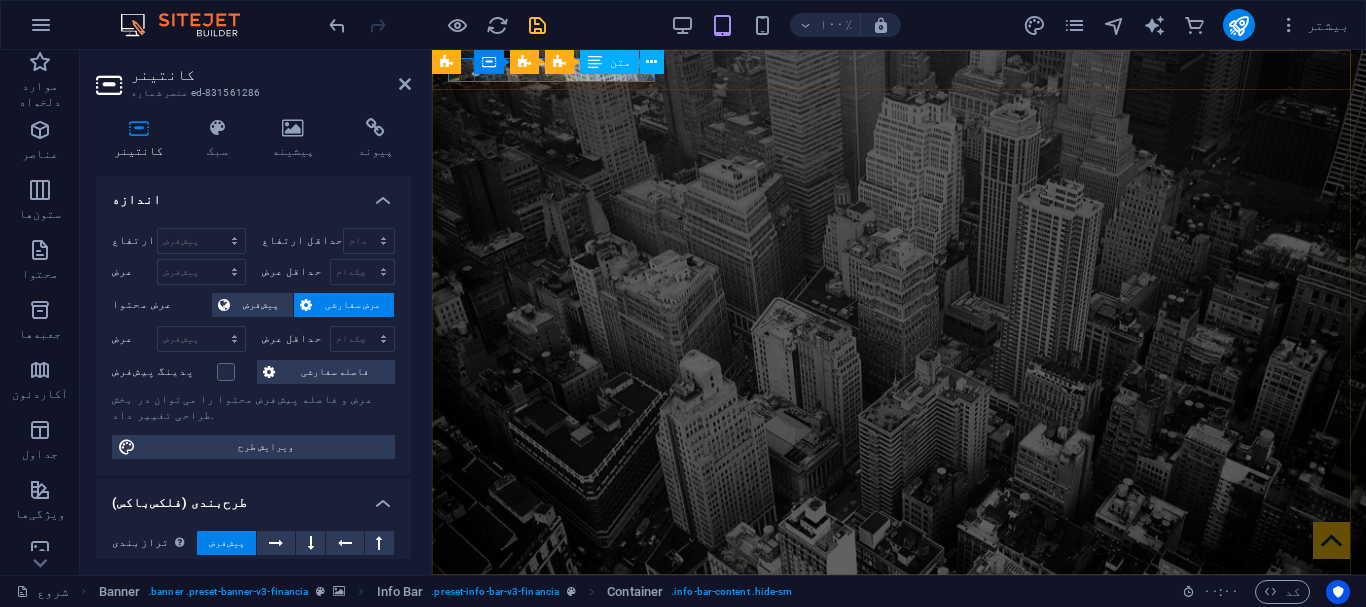 drag, startPoint x: 488, startPoint y: 80, endPoint x: 840, endPoint y: 78, distance: 352.00568 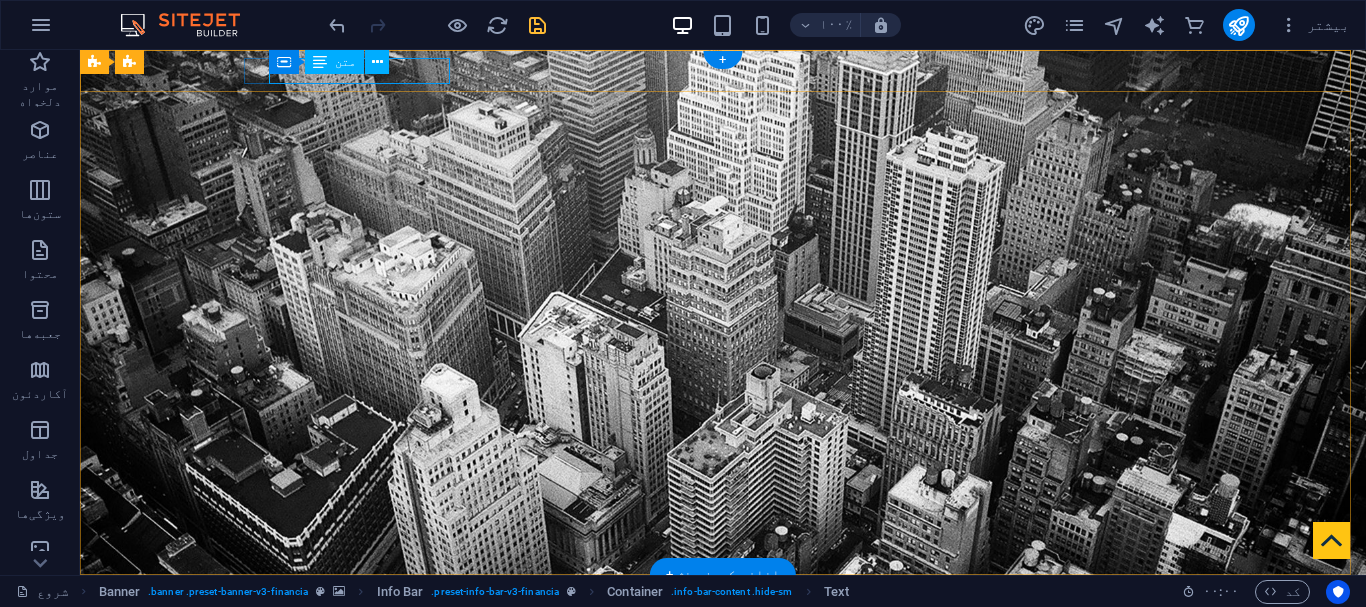 click on "خیابان ۲۲ بهمن  ،  ماهشهر    ۲۰۰۰۱" at bounding box center [715, 612] 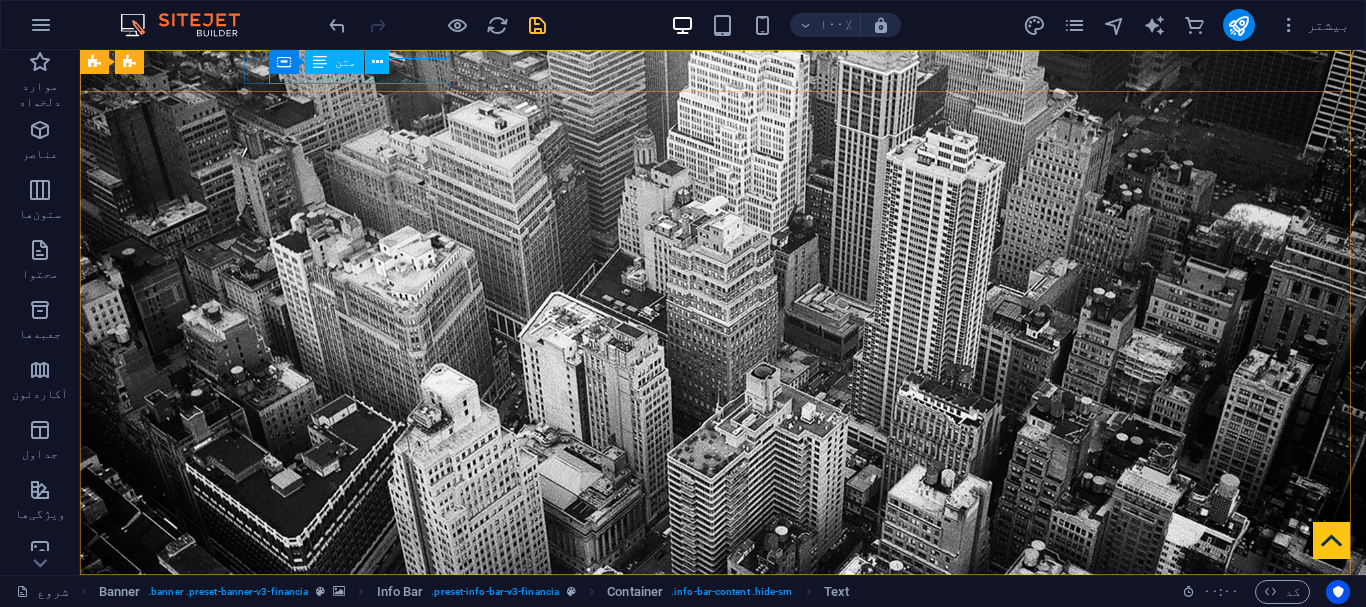click on "Container   متن" at bounding box center [335, 62] 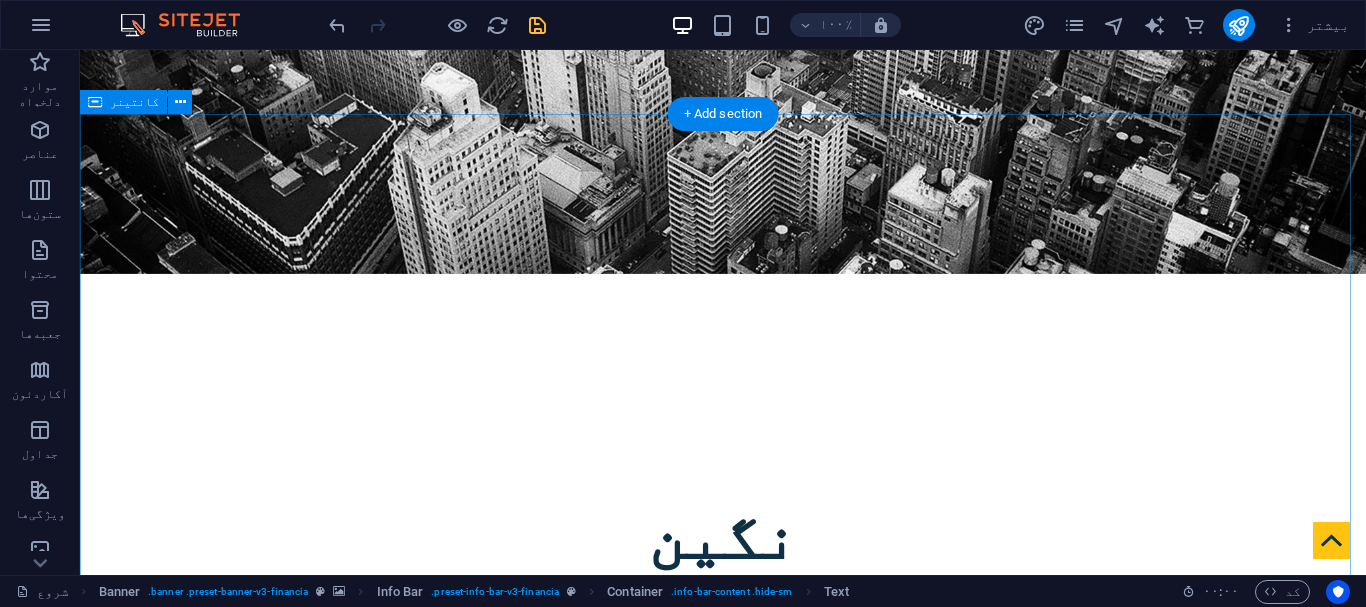 scroll, scrollTop: 500, scrollLeft: 0, axis: vertical 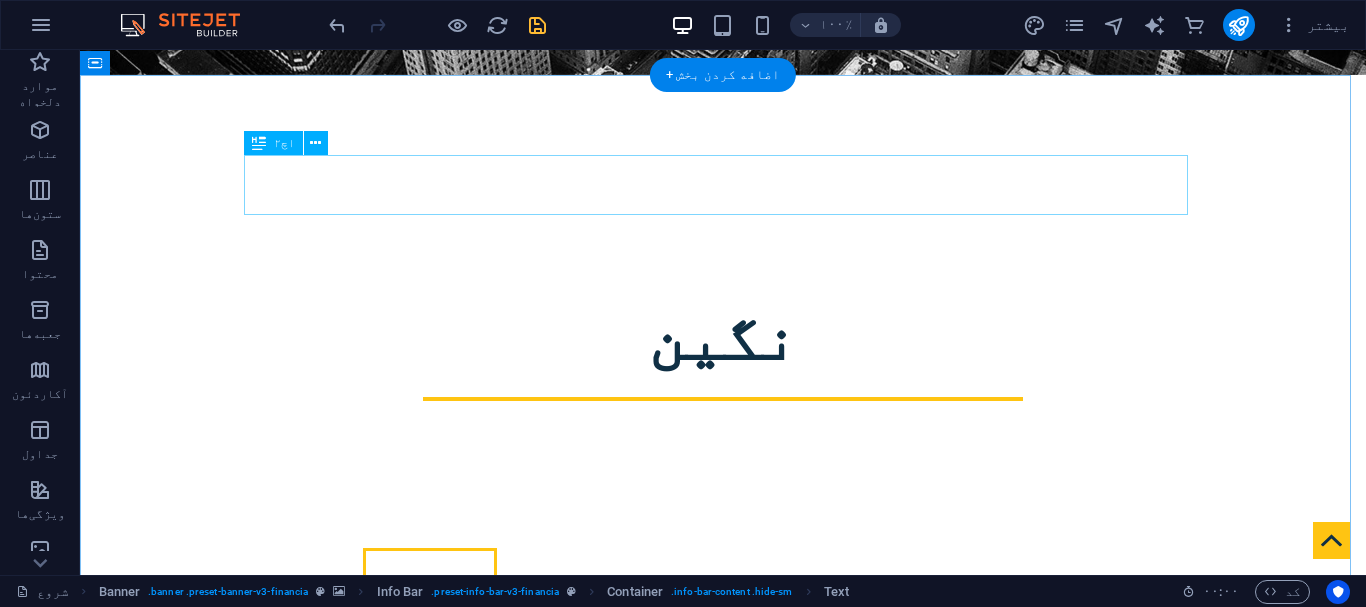 click on "درباره  tanzimhn.ir" at bounding box center [723, 724] 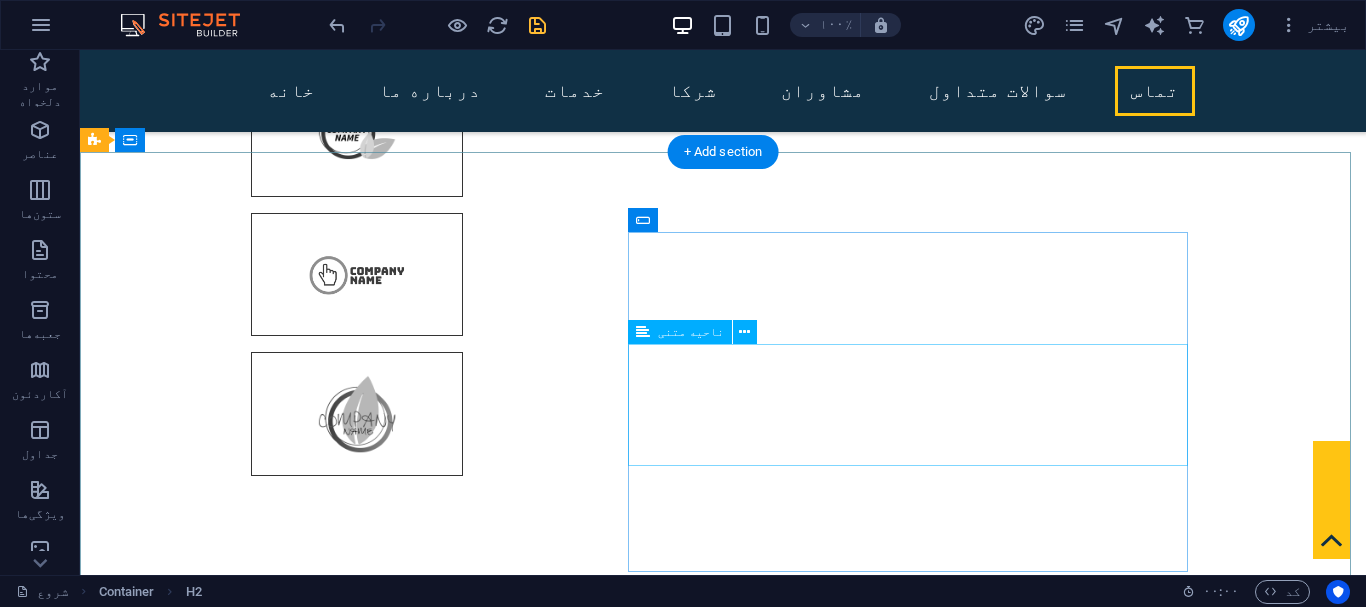 scroll, scrollTop: 6300, scrollLeft: 0, axis: vertical 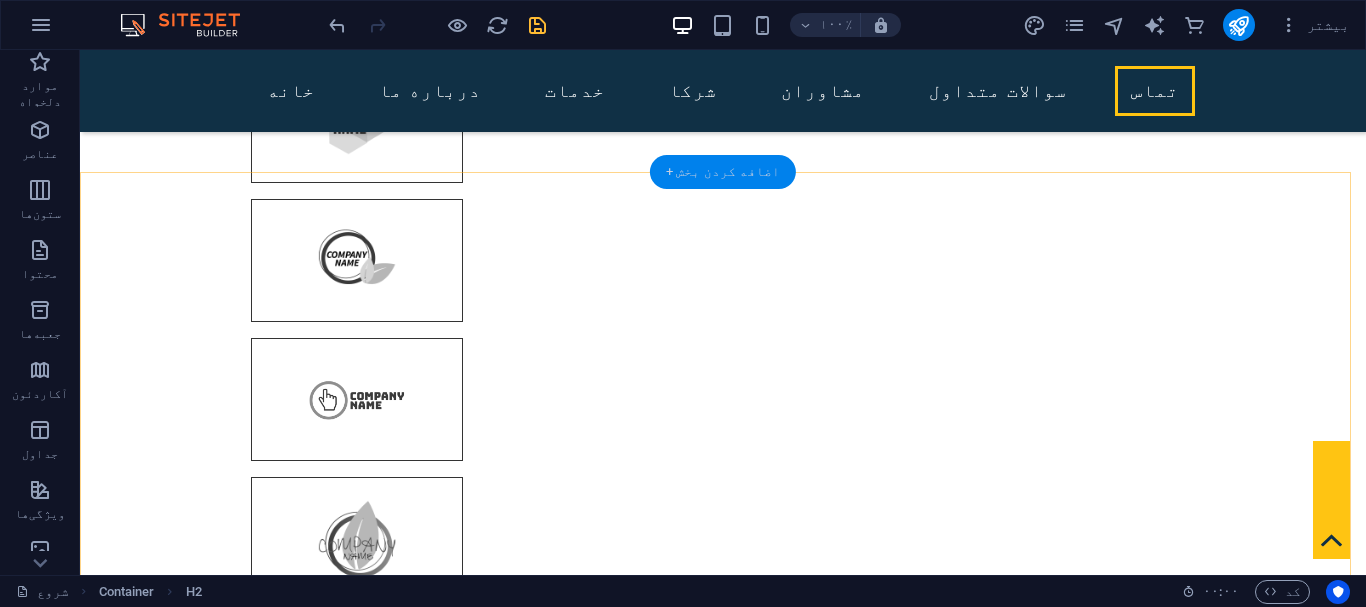 drag, startPoint x: 723, startPoint y: 180, endPoint x: 299, endPoint y: 129, distance: 427.0562 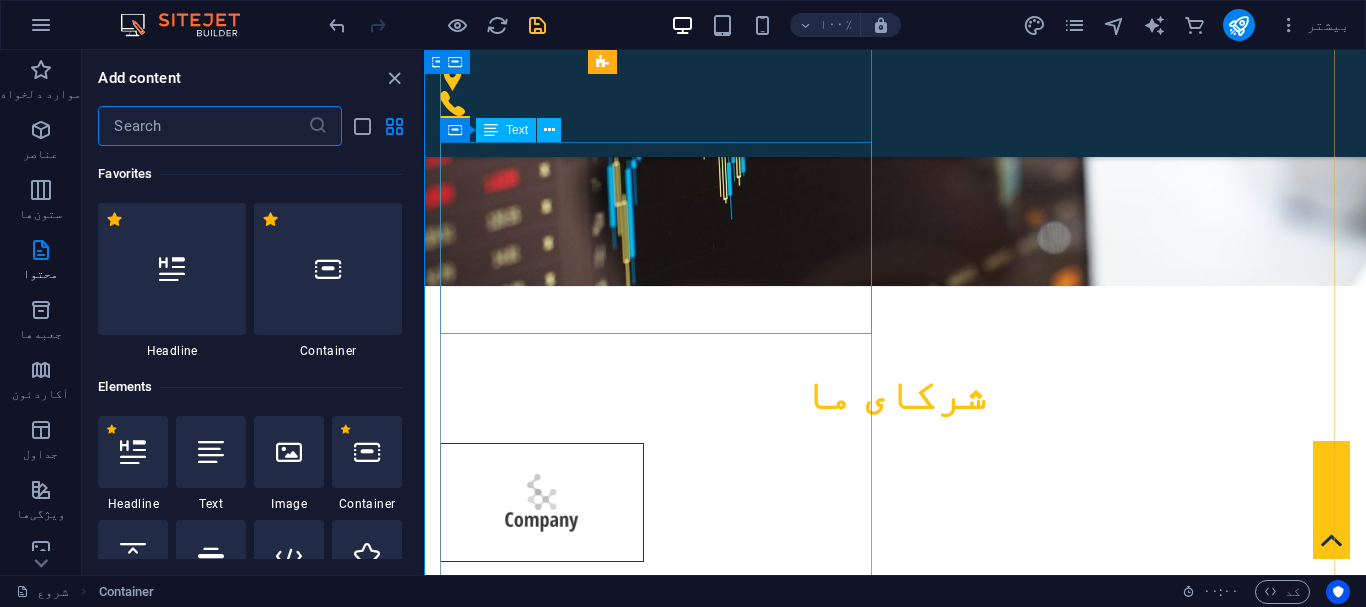 scroll, scrollTop: 5226, scrollLeft: 0, axis: vertical 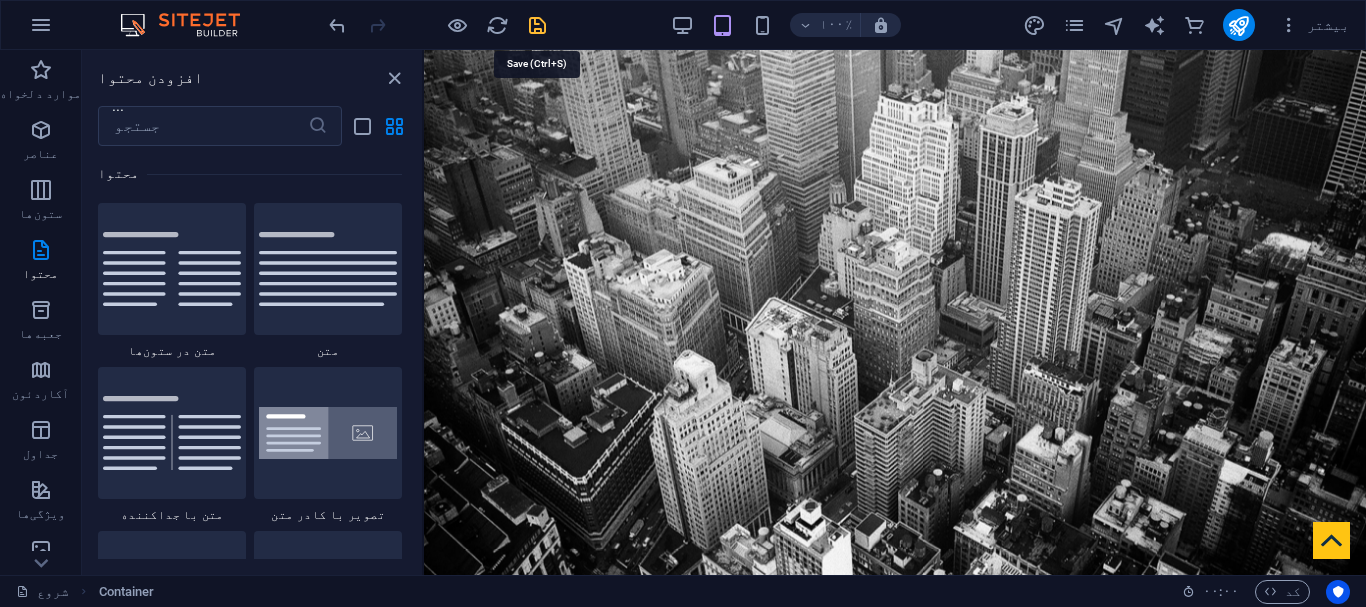 click at bounding box center [537, 25] 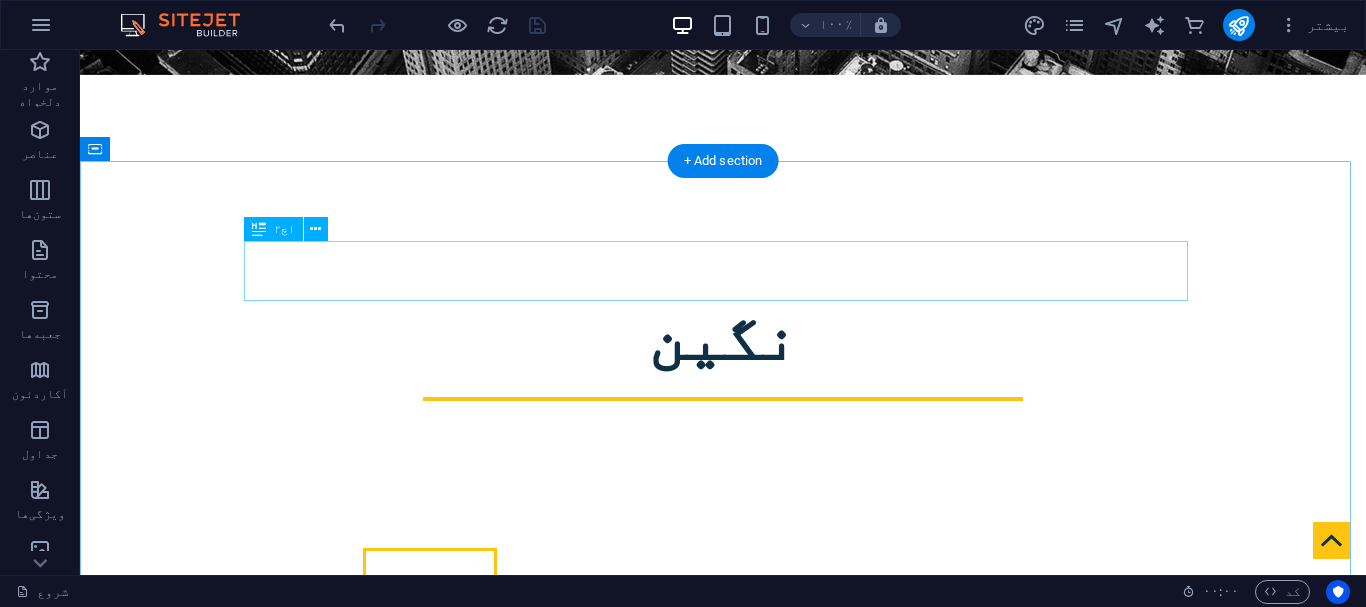 scroll, scrollTop: 0, scrollLeft: 0, axis: both 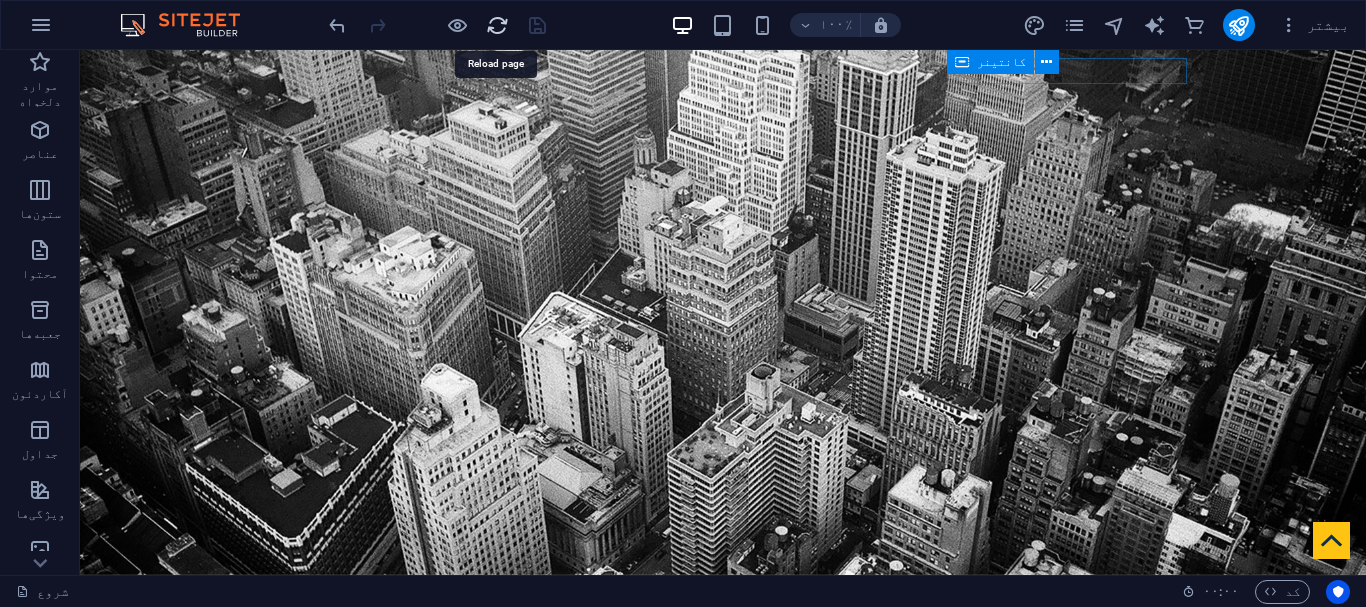 click at bounding box center (497, 25) 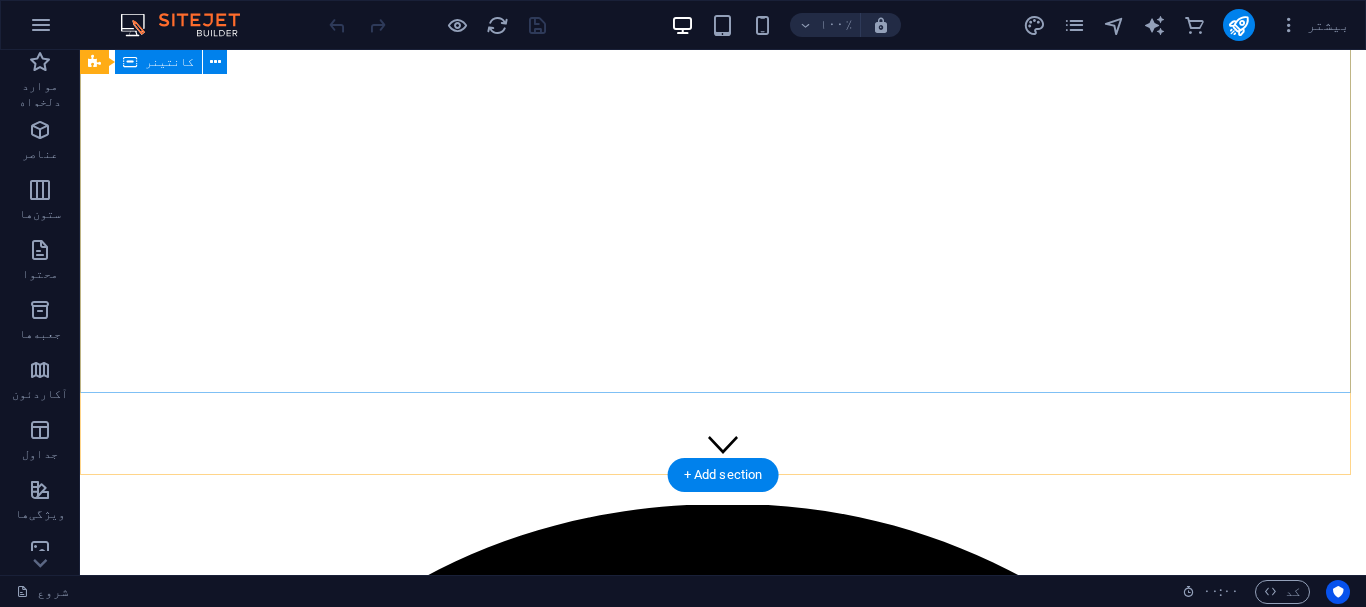 scroll, scrollTop: 100, scrollLeft: 0, axis: vertical 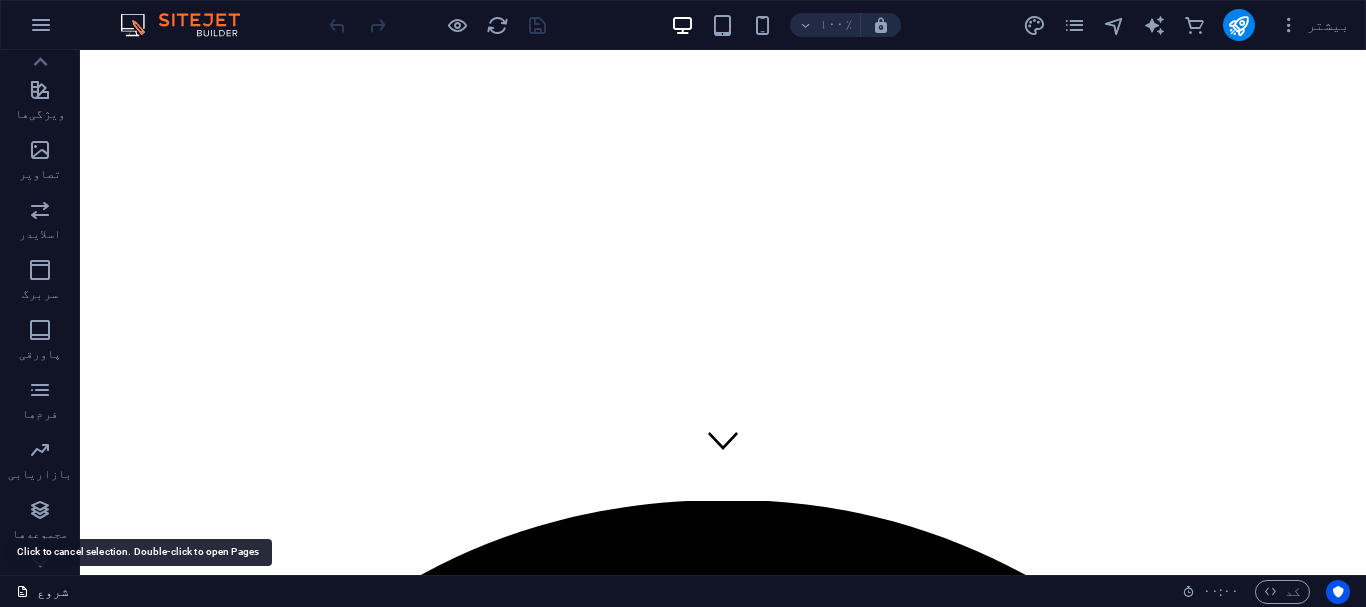 click on "شروع" at bounding box center [53, 591] 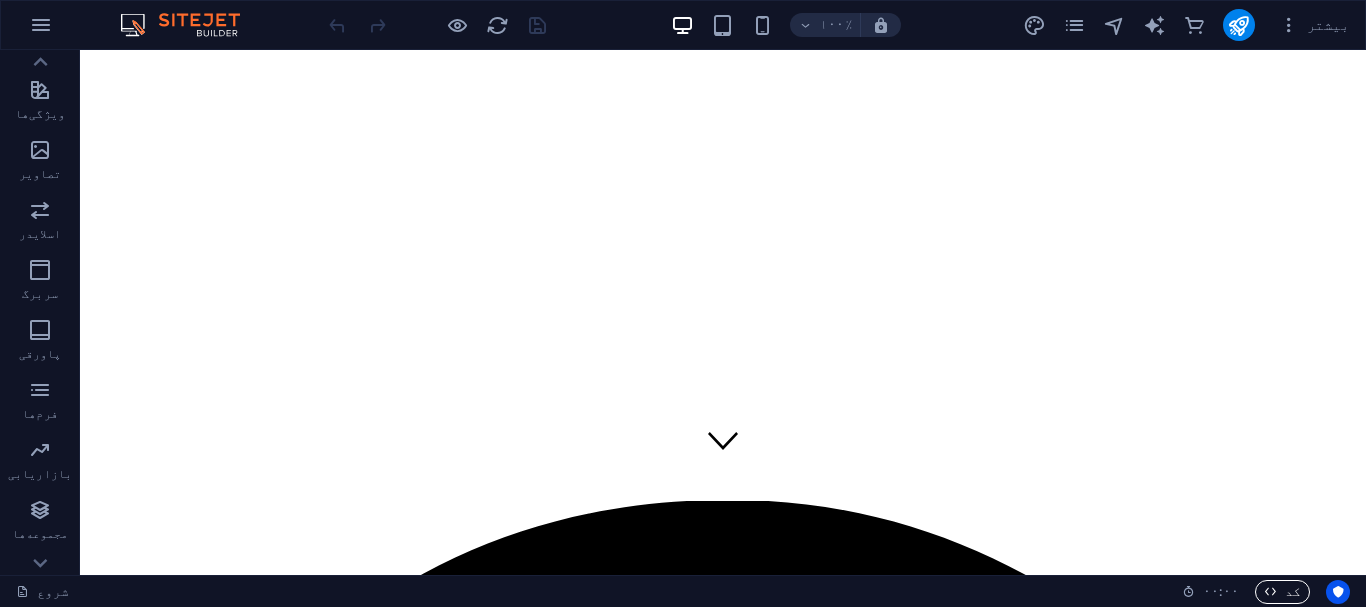click at bounding box center [1270, 591] 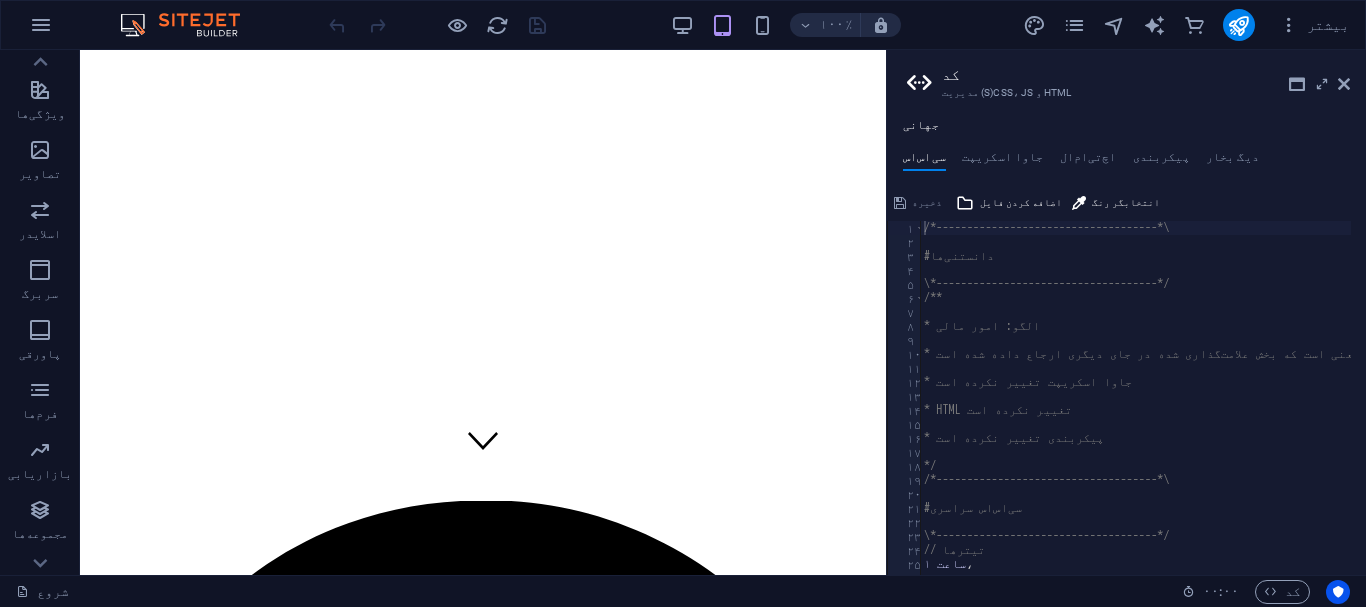 click on "ذخیره" at bounding box center [918, 203] 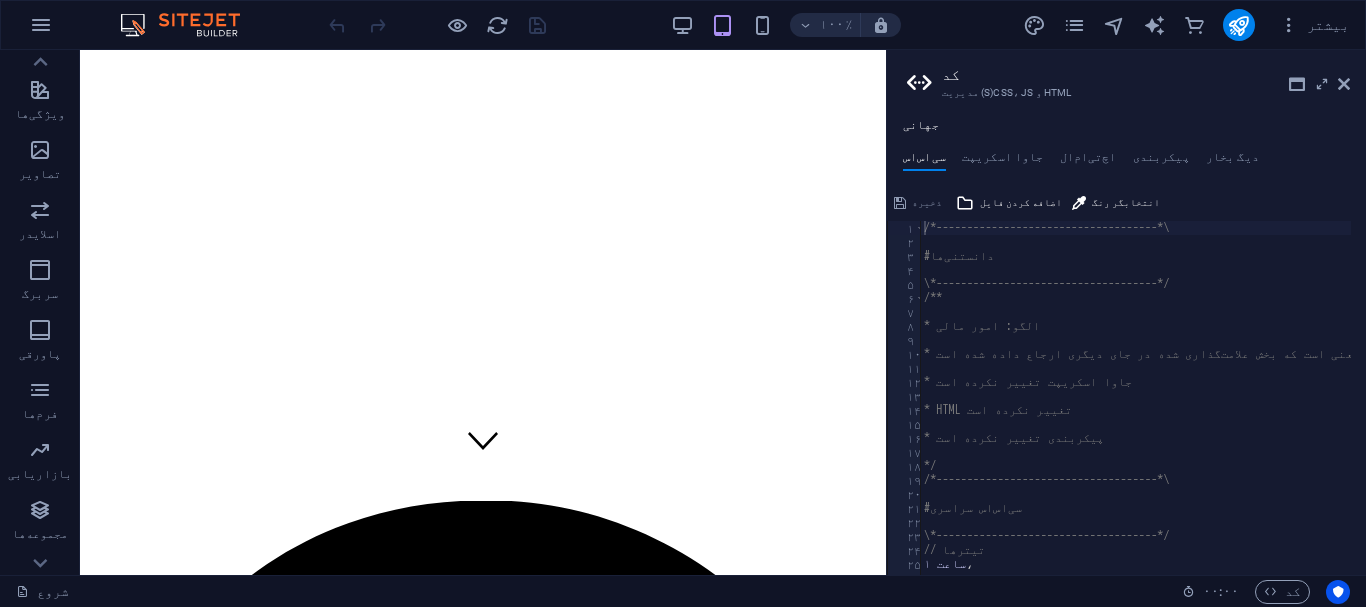click on "ذخیره" at bounding box center [918, 203] 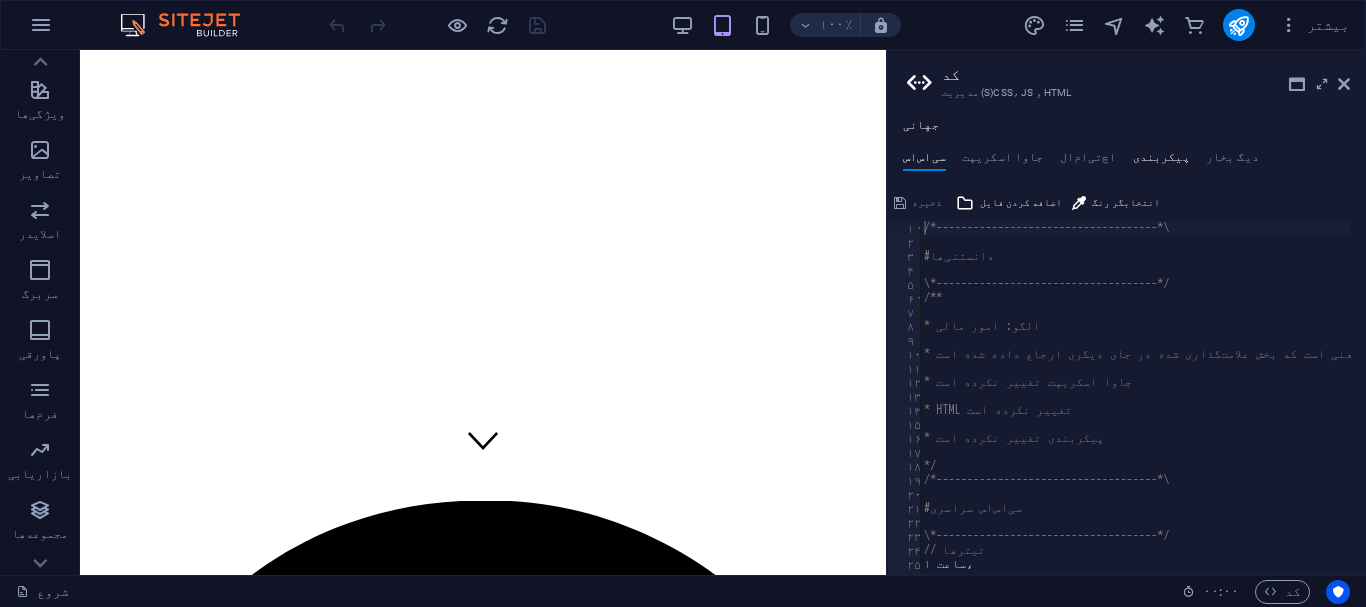 click on "پیکربندی" at bounding box center (1161, 157) 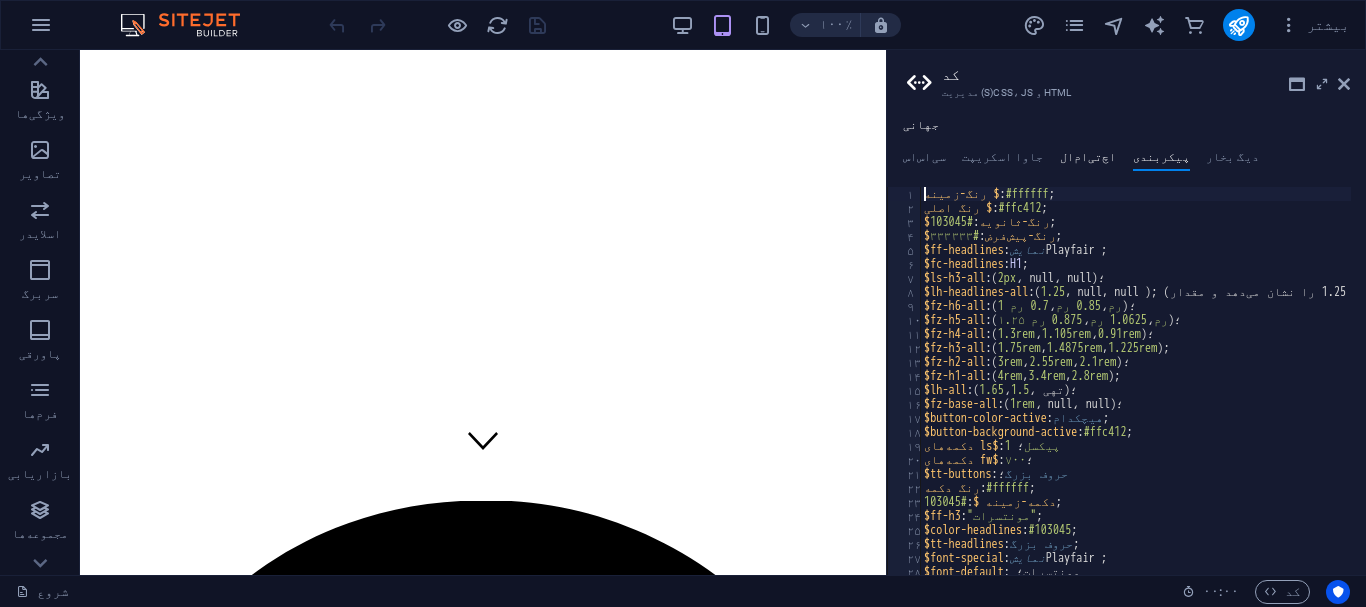 click on "اچ‌تی‌ام‌ال" at bounding box center (1088, 157) 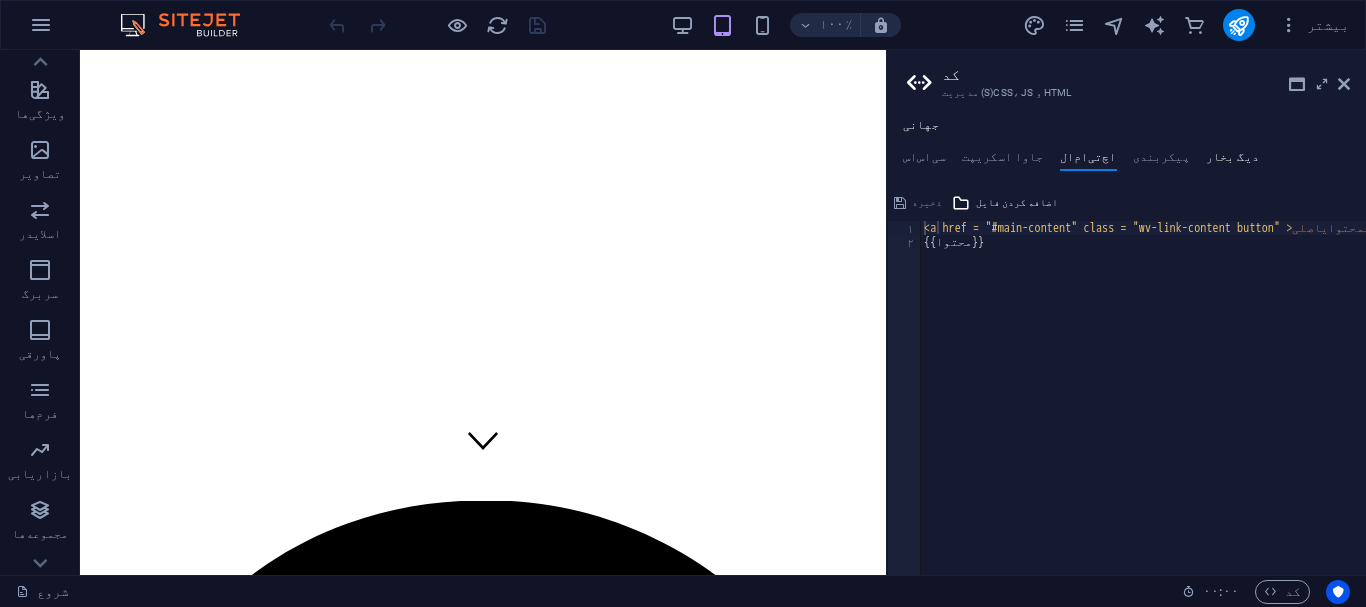 click on "دیگ بخار" at bounding box center (1232, 157) 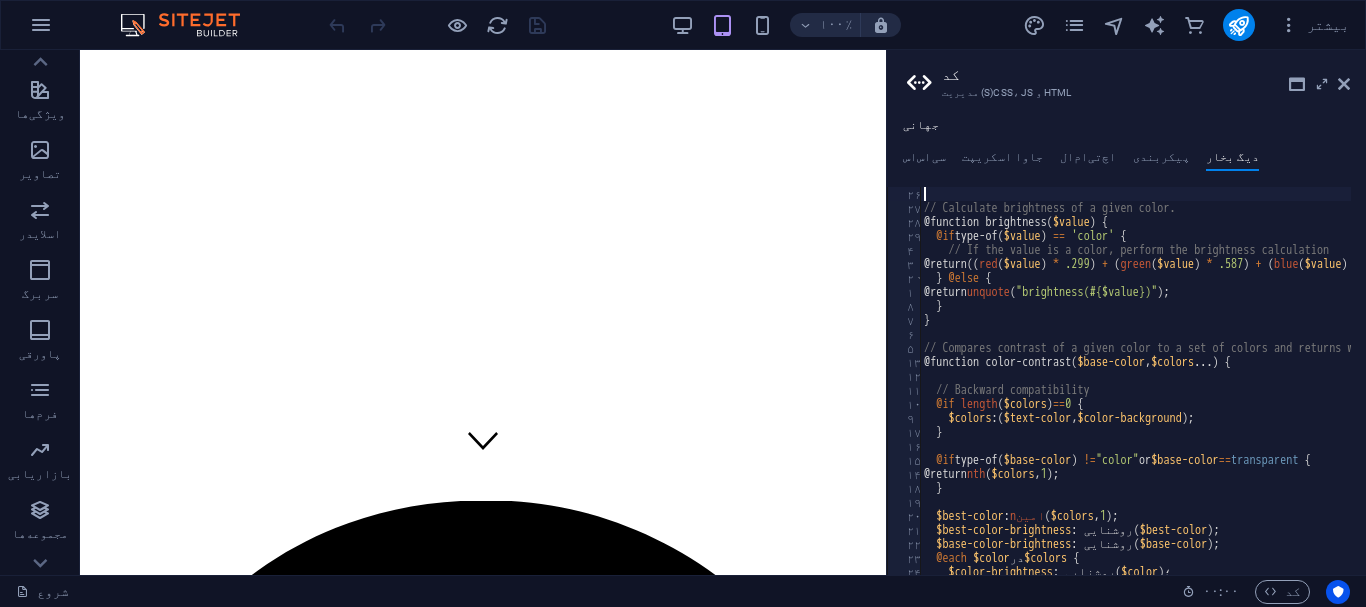 scroll, scrollTop: 0, scrollLeft: 0, axis: both 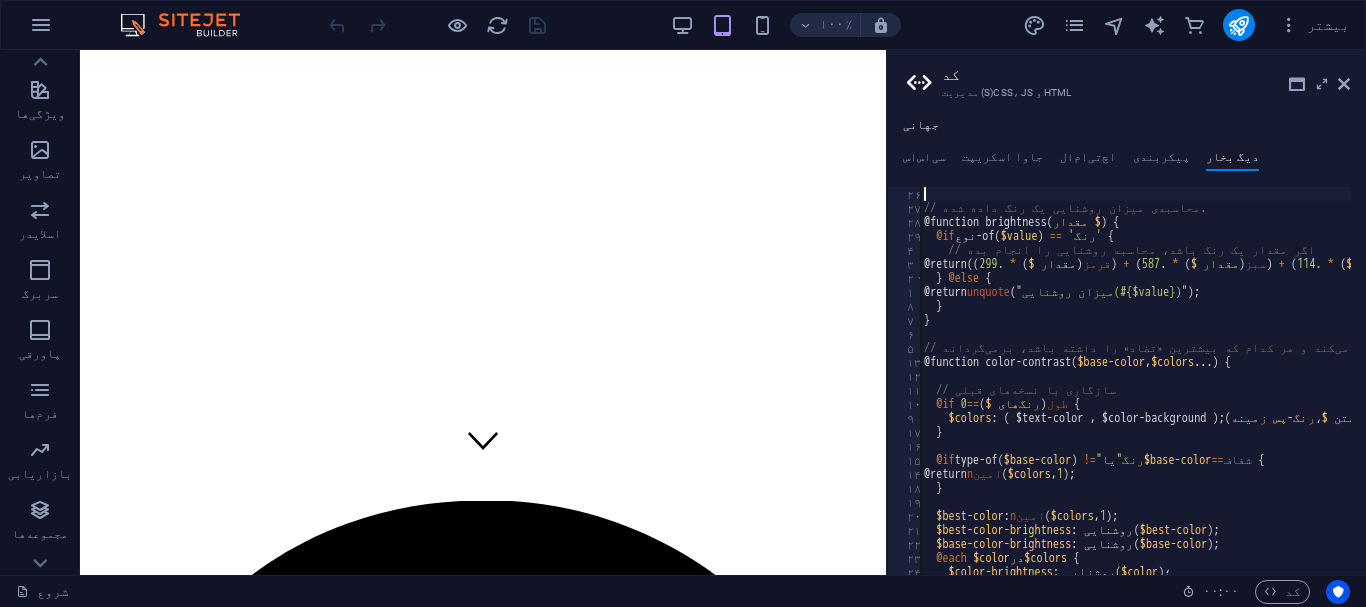 click on "مدیریت (S)CSS، JS و HTML" at bounding box center (1126, 93) 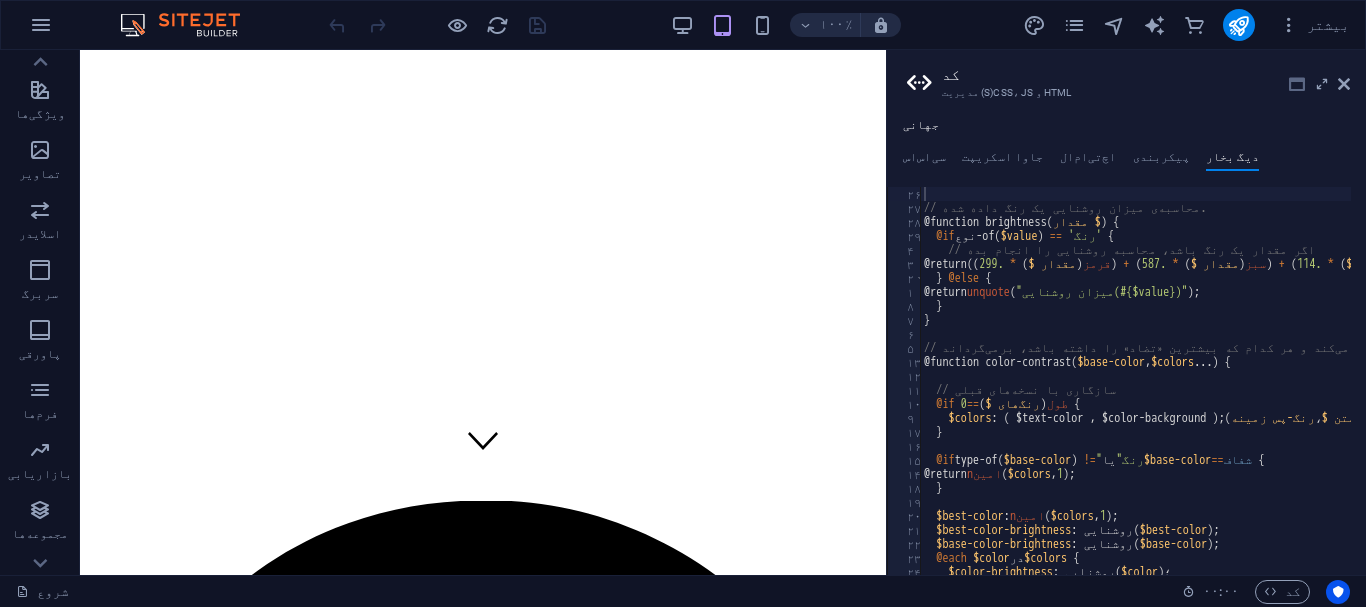 click at bounding box center [1297, 84] 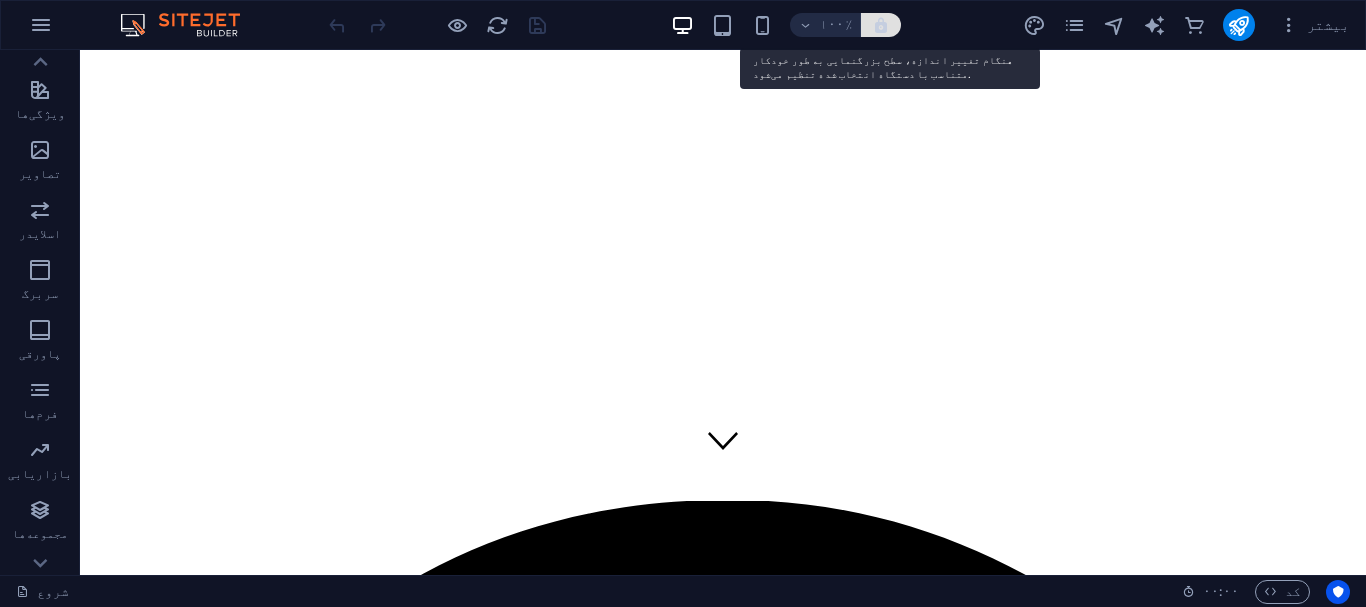 click at bounding box center (881, 25) 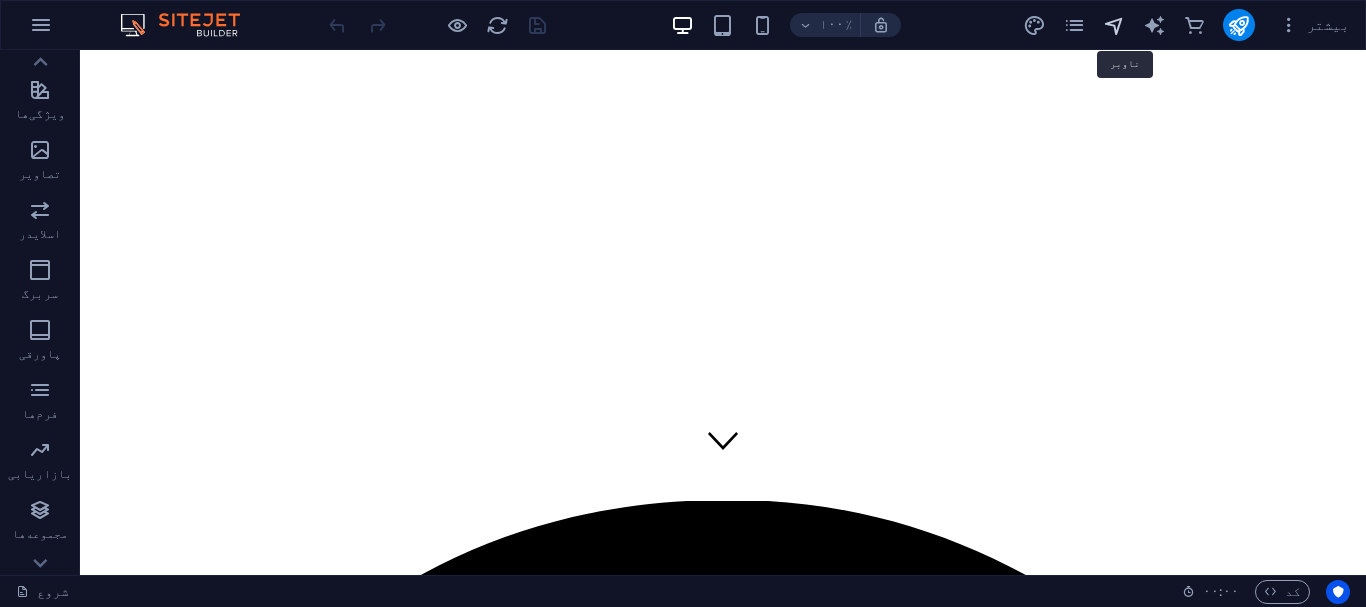 click at bounding box center (1114, 25) 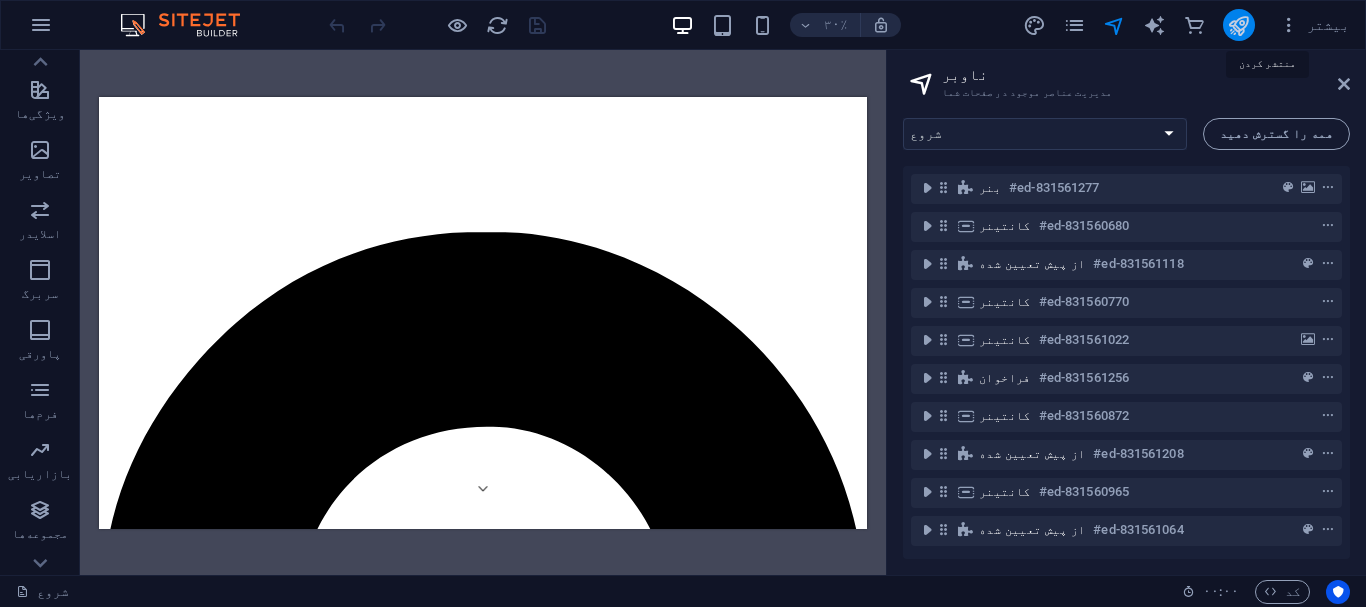 click at bounding box center [1238, 25] 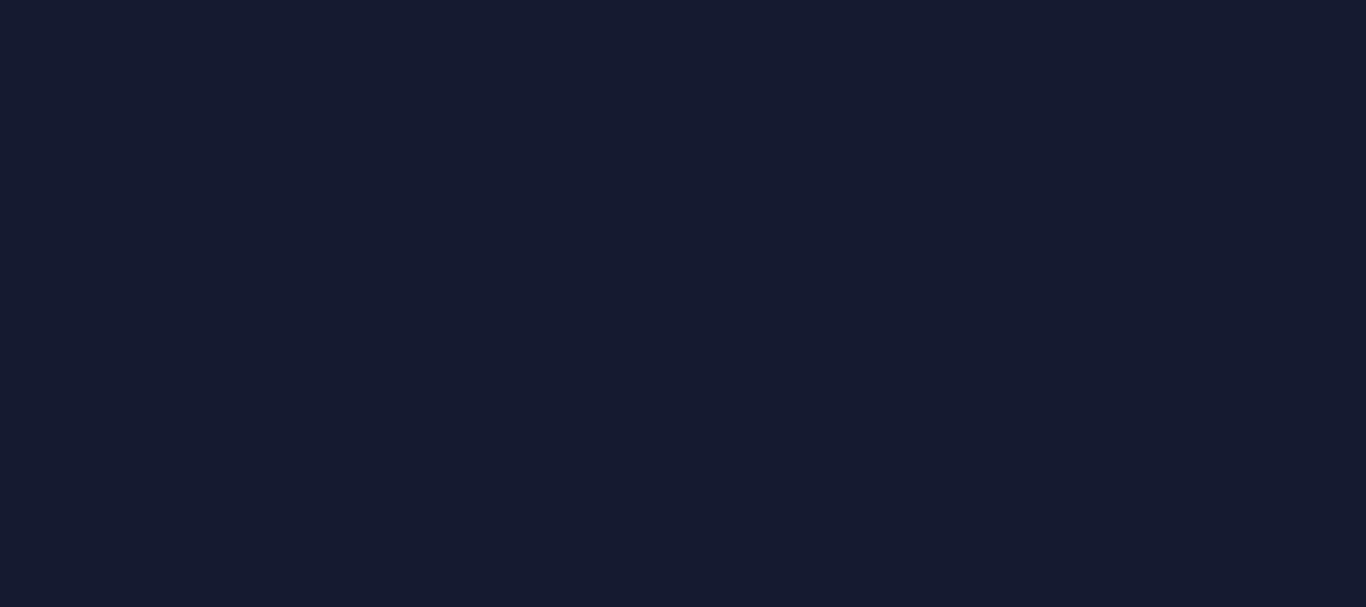 scroll, scrollTop: 0, scrollLeft: 0, axis: both 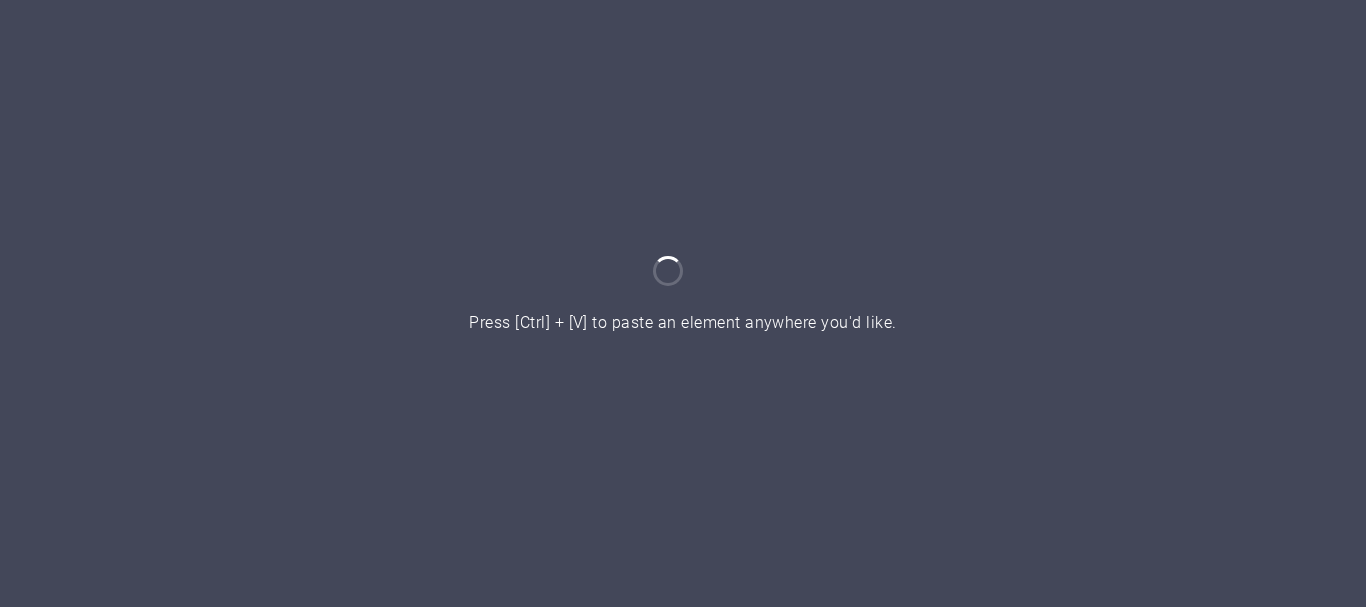 click at bounding box center [683, 303] 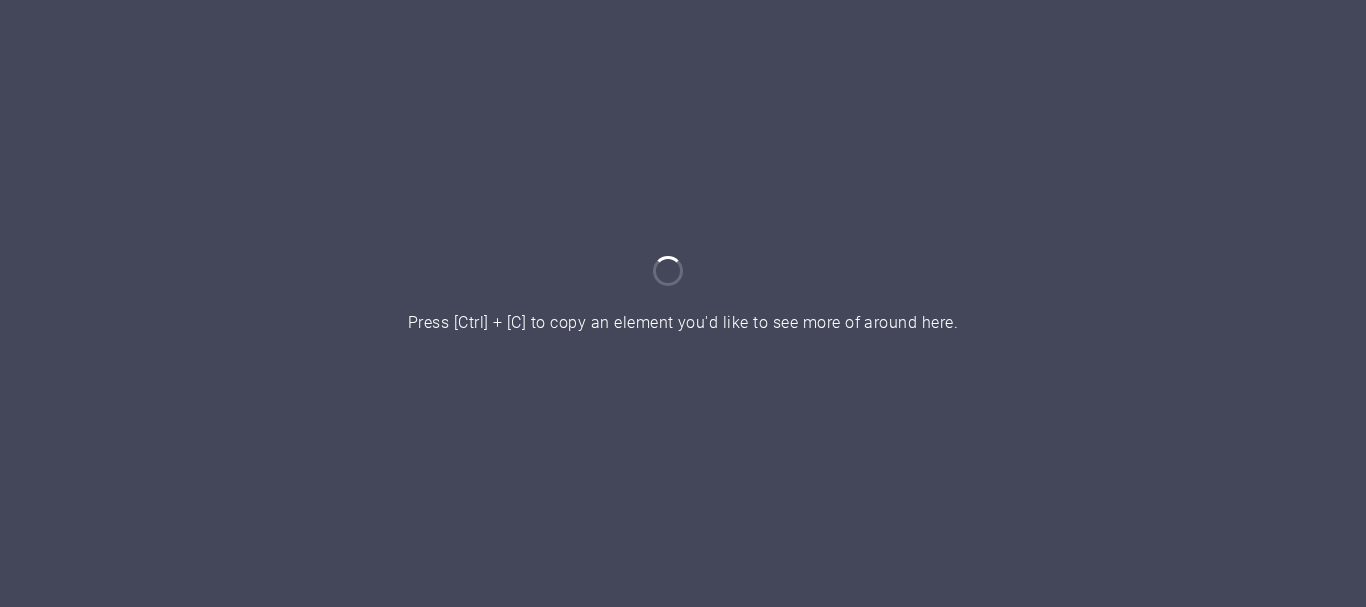 scroll, scrollTop: 0, scrollLeft: 0, axis: both 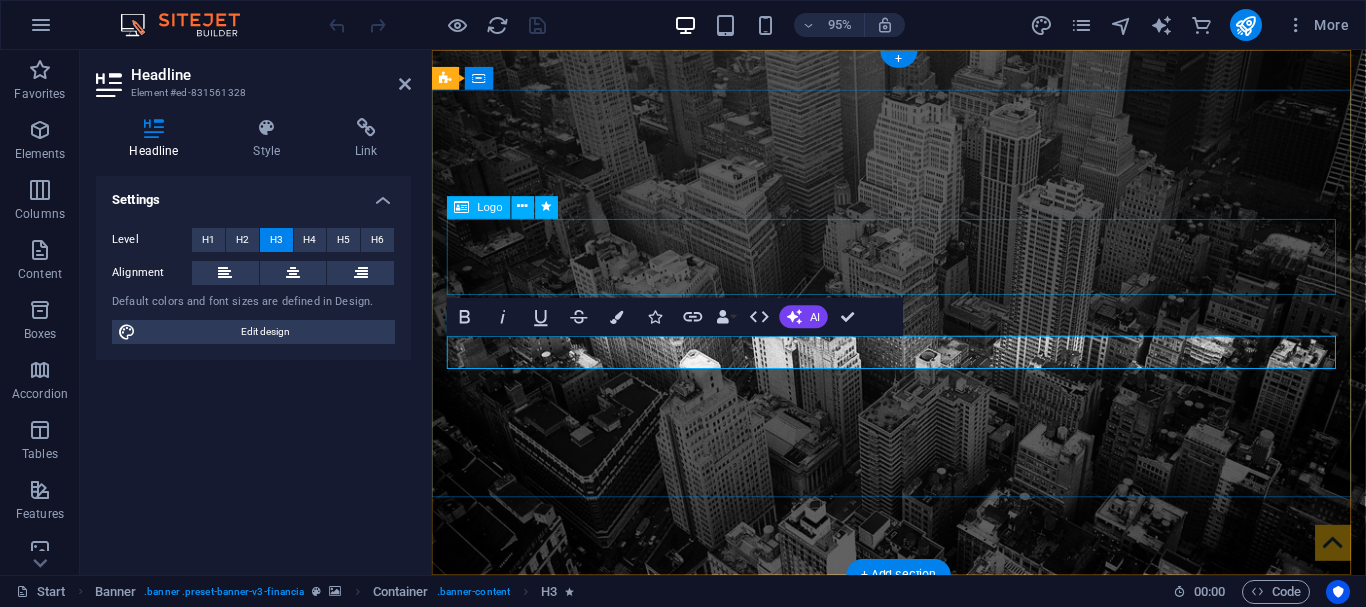 click on "نگین" at bounding box center [924, 862] 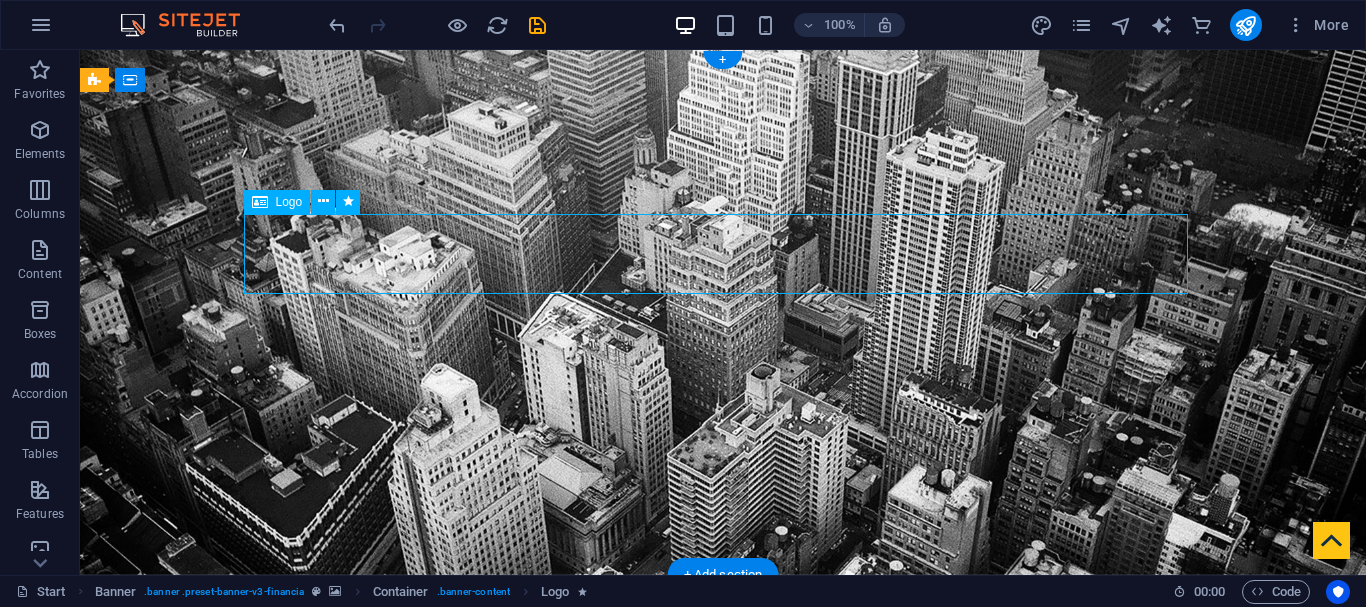 click on "نگین" at bounding box center [723, 834] 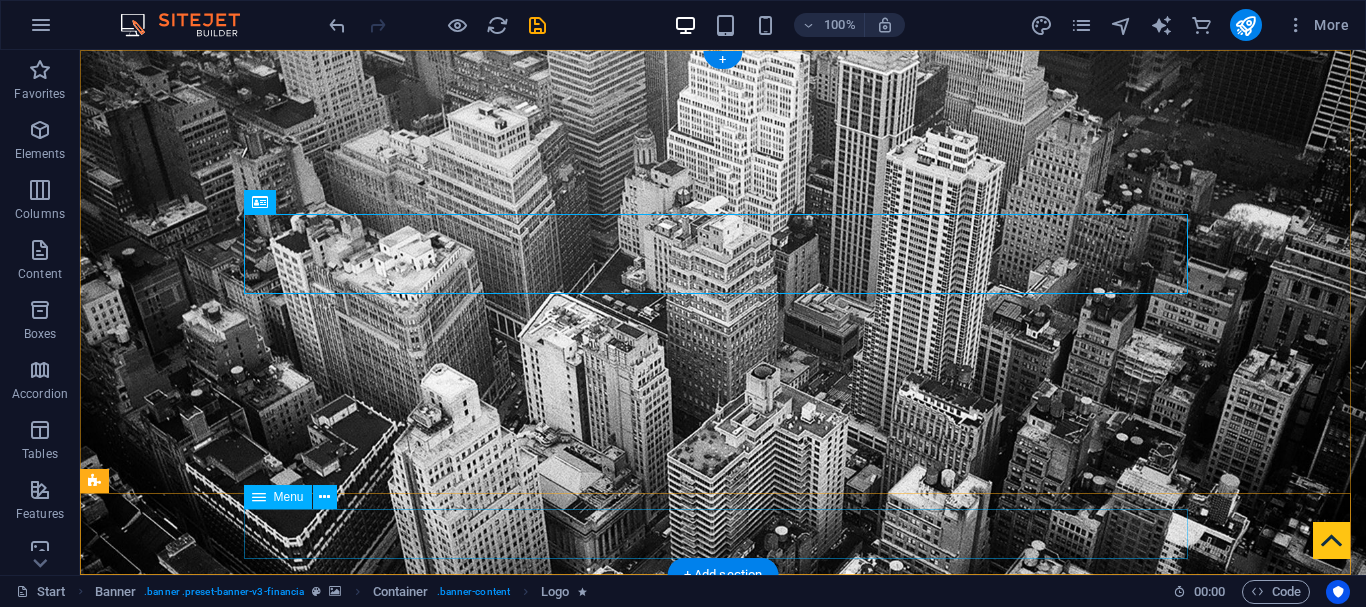 scroll, scrollTop: 200, scrollLeft: 0, axis: vertical 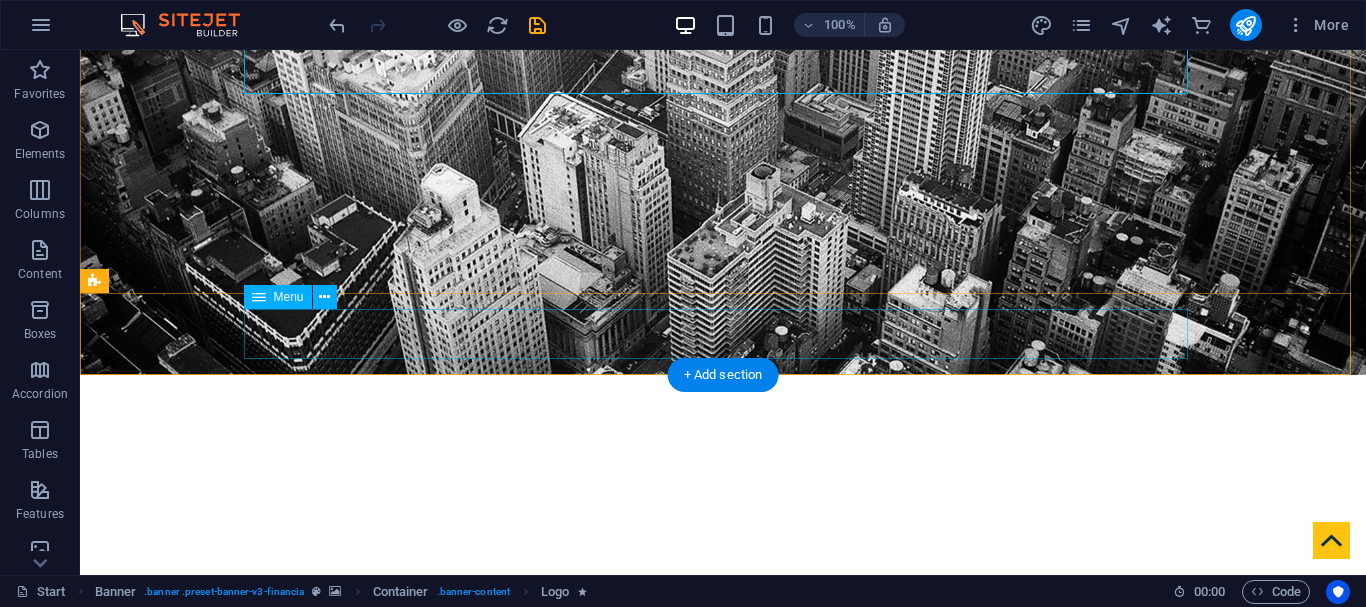 click on "خانه درباره ما خدمات شرکا مشاوران سوالات متداول تماس" at bounding box center [723, 873] 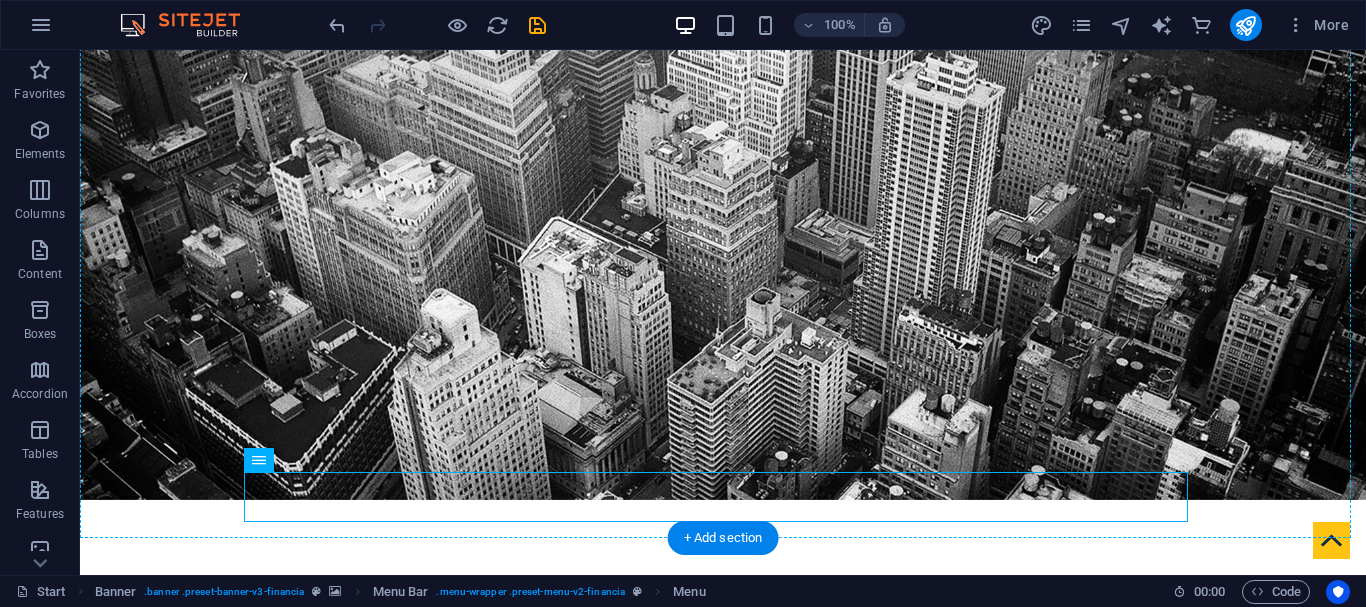 scroll, scrollTop: 0, scrollLeft: 0, axis: both 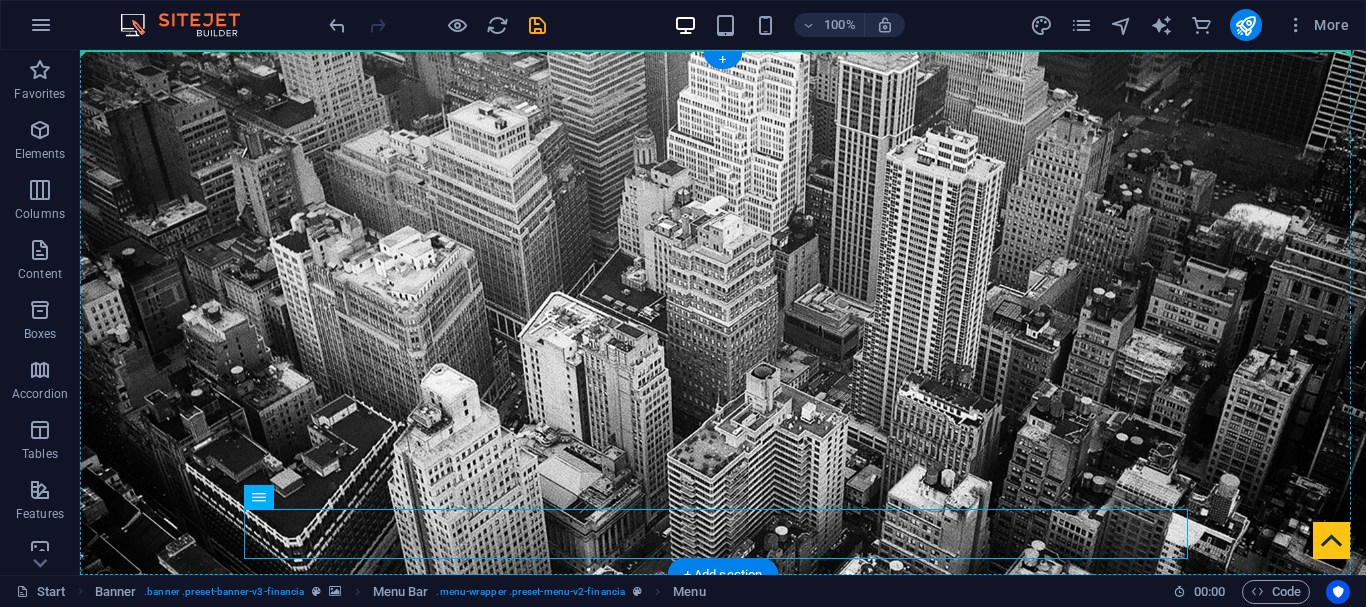 drag, startPoint x: 779, startPoint y: 333, endPoint x: 793, endPoint y: 104, distance: 229.42755 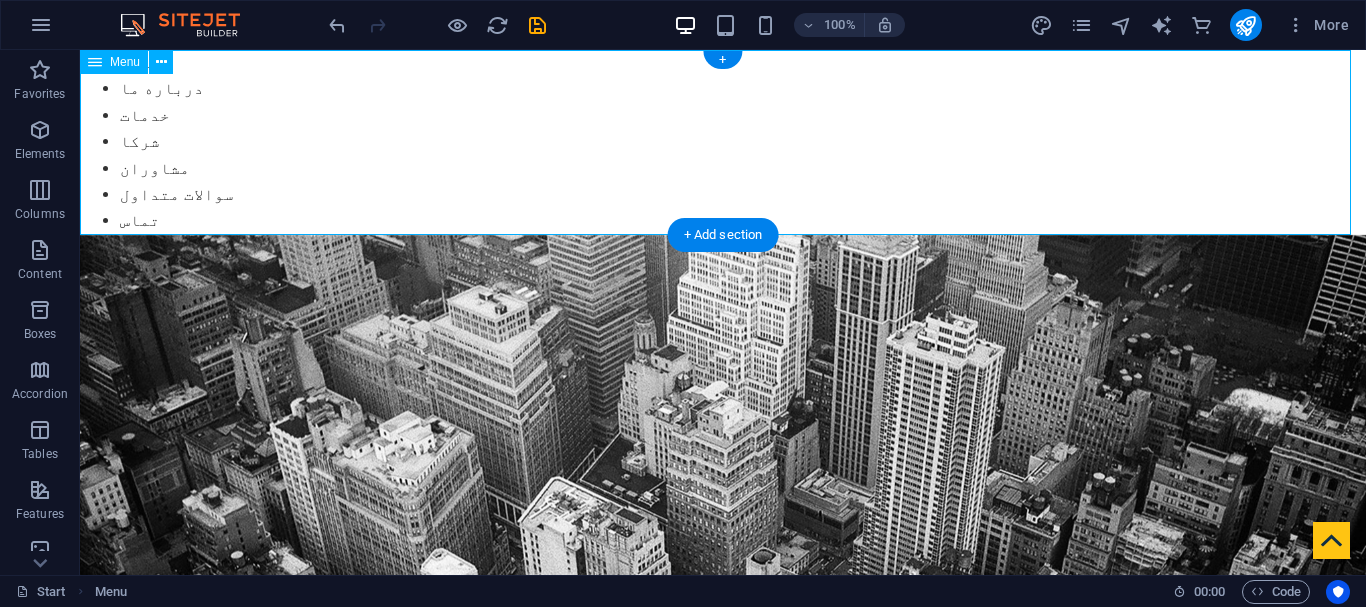 click on "خانه درباره ما خدمات شرکا مشاوران سوالات متداول تماس" at bounding box center [723, 142] 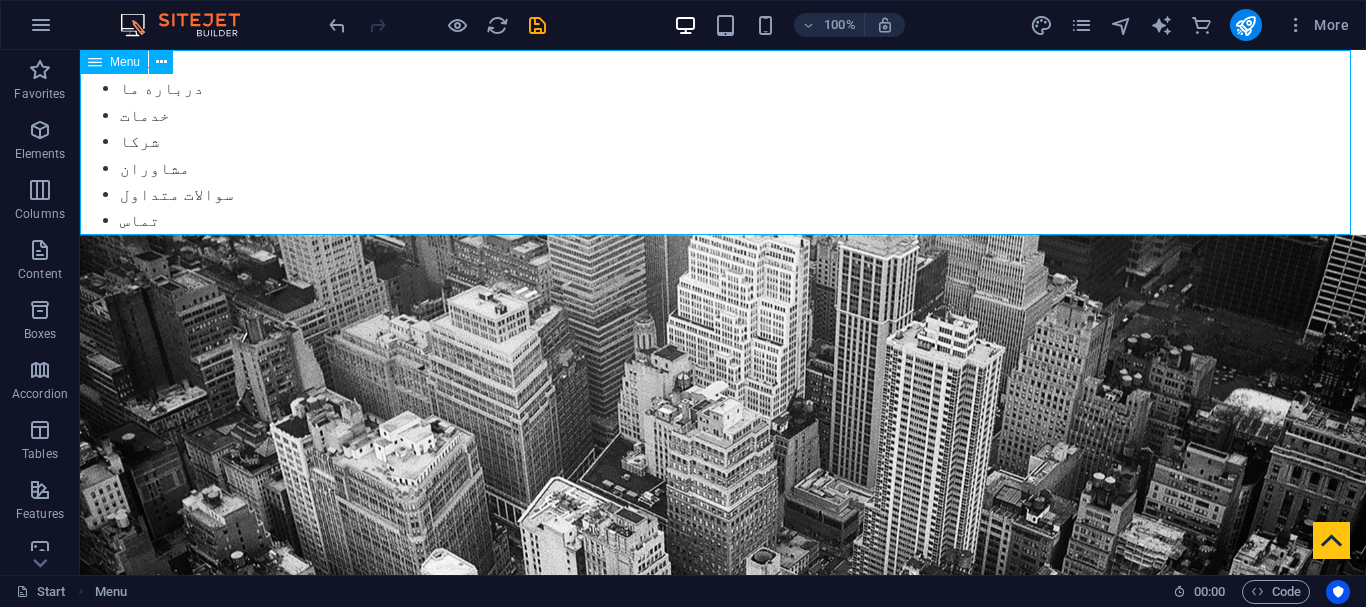 click on "Menu" at bounding box center [114, 62] 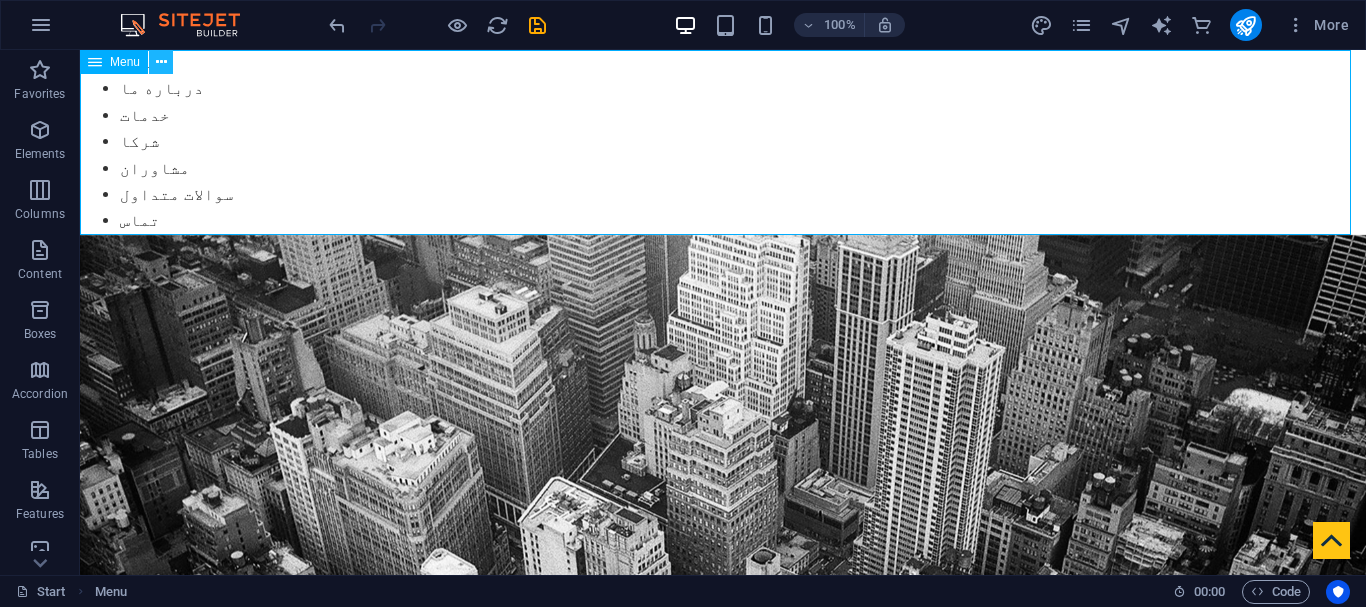 click at bounding box center (161, 62) 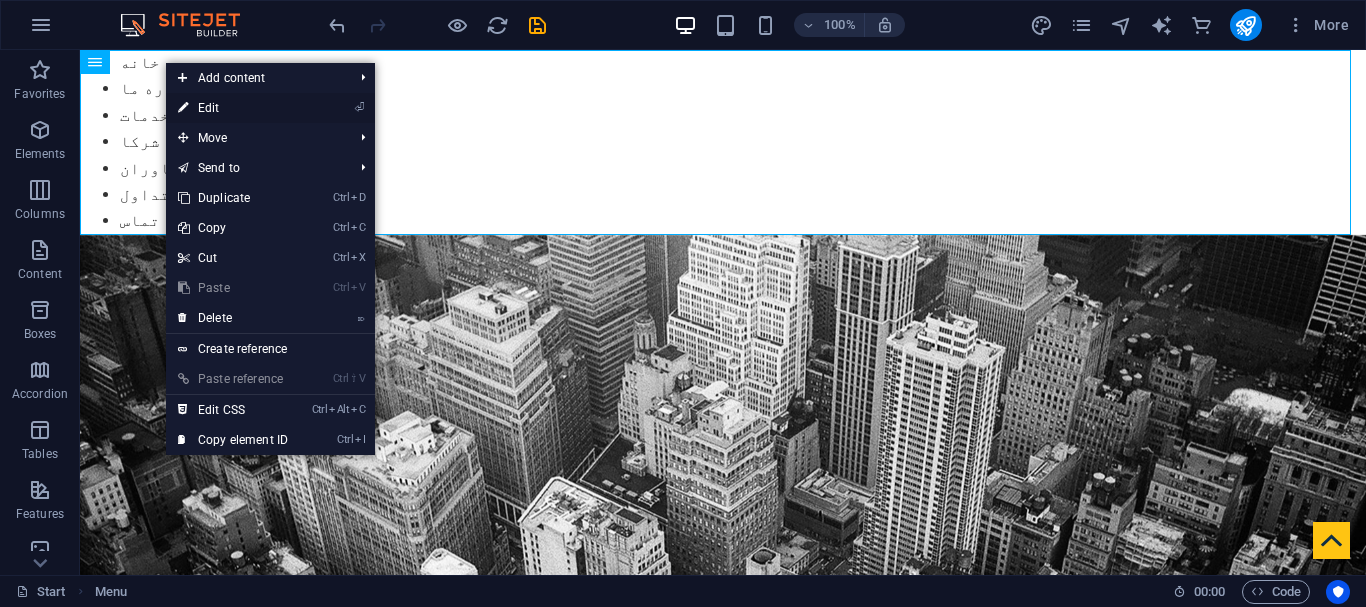 click on "⏎  Edit" at bounding box center [233, 108] 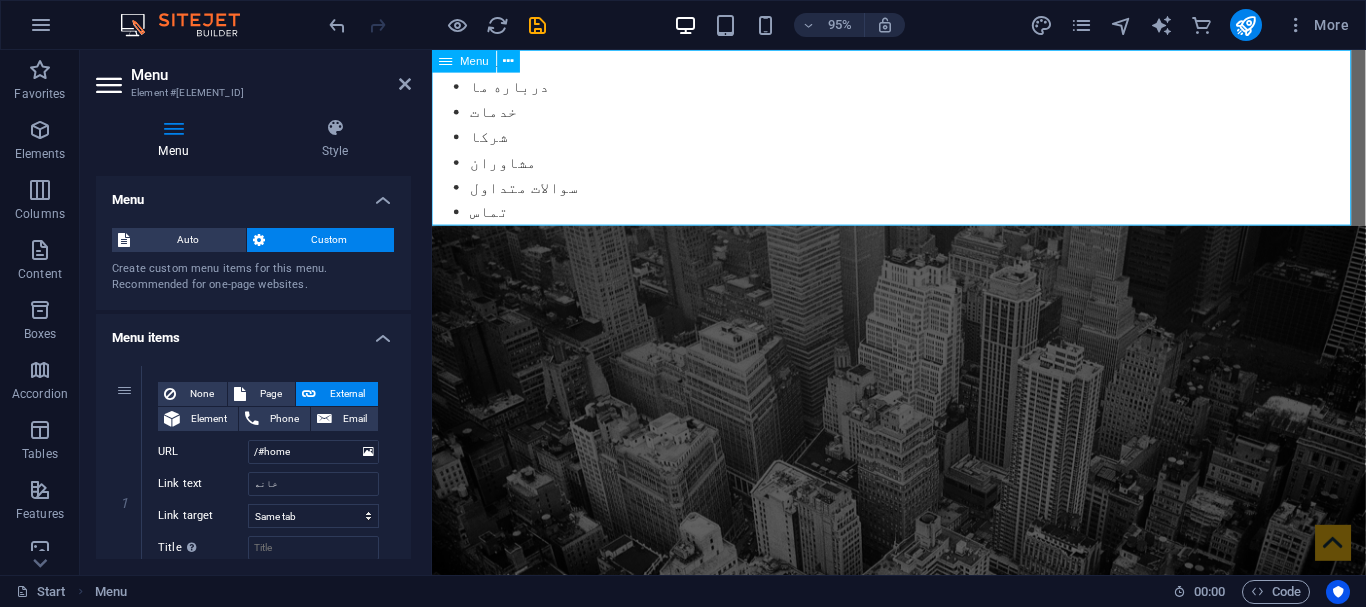 click on "خانه درباره ما خدمات شرکا مشاوران سوالات متداول تماس" at bounding box center [923, 142] 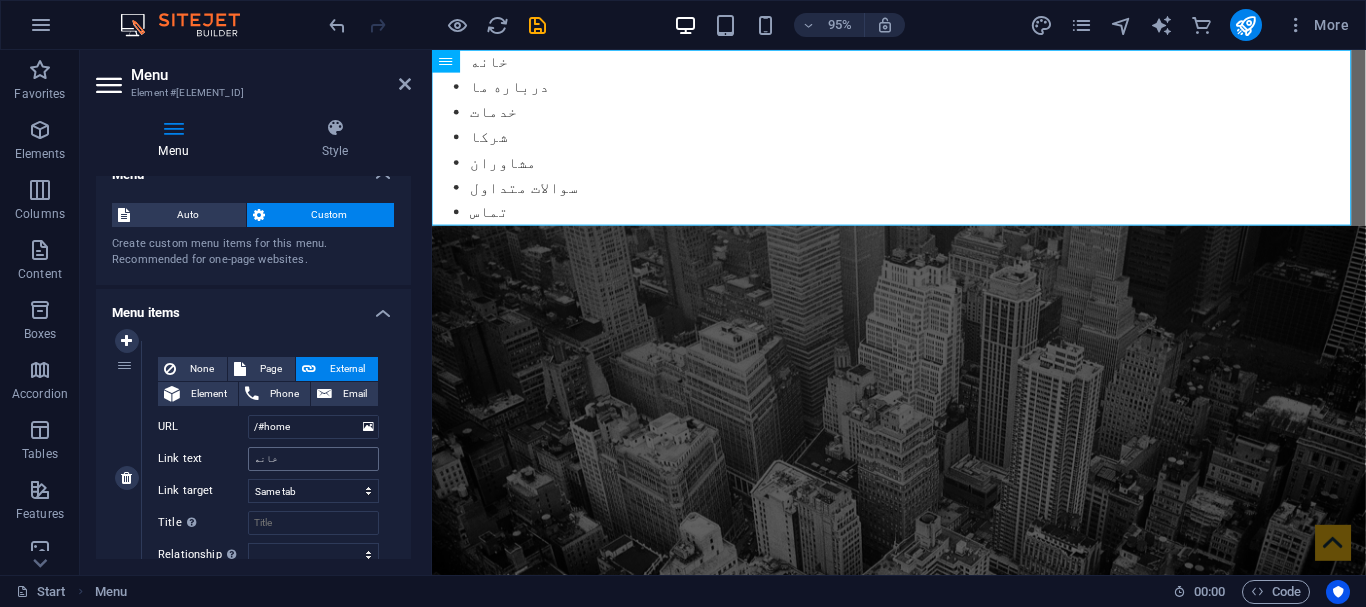 scroll, scrollTop: 0, scrollLeft: 0, axis: both 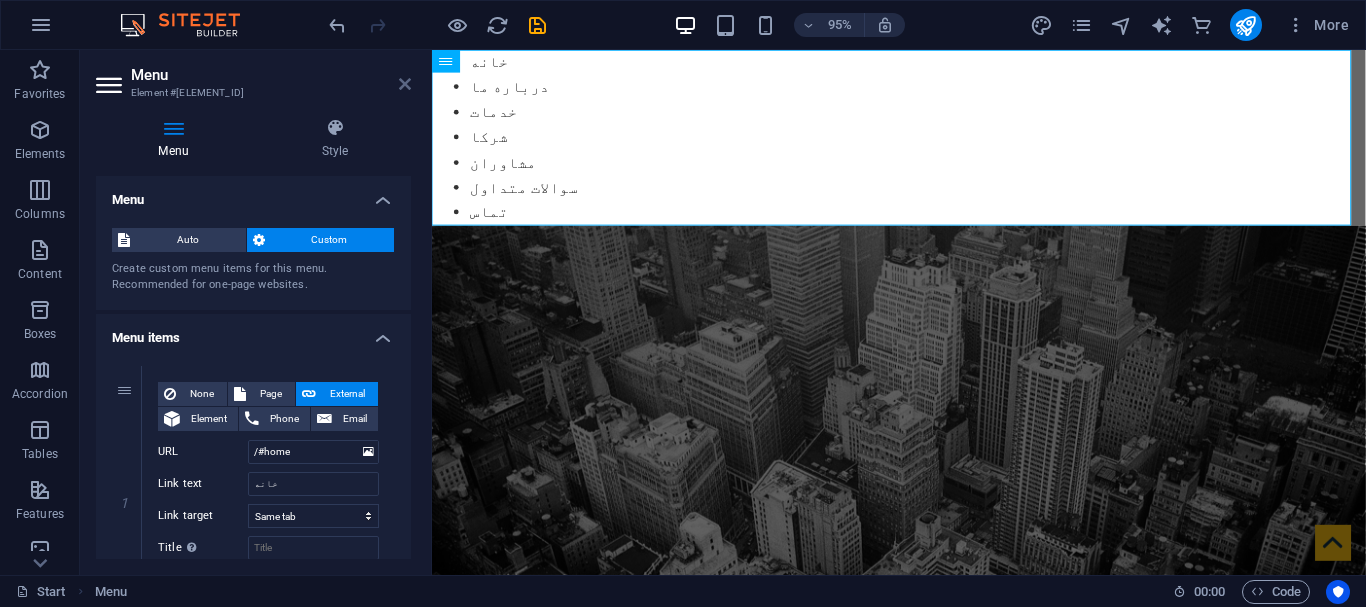 click at bounding box center (405, 84) 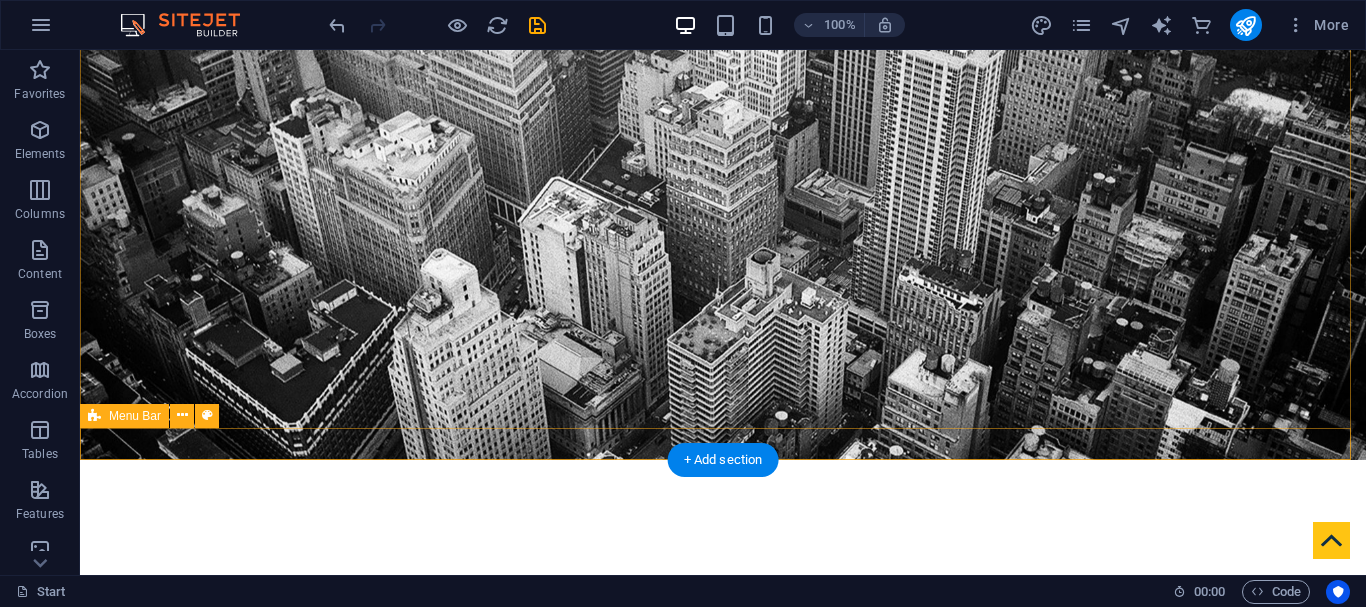 scroll, scrollTop: 0, scrollLeft: 0, axis: both 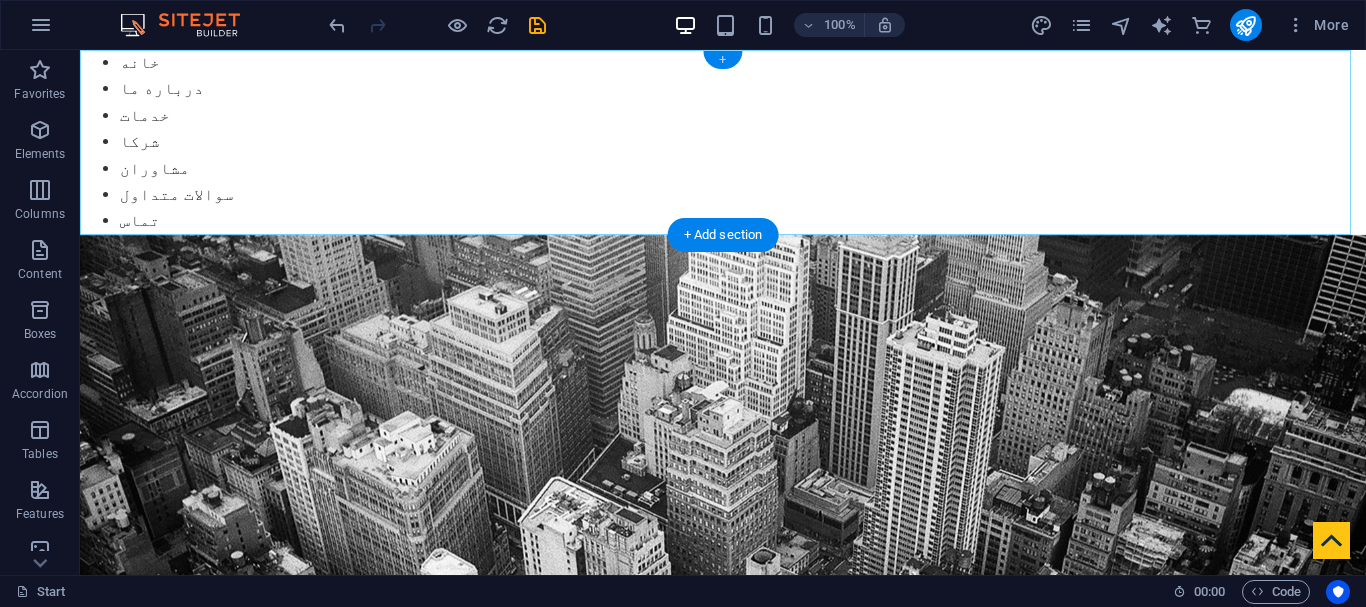 click on "+" at bounding box center (722, 60) 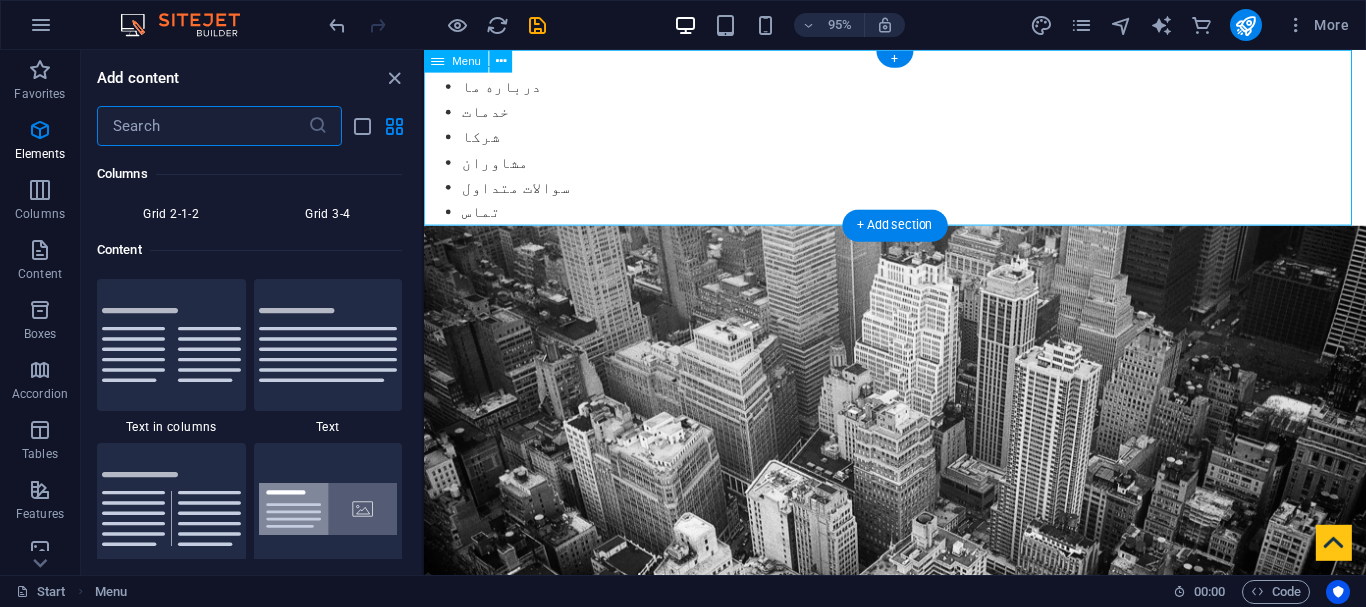 scroll, scrollTop: 3499, scrollLeft: 0, axis: vertical 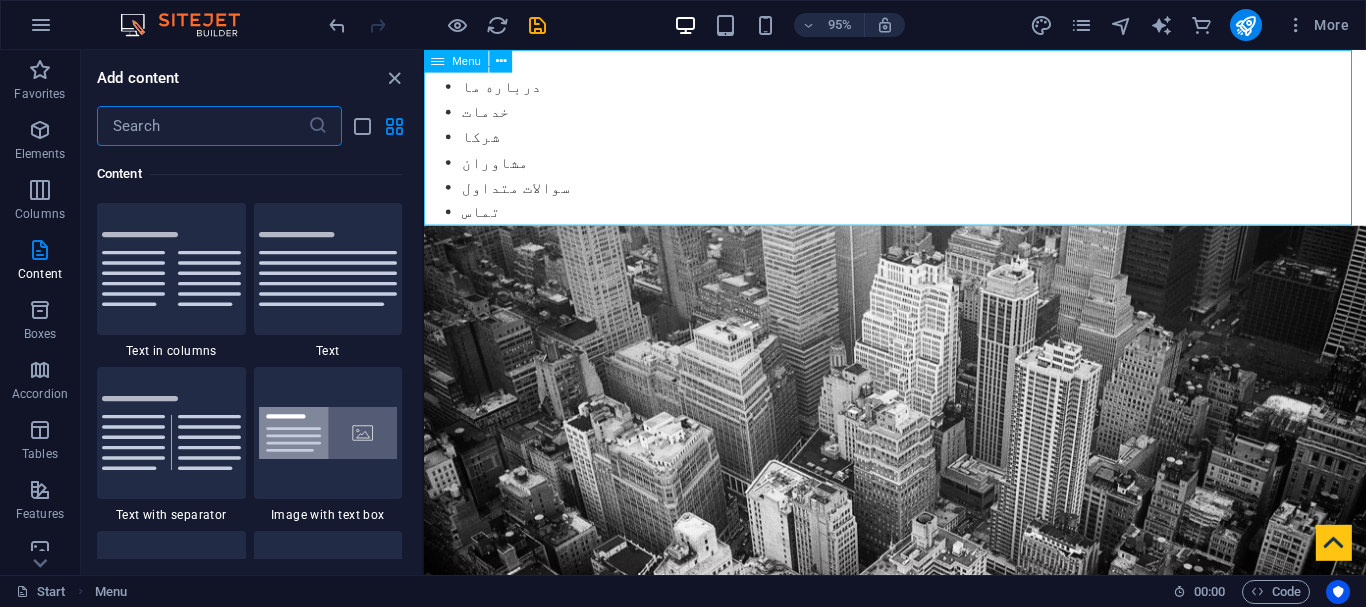 click on "Menu" at bounding box center (467, 61) 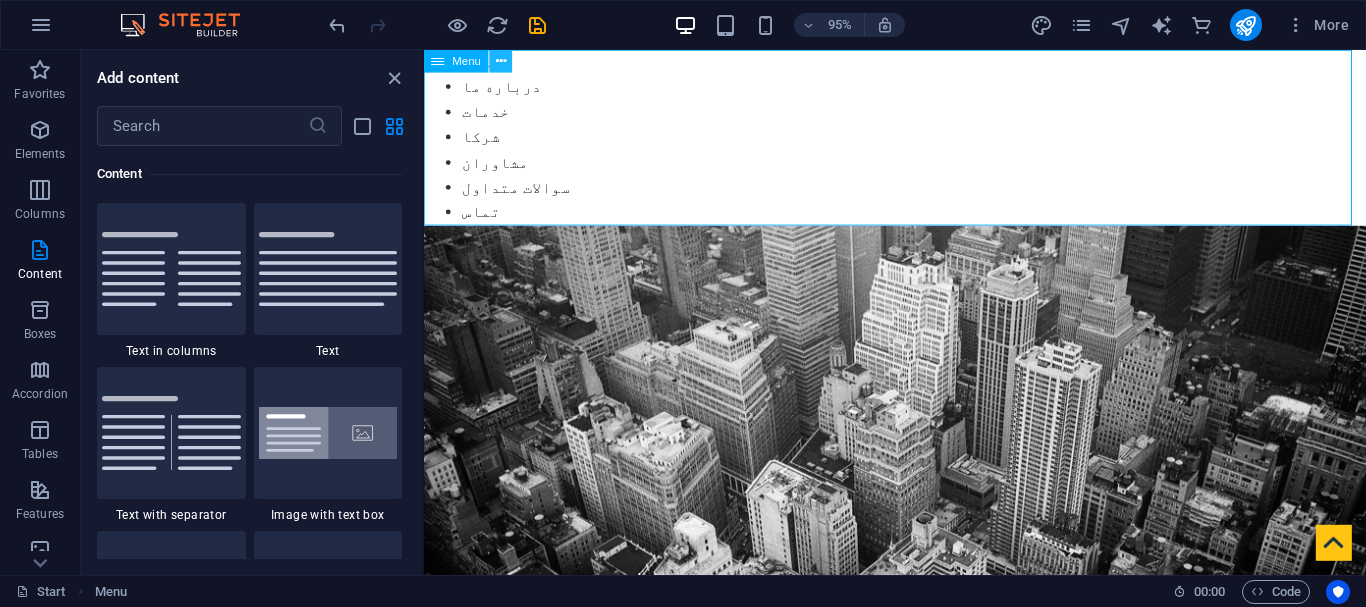 click at bounding box center (501, 61) 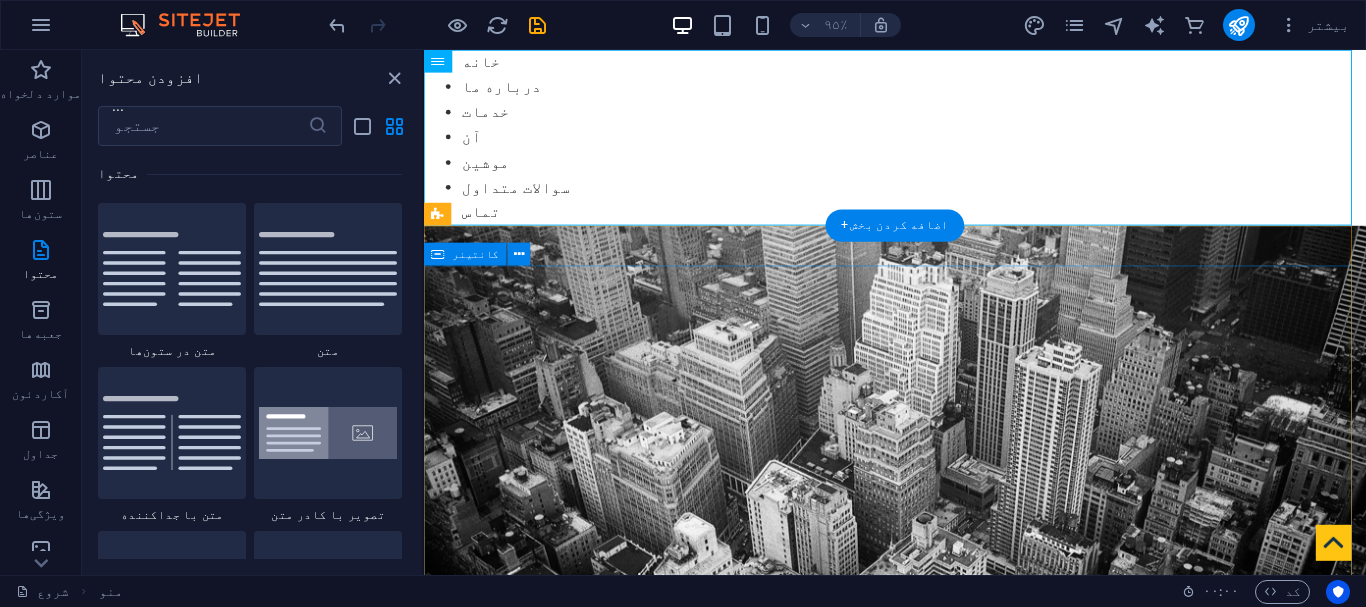 click on "نگین شرکت تنظیم حساب نگین" at bounding box center [920, 1058] 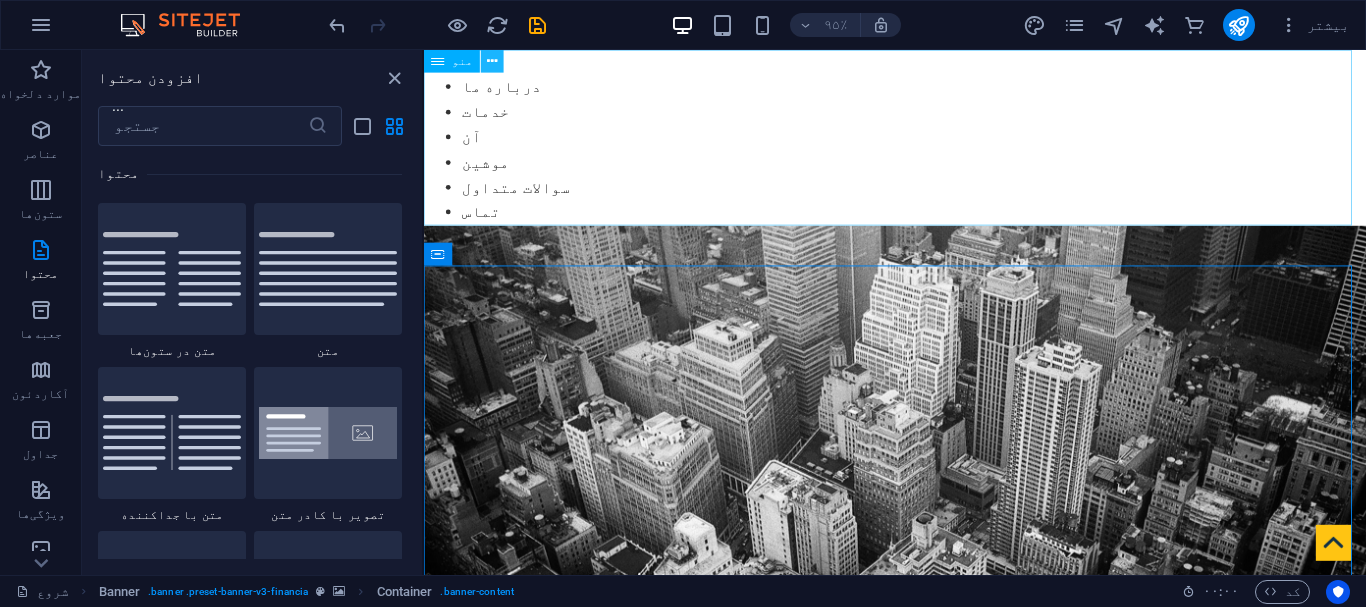 click at bounding box center [492, 61] 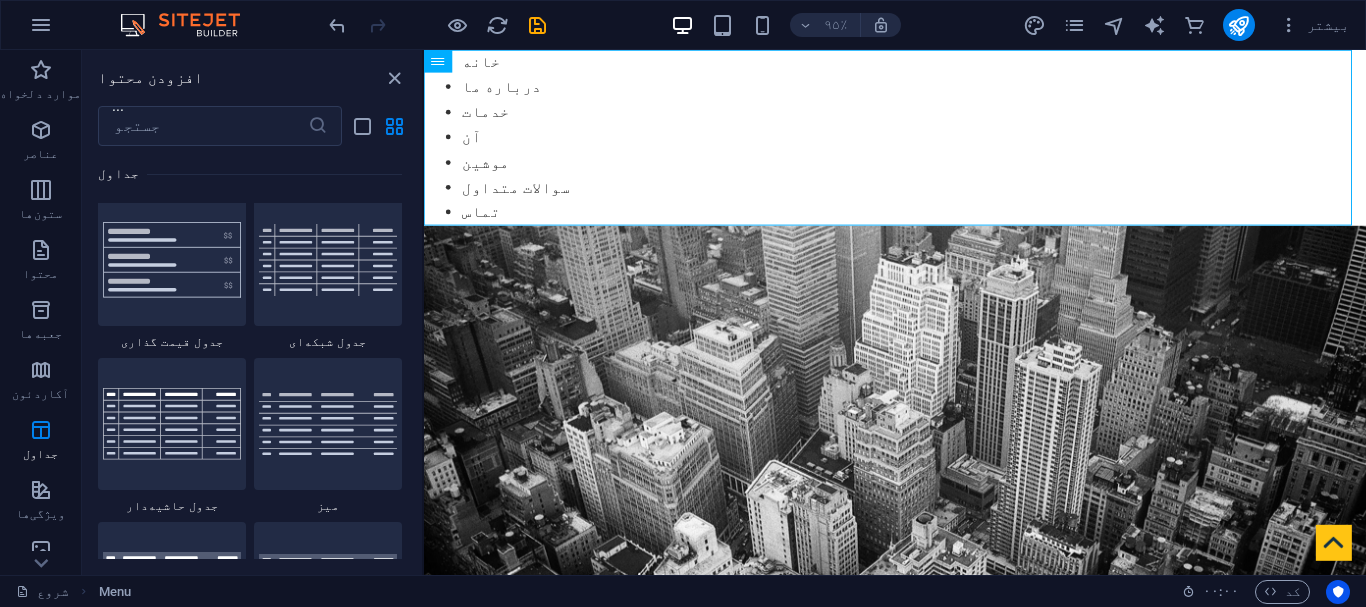 scroll, scrollTop: 7199, scrollLeft: 0, axis: vertical 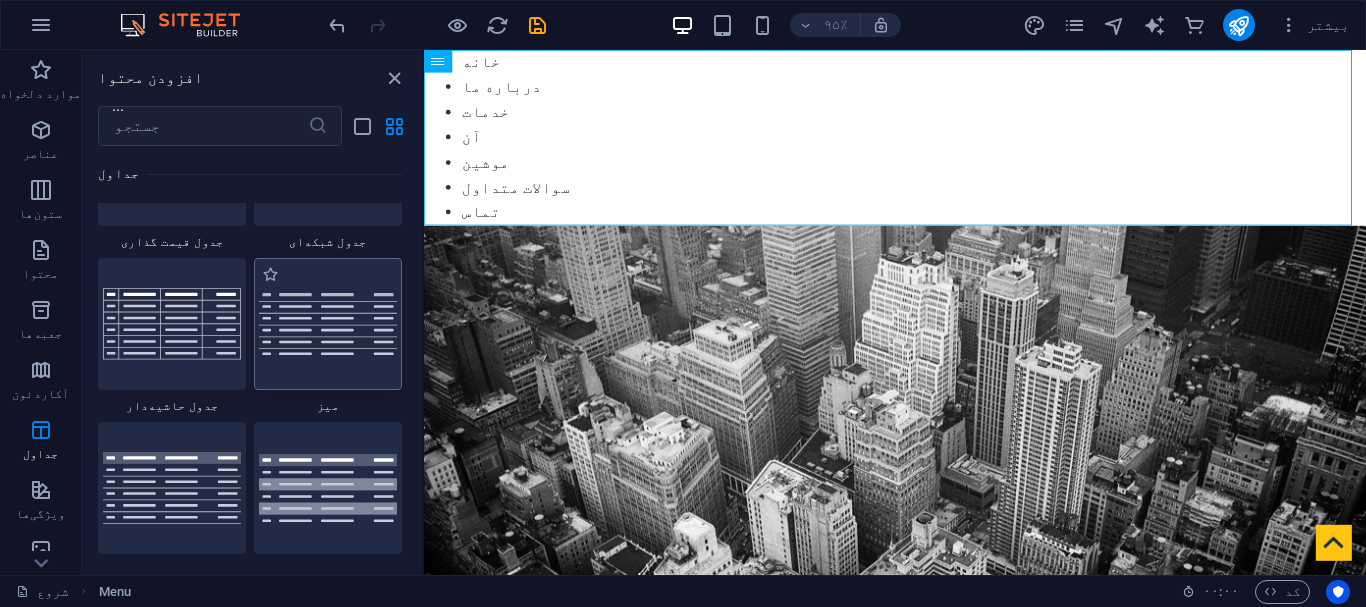 click at bounding box center [328, 324] 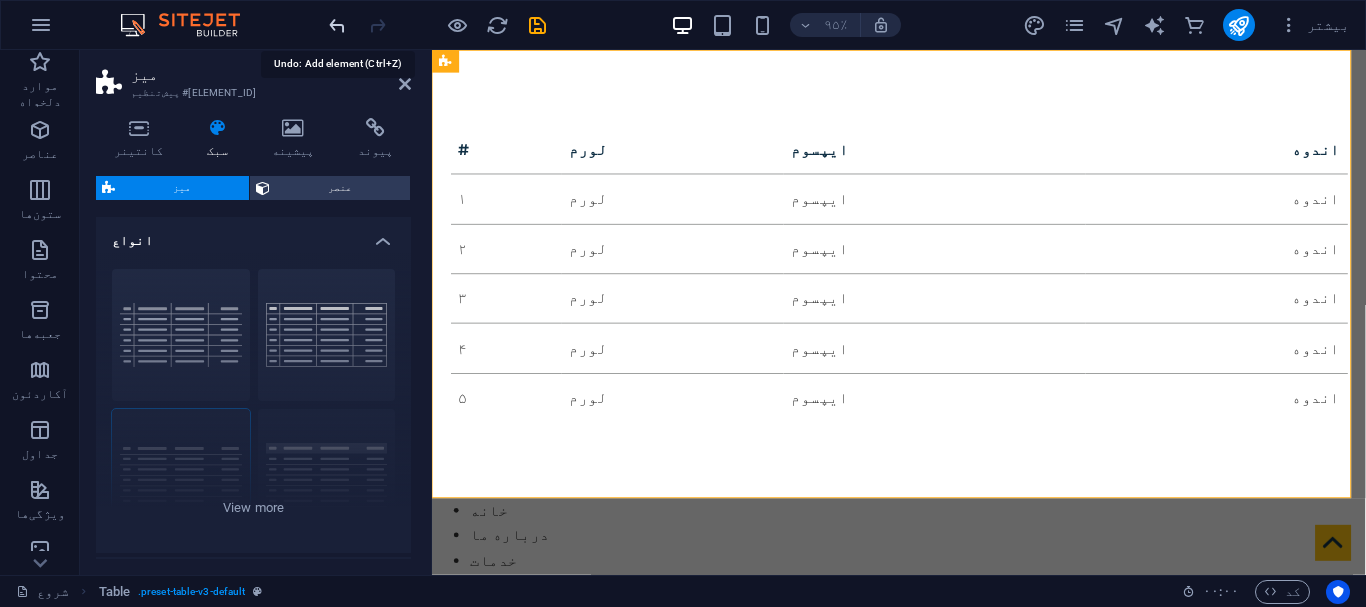 click at bounding box center (337, 25) 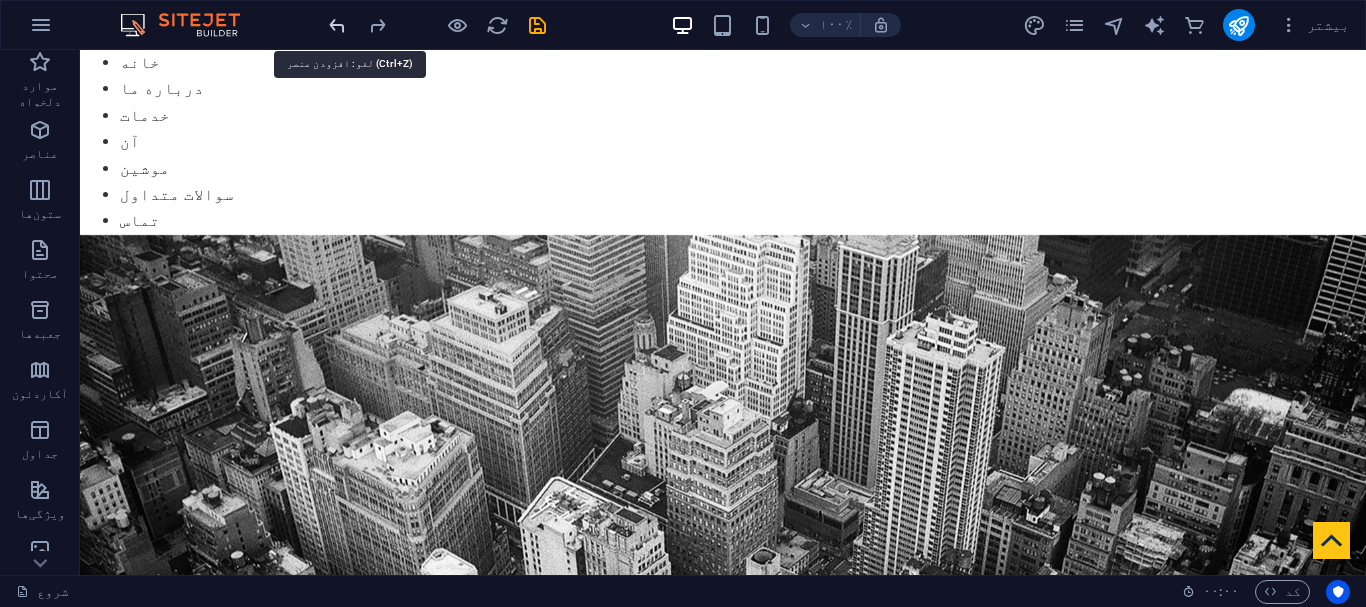 click at bounding box center [337, 25] 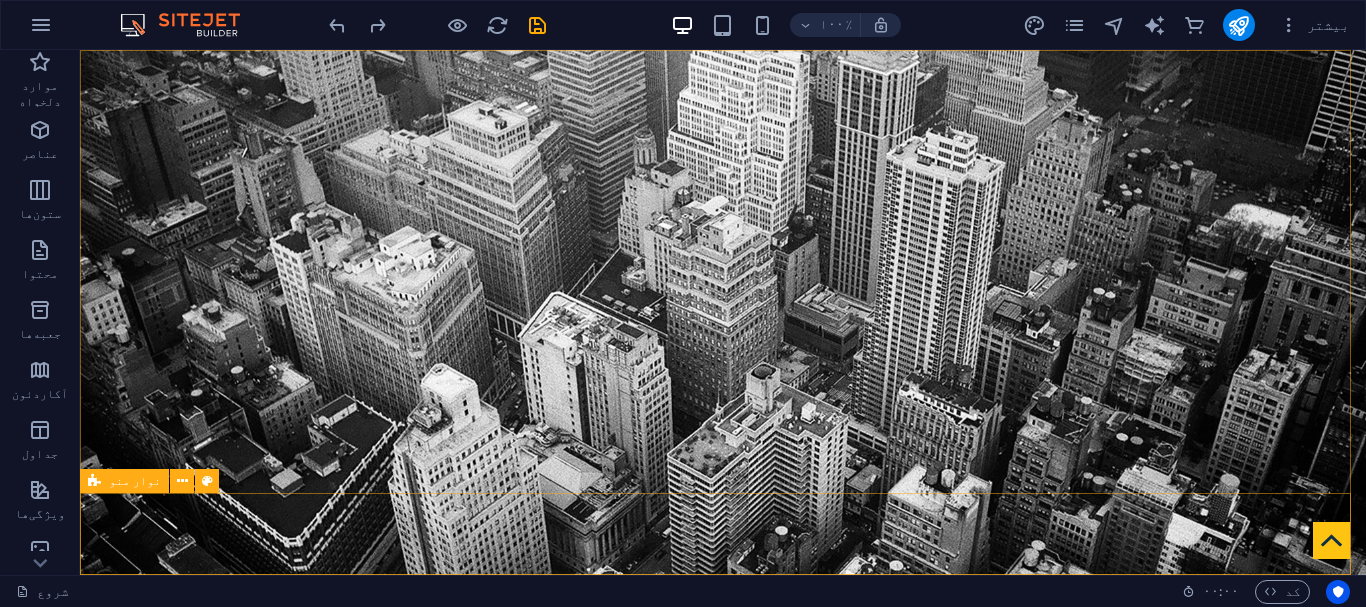 click on "نوار منو" at bounding box center [135, 481] 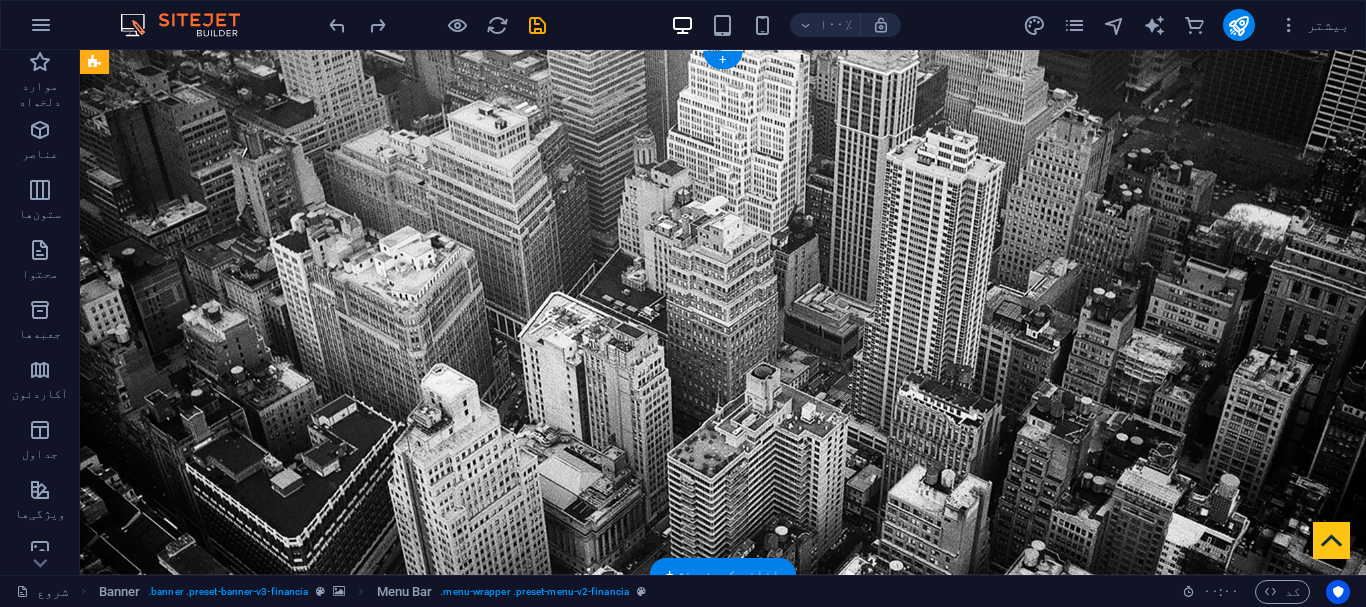 drag, startPoint x: 204, startPoint y: 528, endPoint x: 134, endPoint y: 145, distance: 389.34433 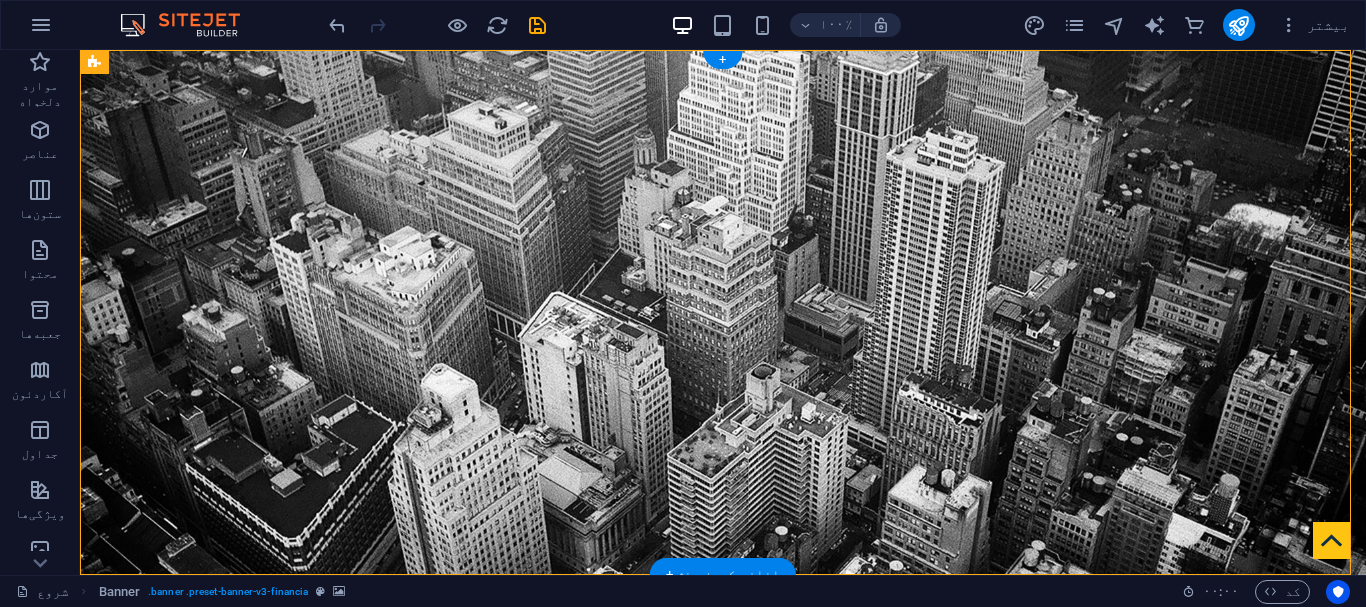 drag, startPoint x: 173, startPoint y: 112, endPoint x: 106, endPoint y: 278, distance: 179.01117 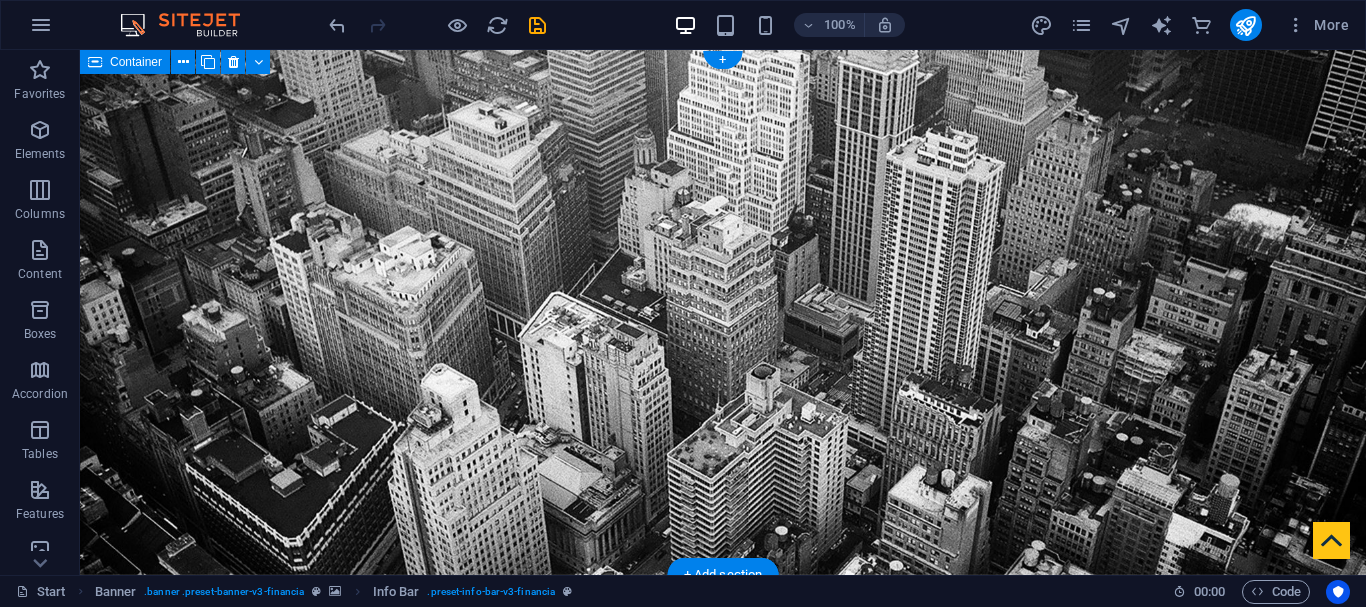 drag, startPoint x: 244, startPoint y: 116, endPoint x: 169, endPoint y: 303, distance: 201.47952 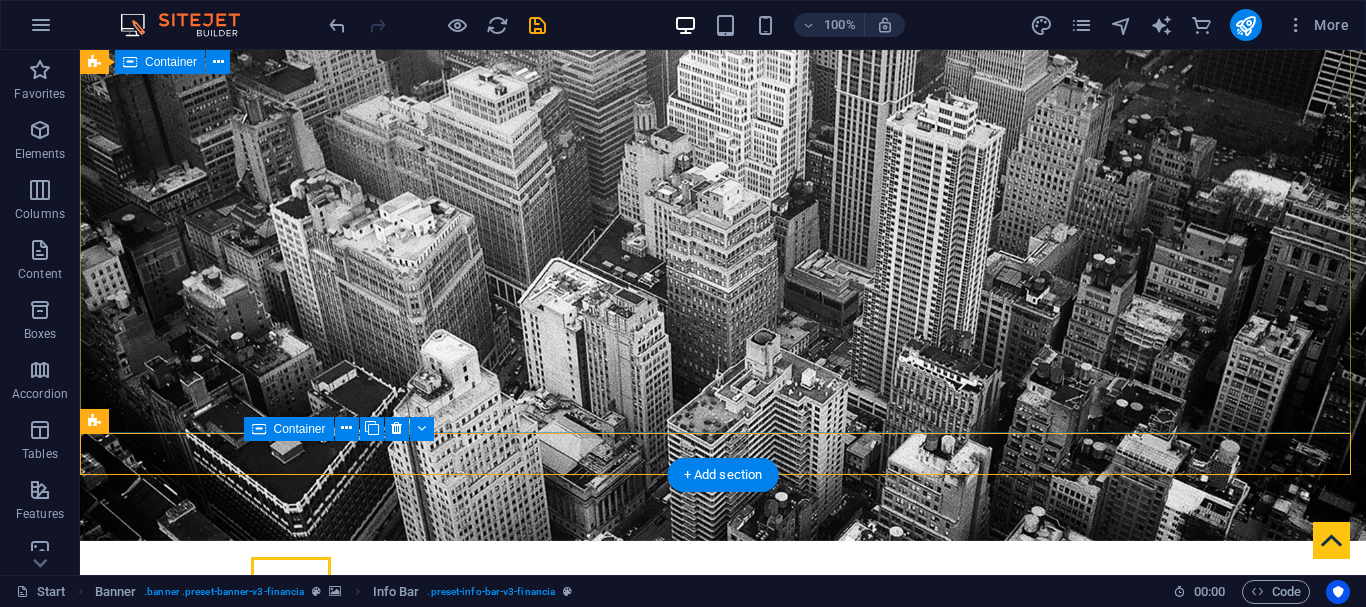 scroll, scrollTop: 0, scrollLeft: 0, axis: both 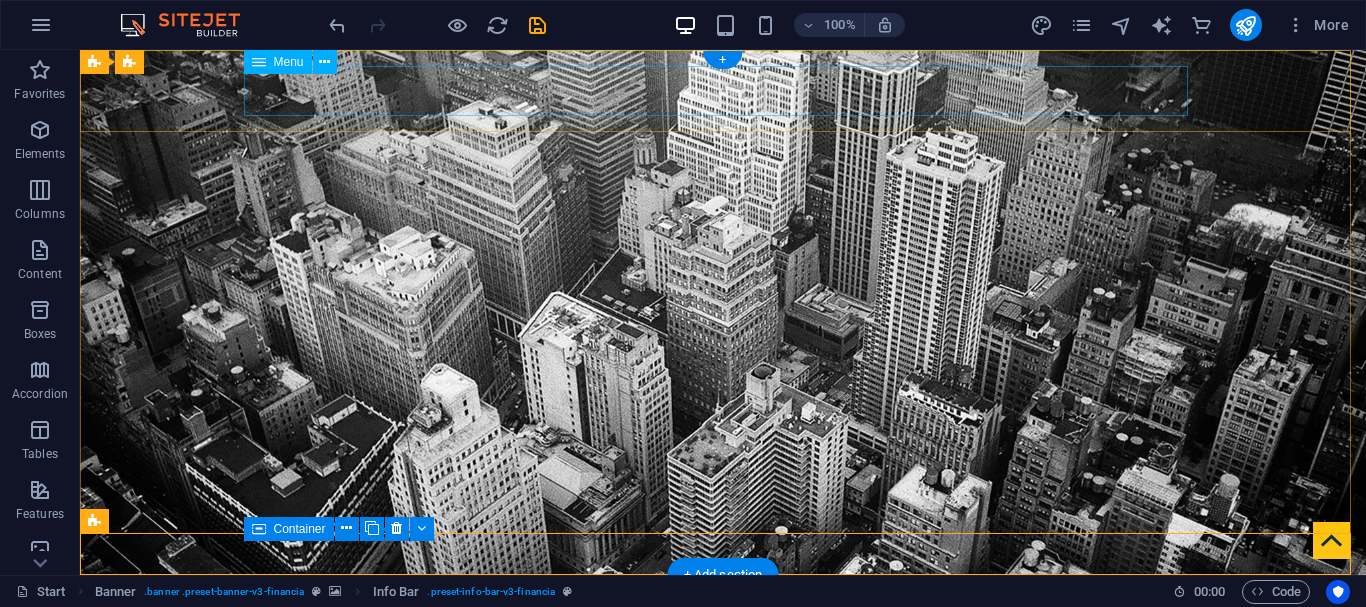 click on "خانه درباره ما خدمات شرکا مشاوران سوالات متداول تماس" at bounding box center [723, 616] 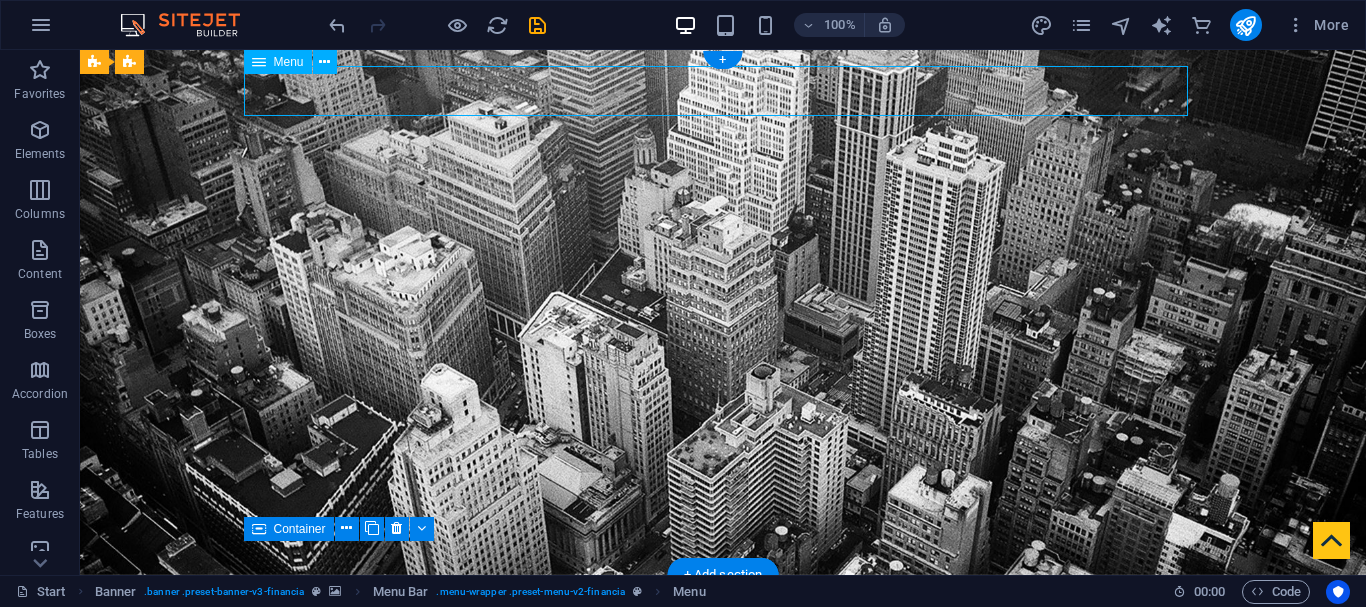 click on "خانه درباره ما خدمات شرکا مشاوران سوالات متداول تماس" at bounding box center [723, 616] 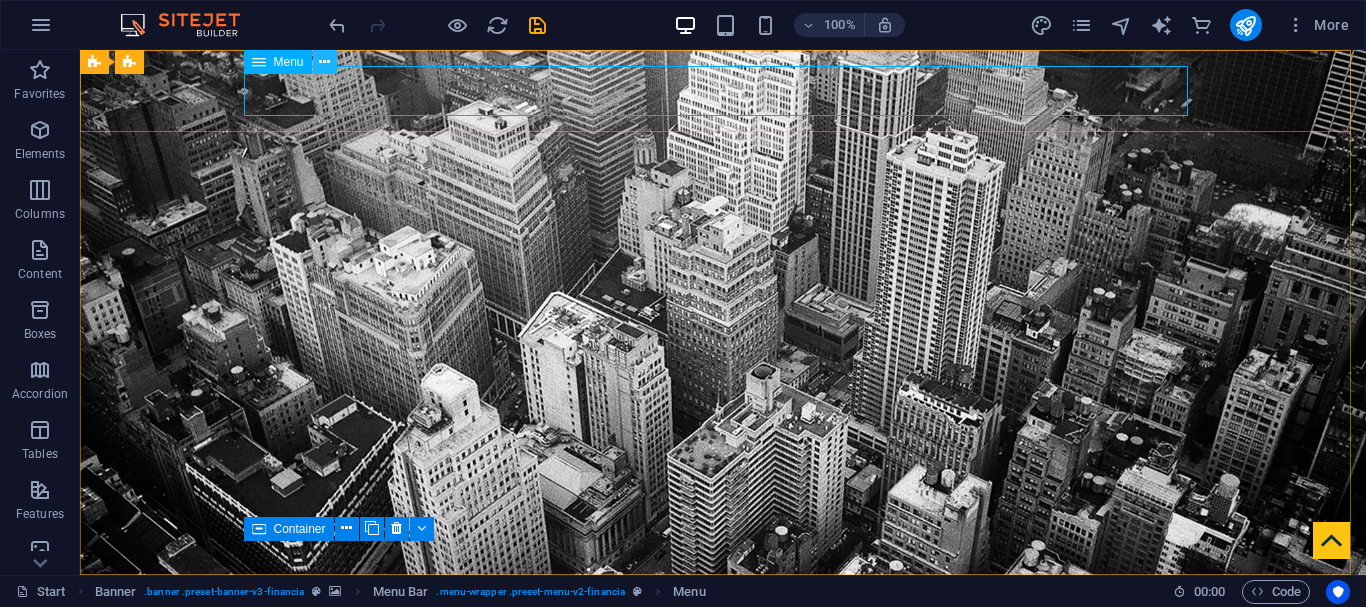 click at bounding box center (324, 62) 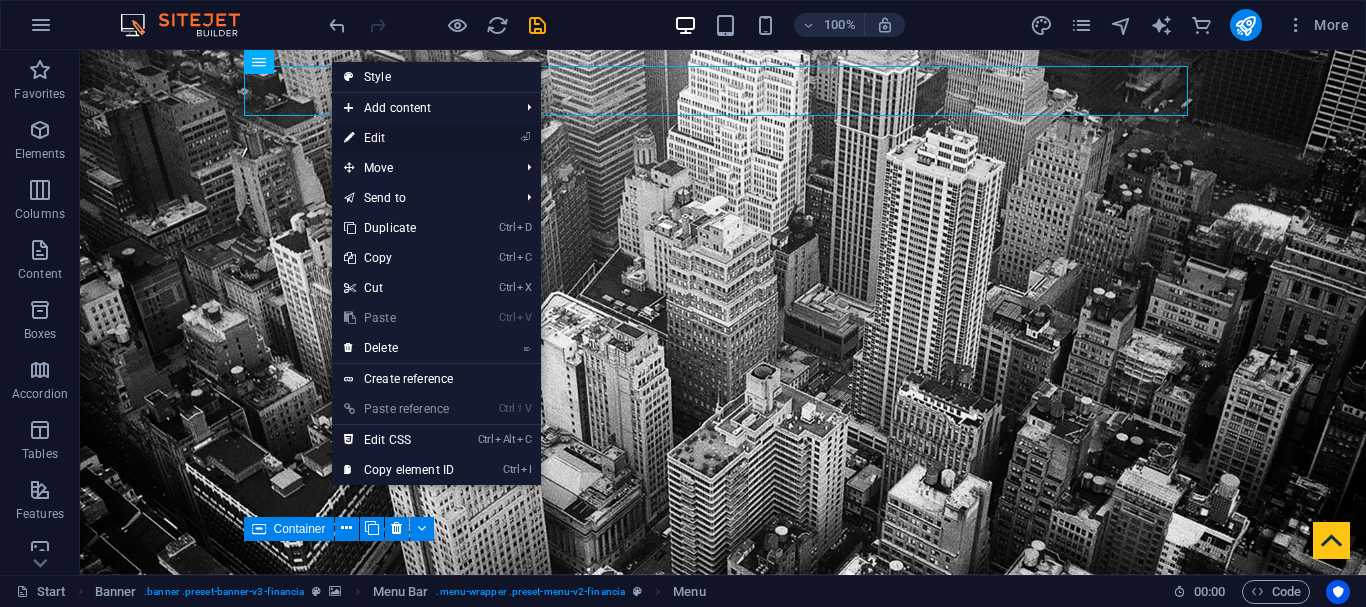 click on "⏎  Edit" at bounding box center [399, 138] 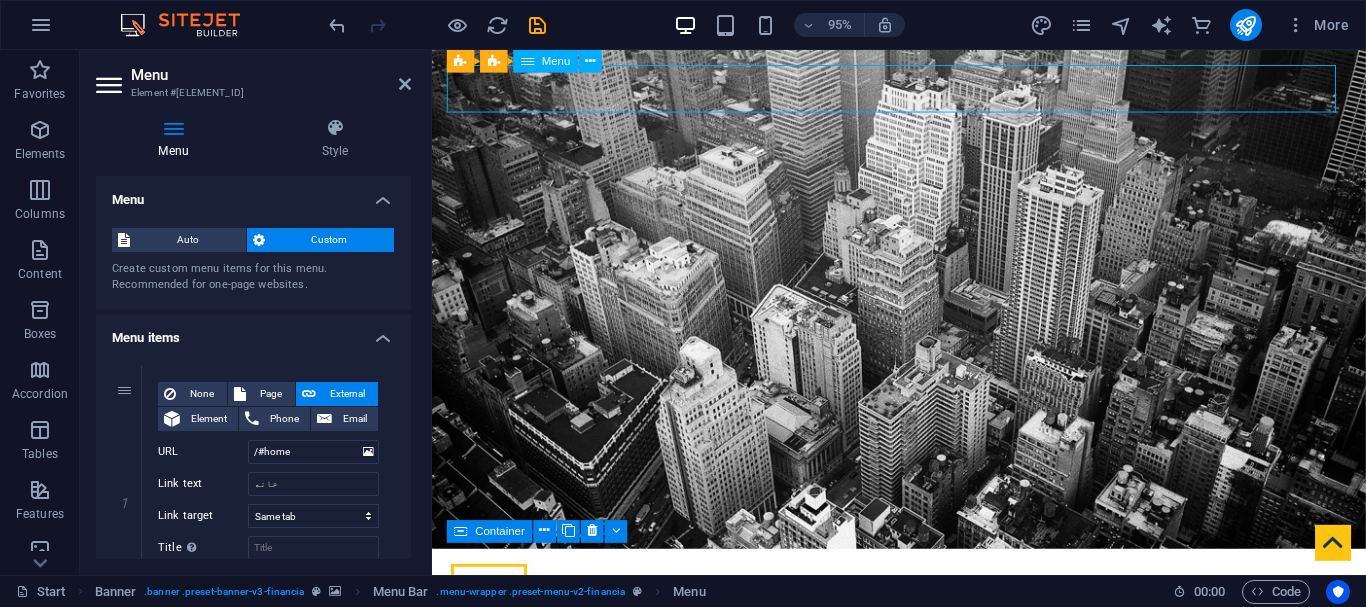drag, startPoint x: 473, startPoint y: 94, endPoint x: 631, endPoint y: 97, distance: 158.02847 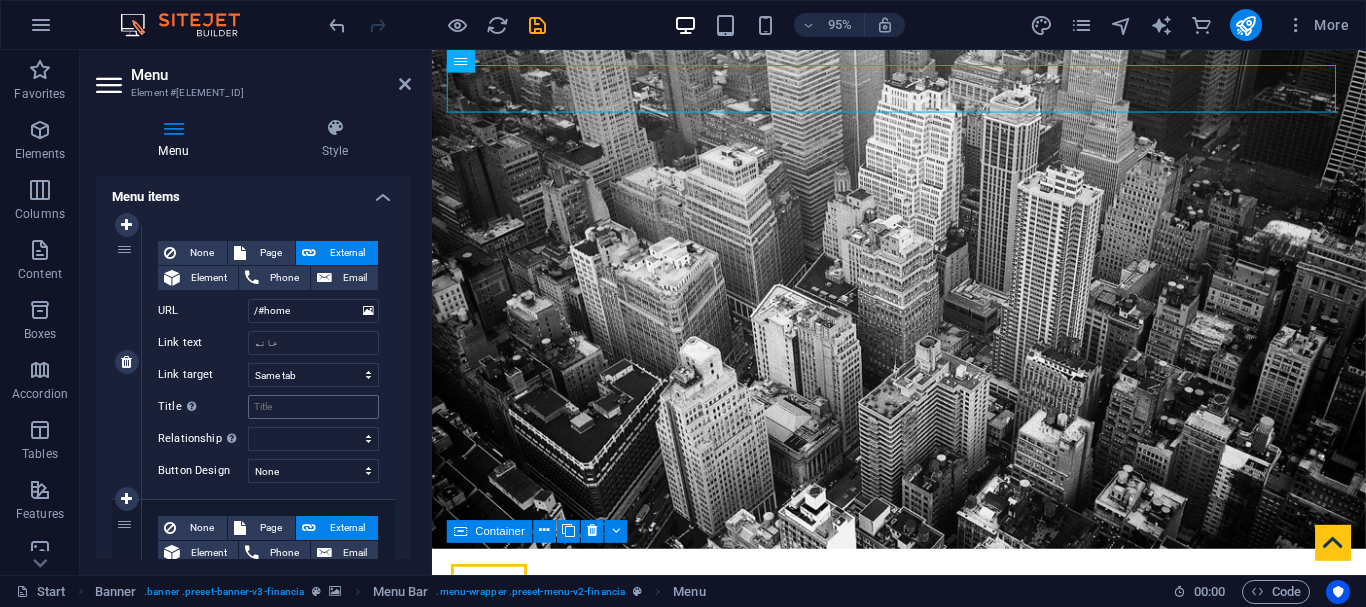 scroll, scrollTop: 100, scrollLeft: 0, axis: vertical 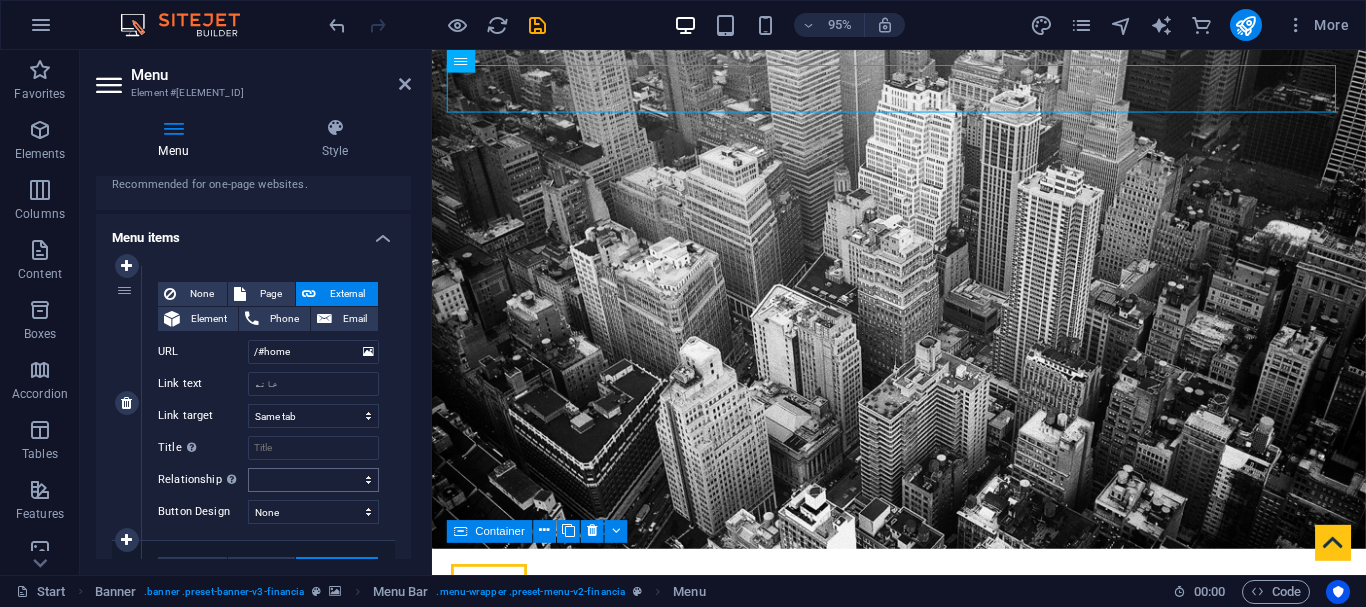 drag, startPoint x: 353, startPoint y: 294, endPoint x: 368, endPoint y: 485, distance: 191.5881 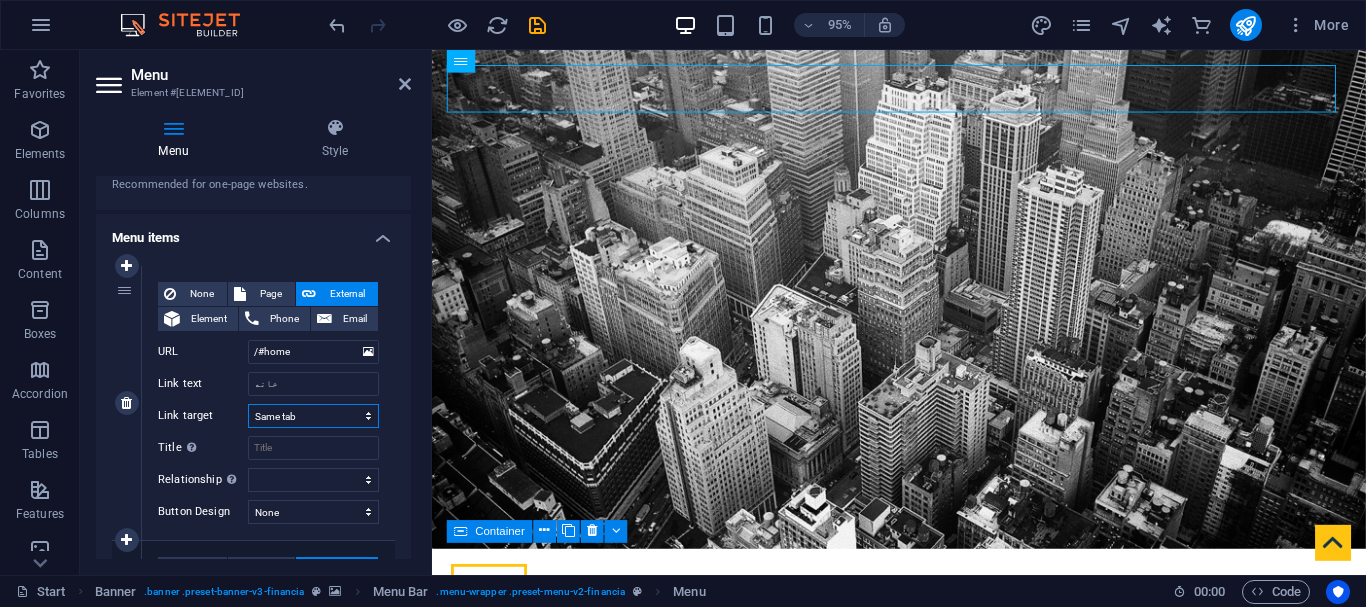 click on "New tab Same tab Overlay" at bounding box center [313, 416] 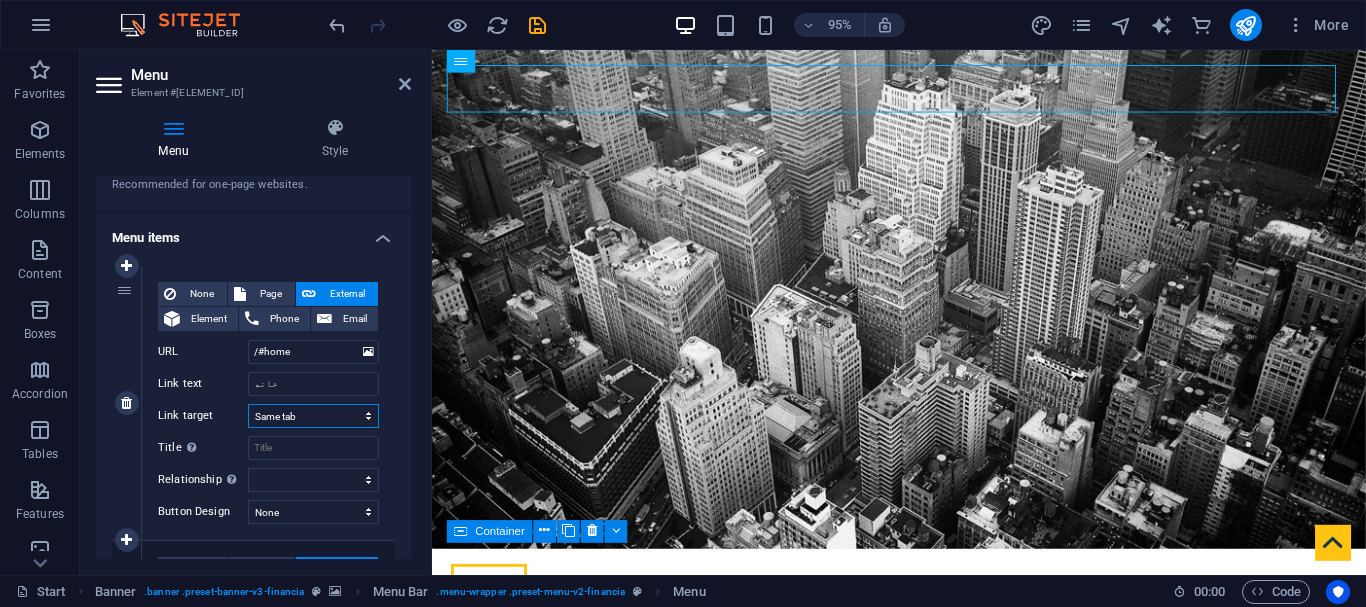 click on "New tab Same tab Overlay" at bounding box center [313, 416] 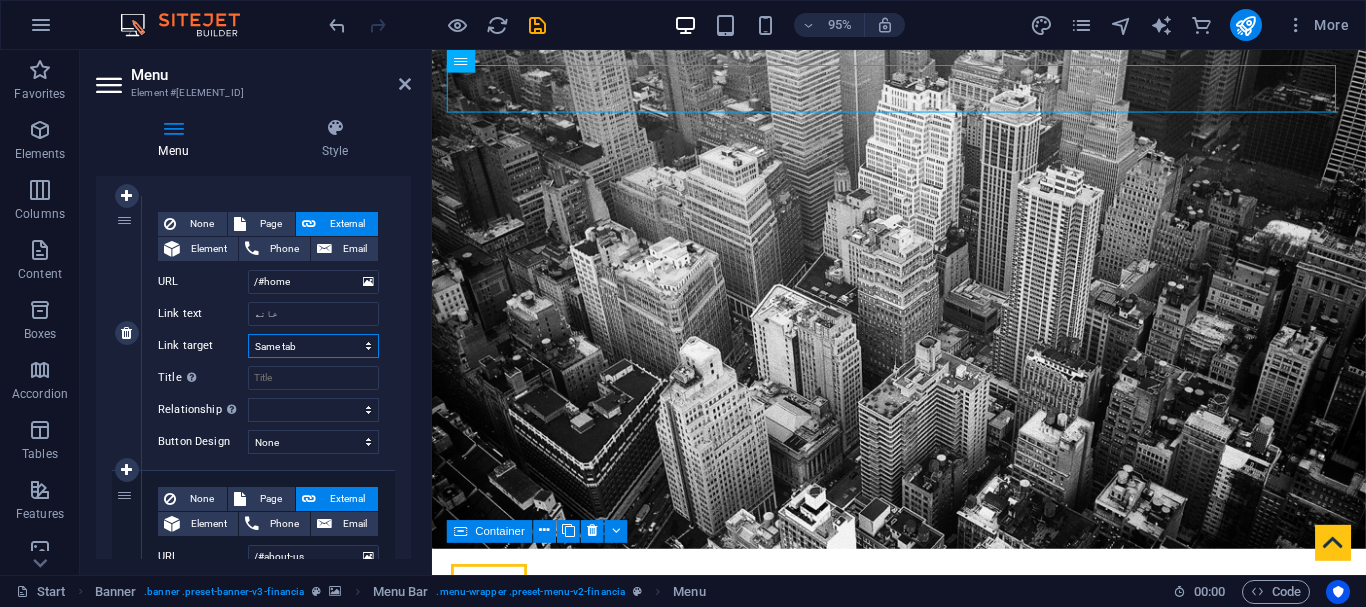 scroll, scrollTop: 200, scrollLeft: 0, axis: vertical 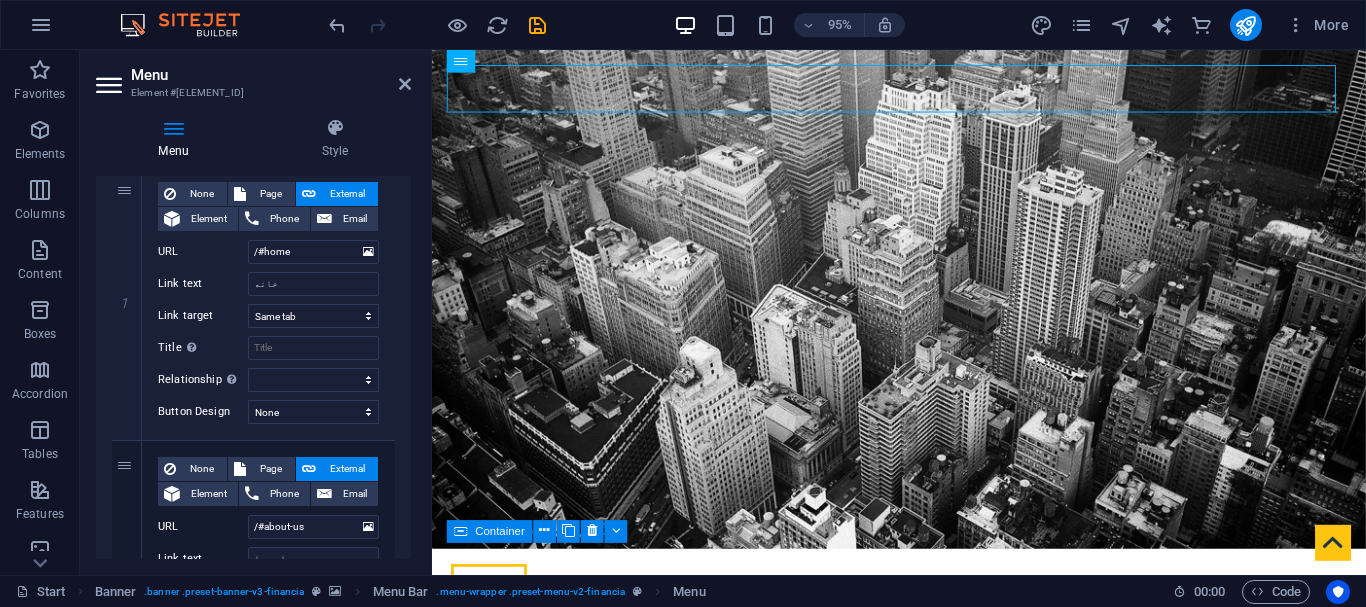click at bounding box center [252, 219] 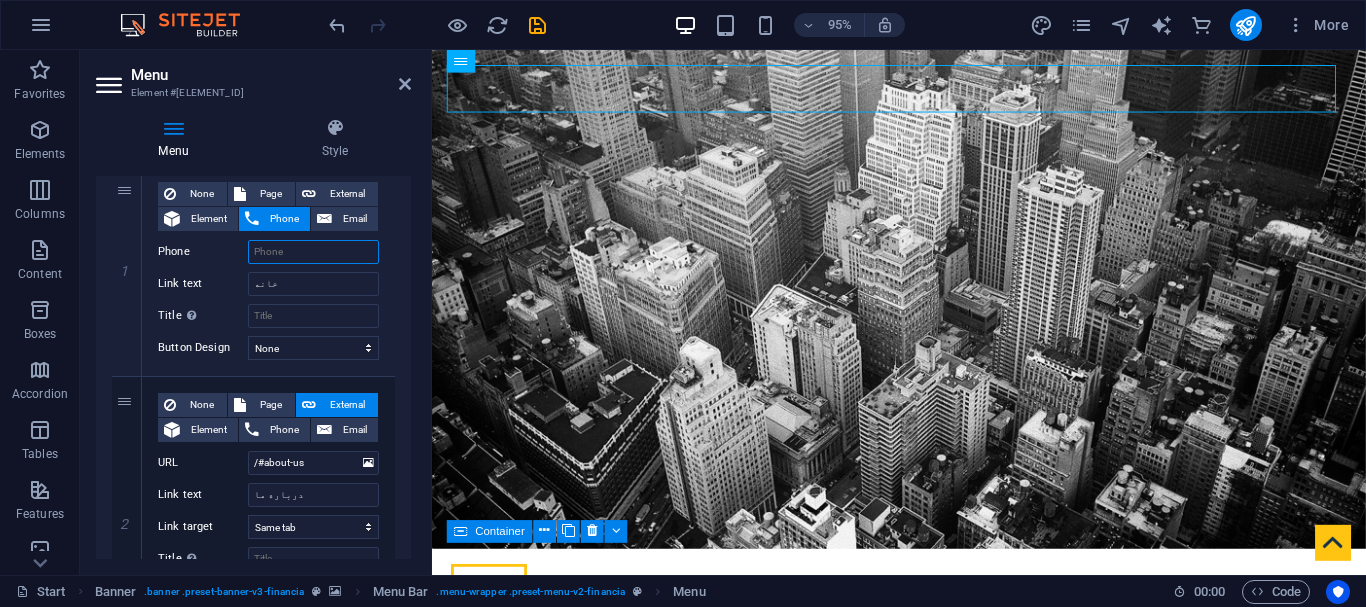 scroll, scrollTop: 136, scrollLeft: 0, axis: vertical 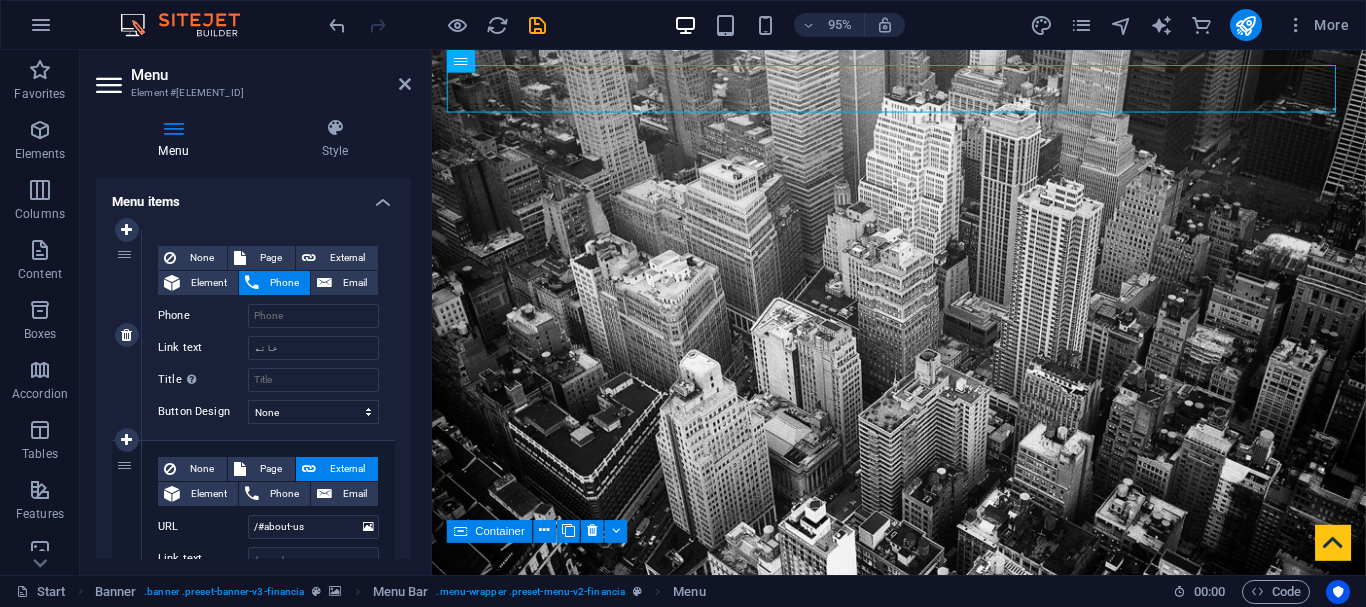 click on "Phone" at bounding box center (284, 283) 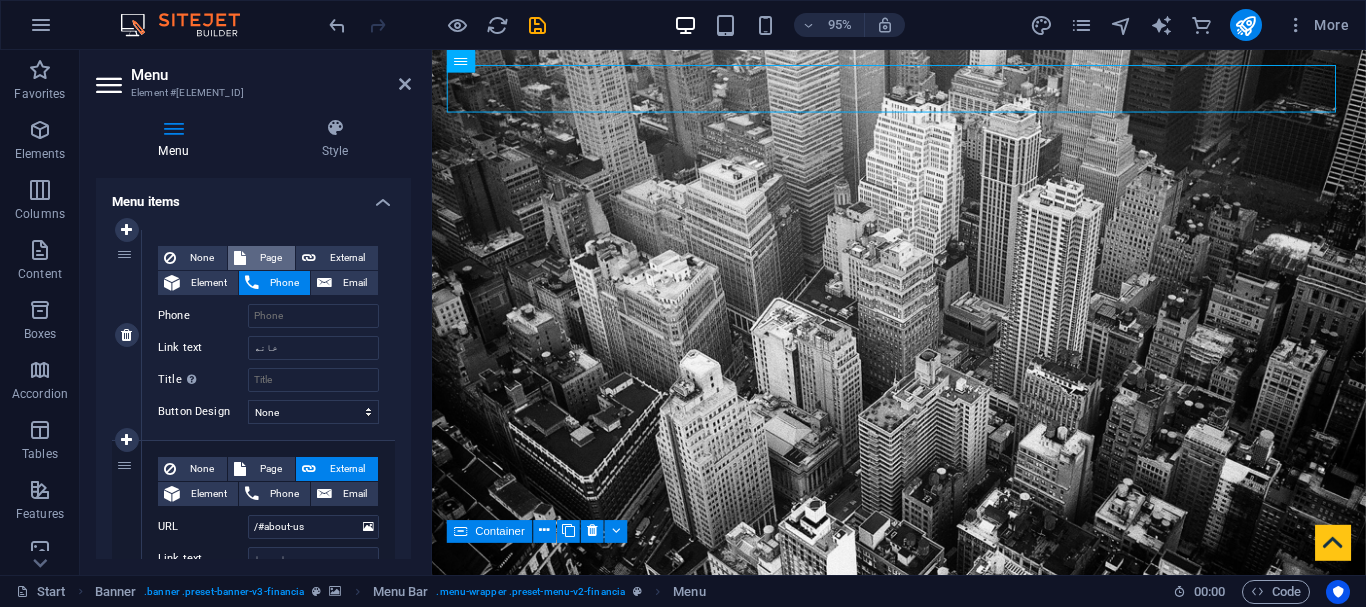 click on "Page" at bounding box center (270, 258) 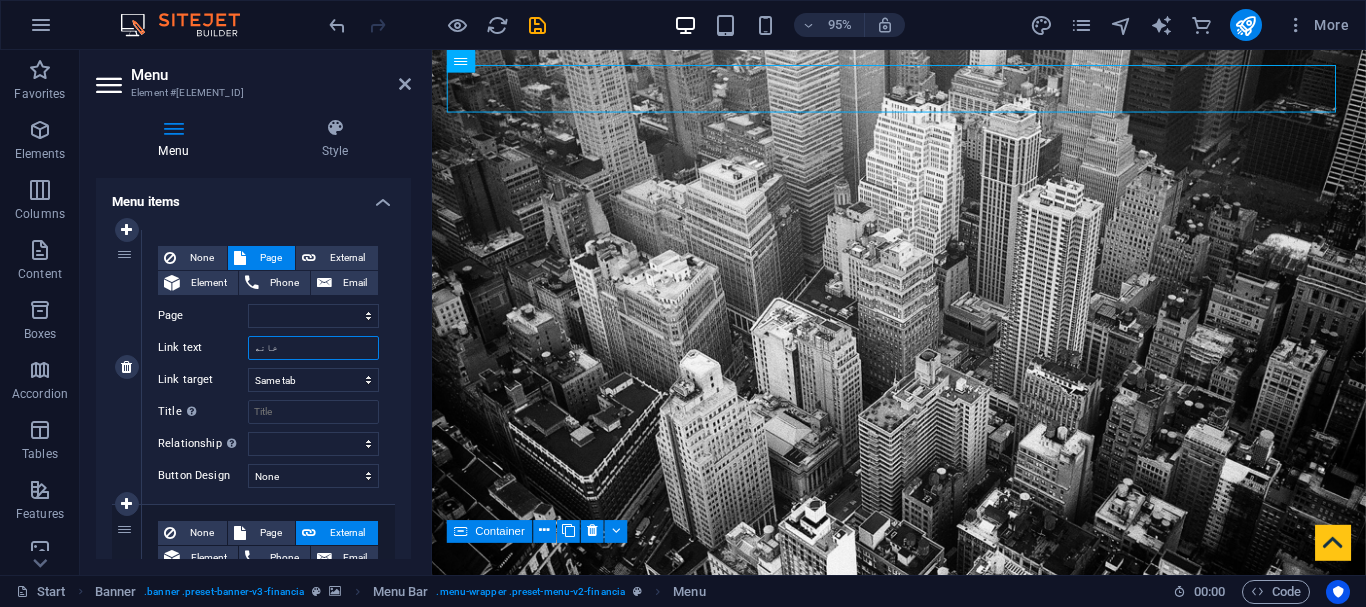 click on "خانه" at bounding box center [313, 348] 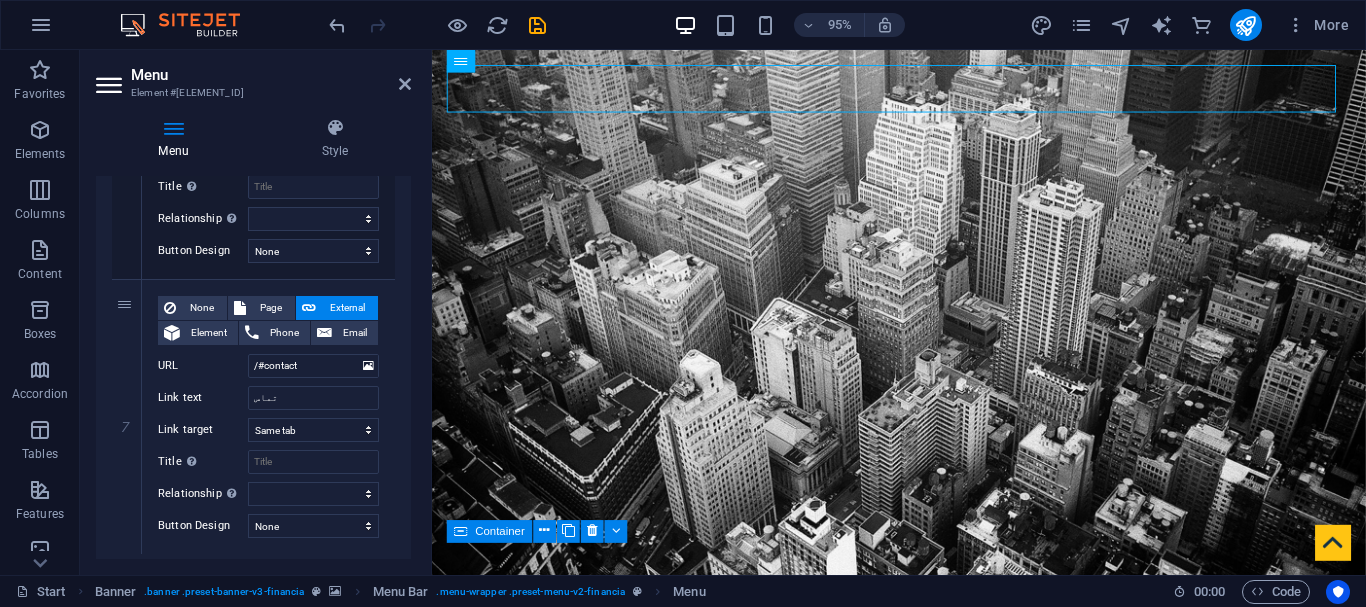 scroll, scrollTop: 1787, scrollLeft: 0, axis: vertical 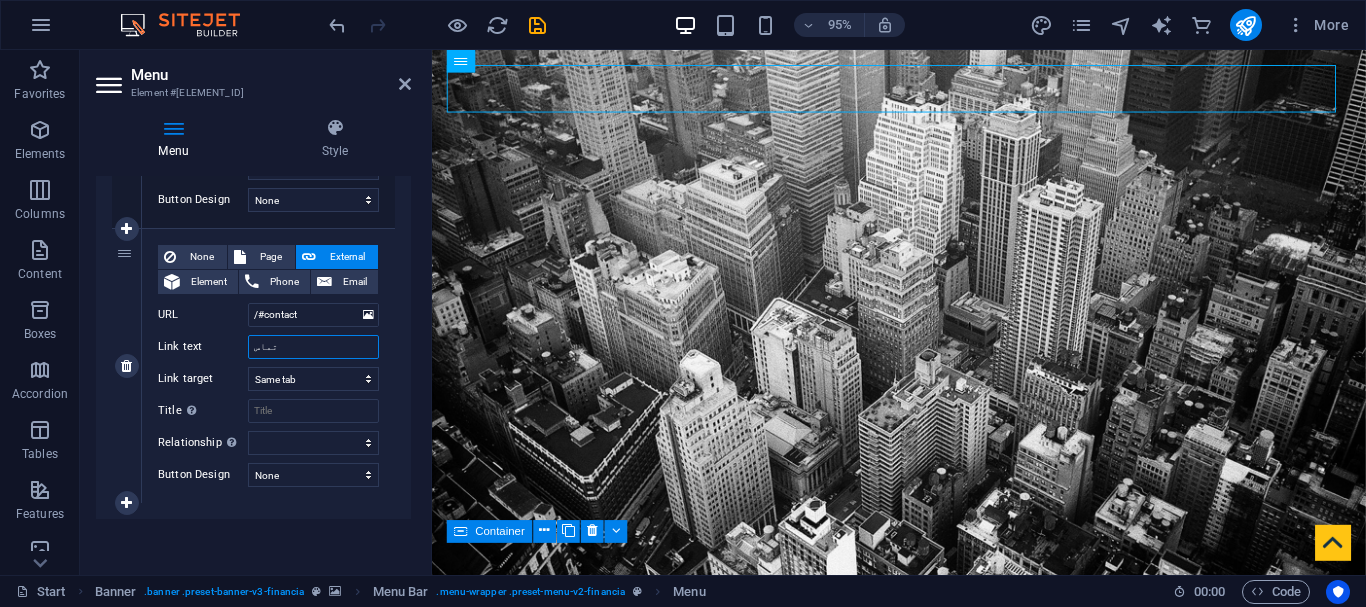 drag, startPoint x: 279, startPoint y: 354, endPoint x: 249, endPoint y: 353, distance: 30.016663 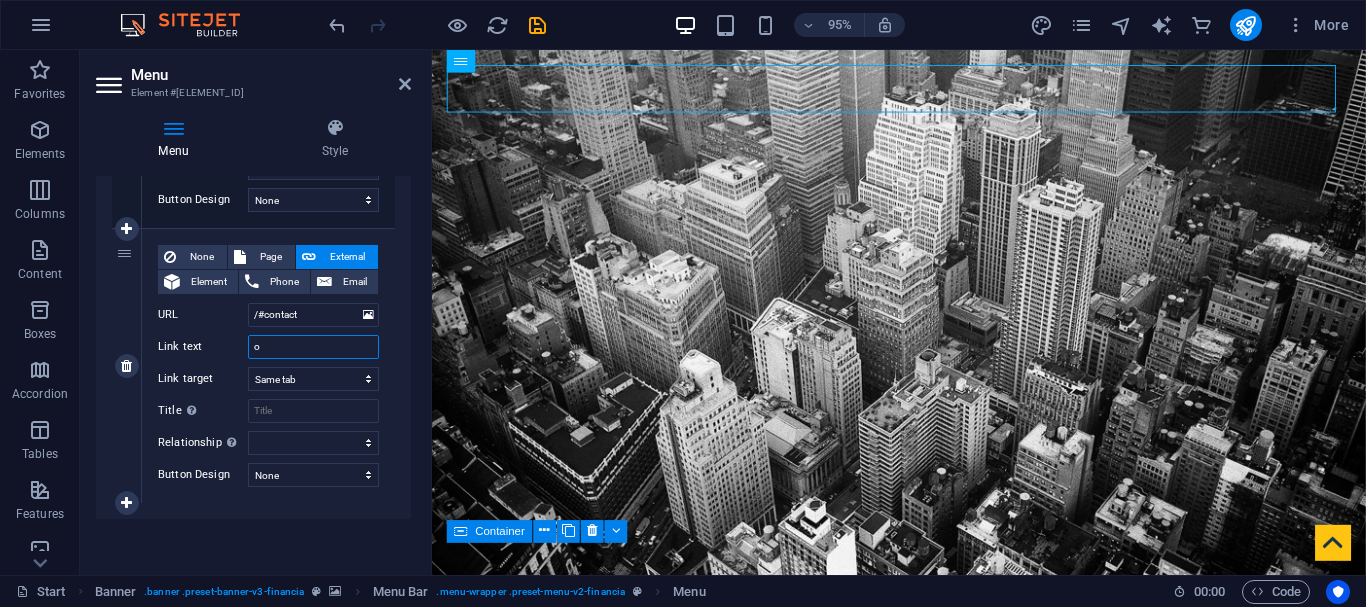 select 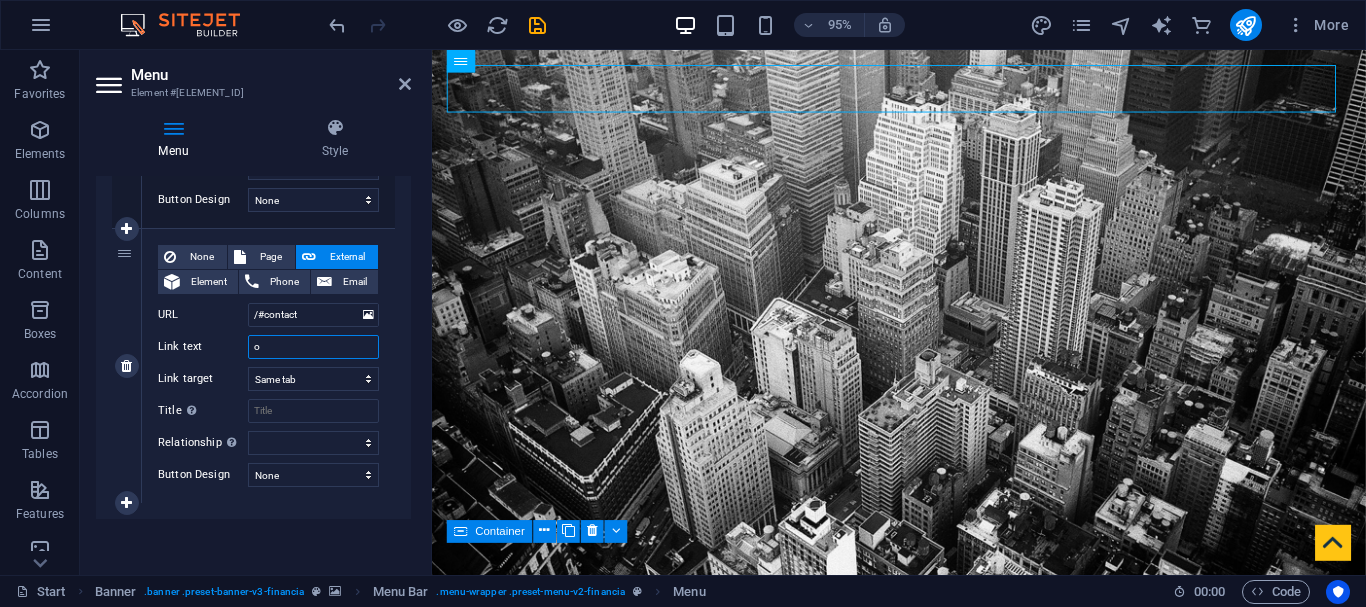 type 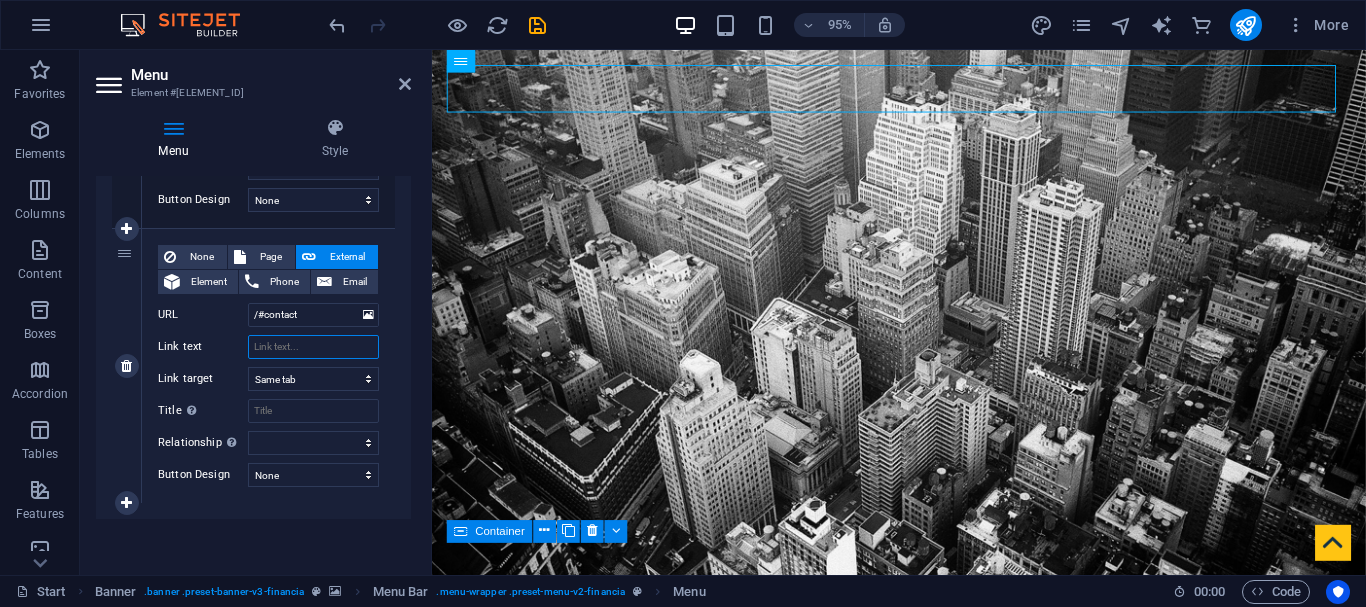 select 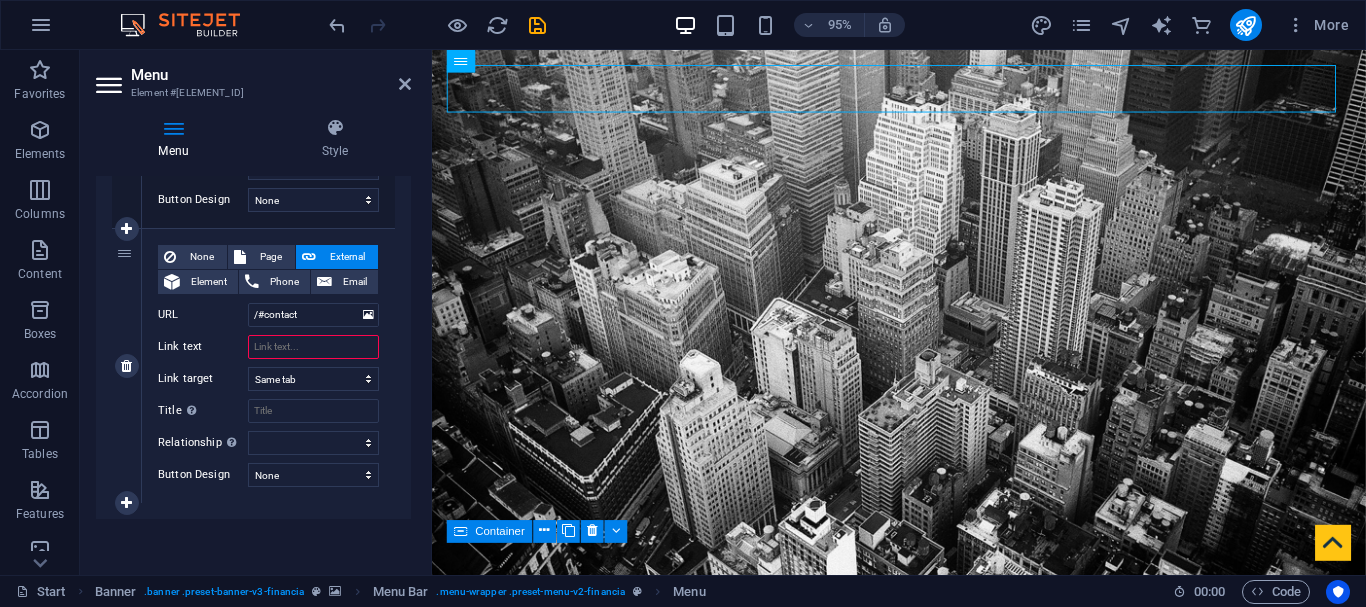 type on "خ" 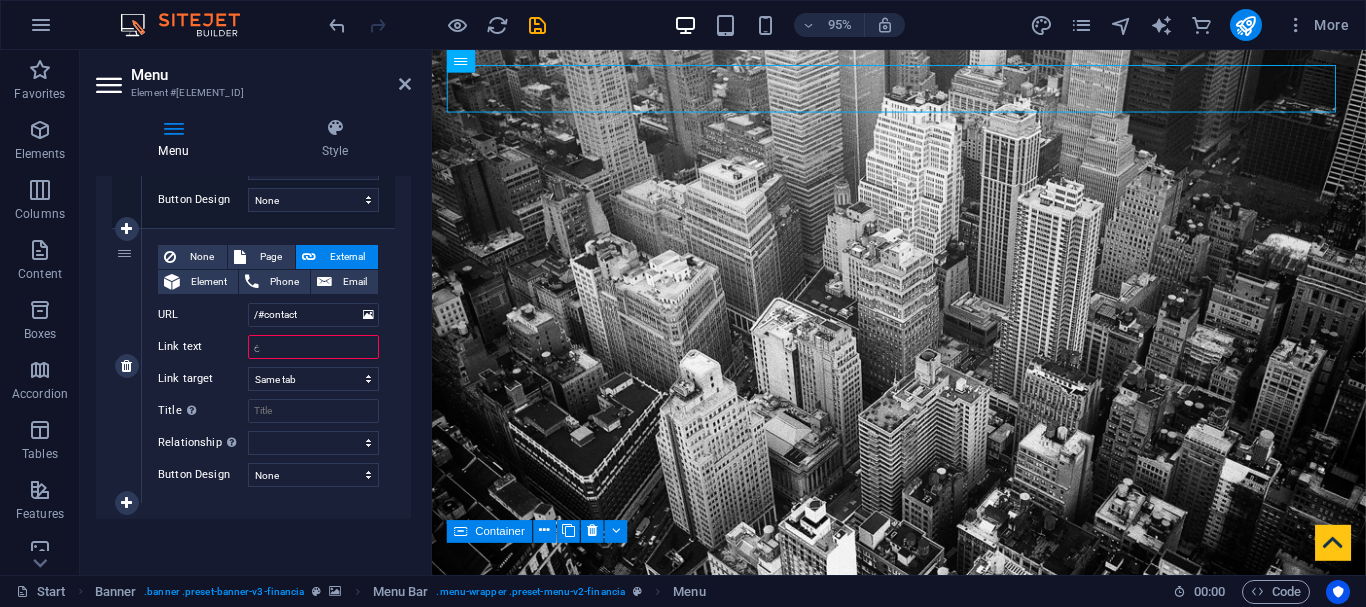 select 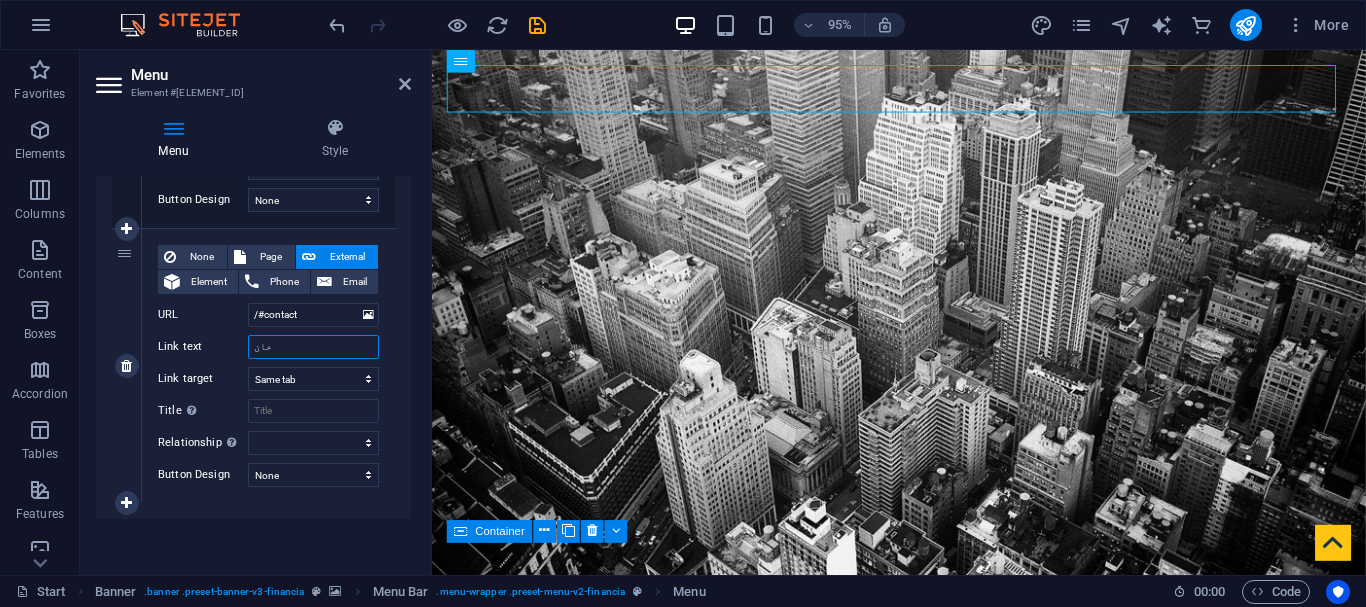 type on "خانه" 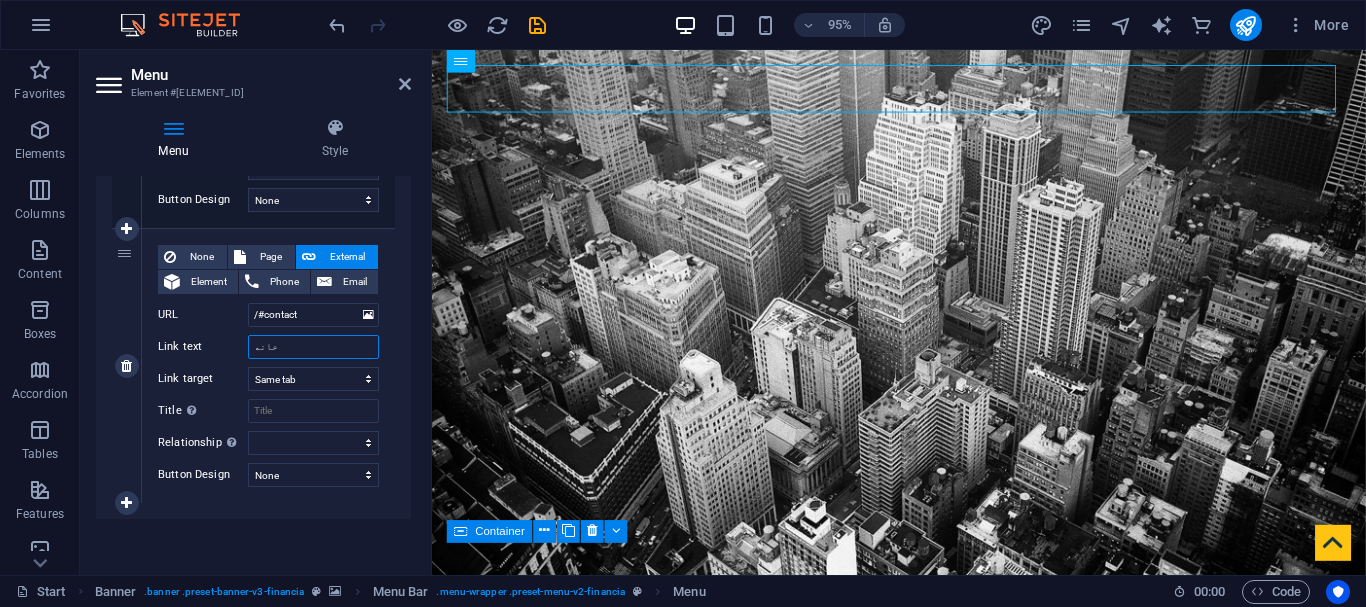 select 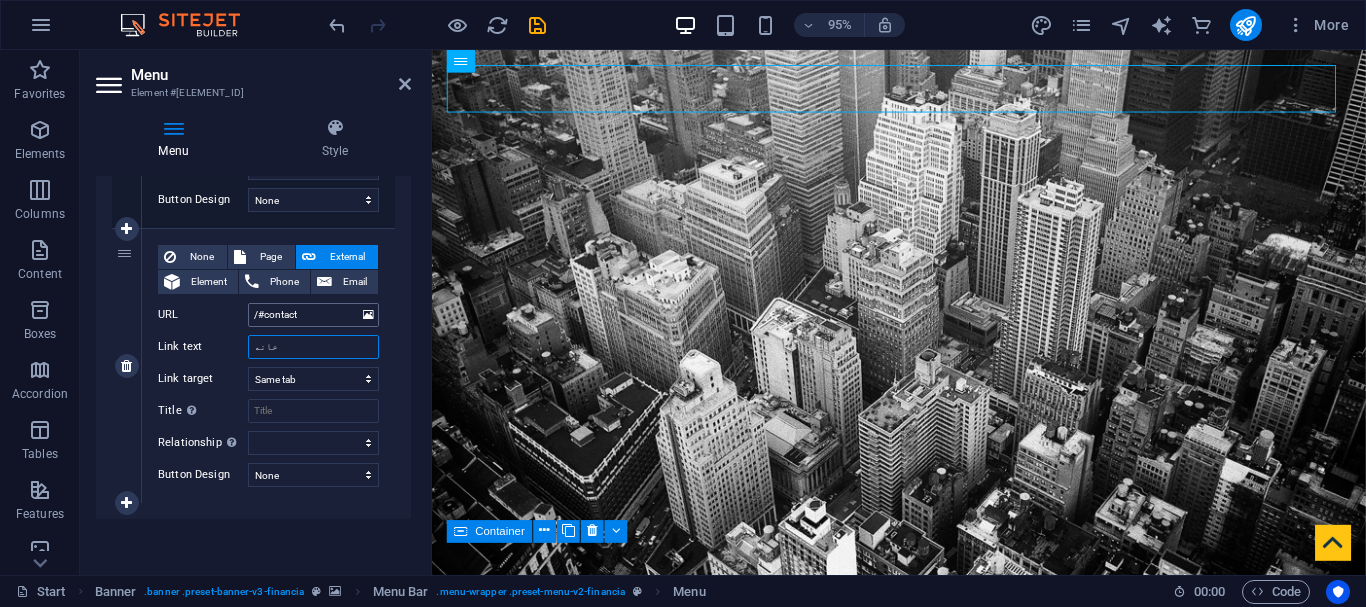type on "خانه" 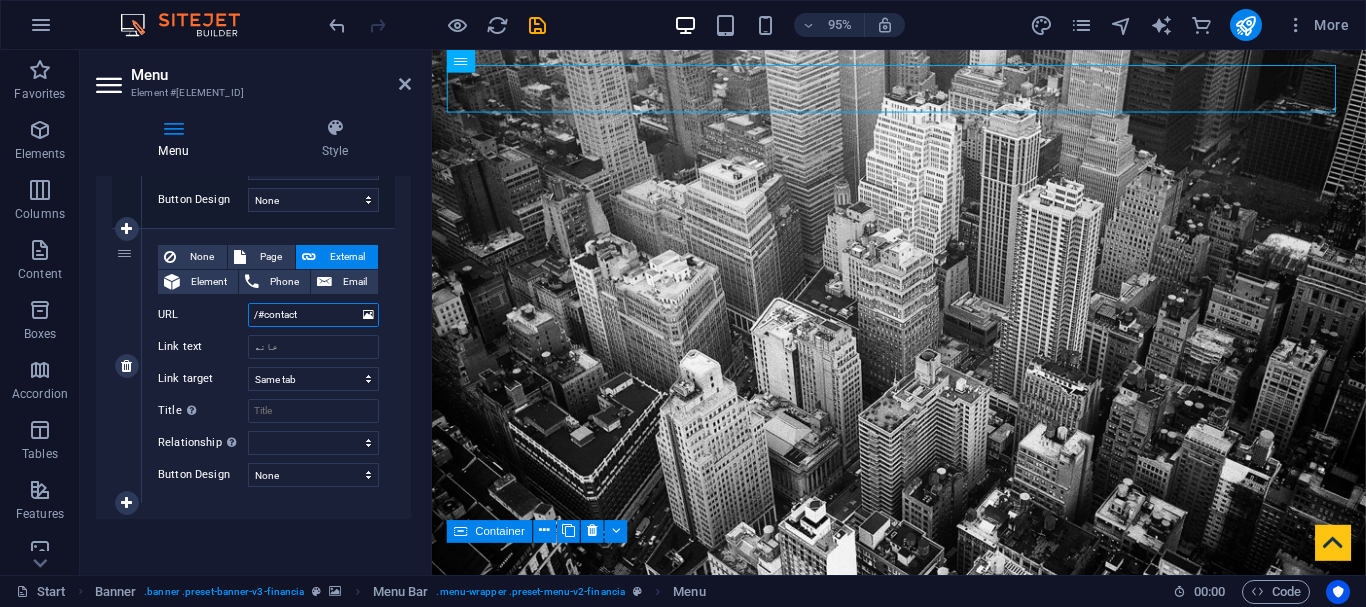 drag, startPoint x: 334, startPoint y: 314, endPoint x: 231, endPoint y: 319, distance: 103.121284 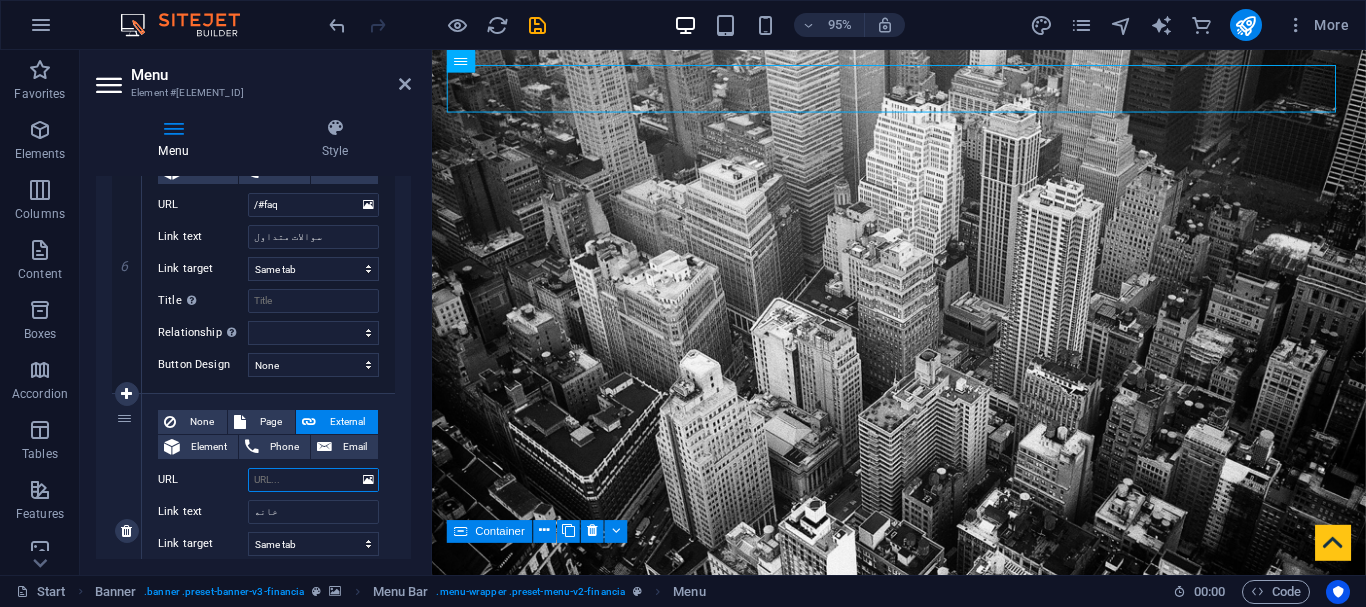 select 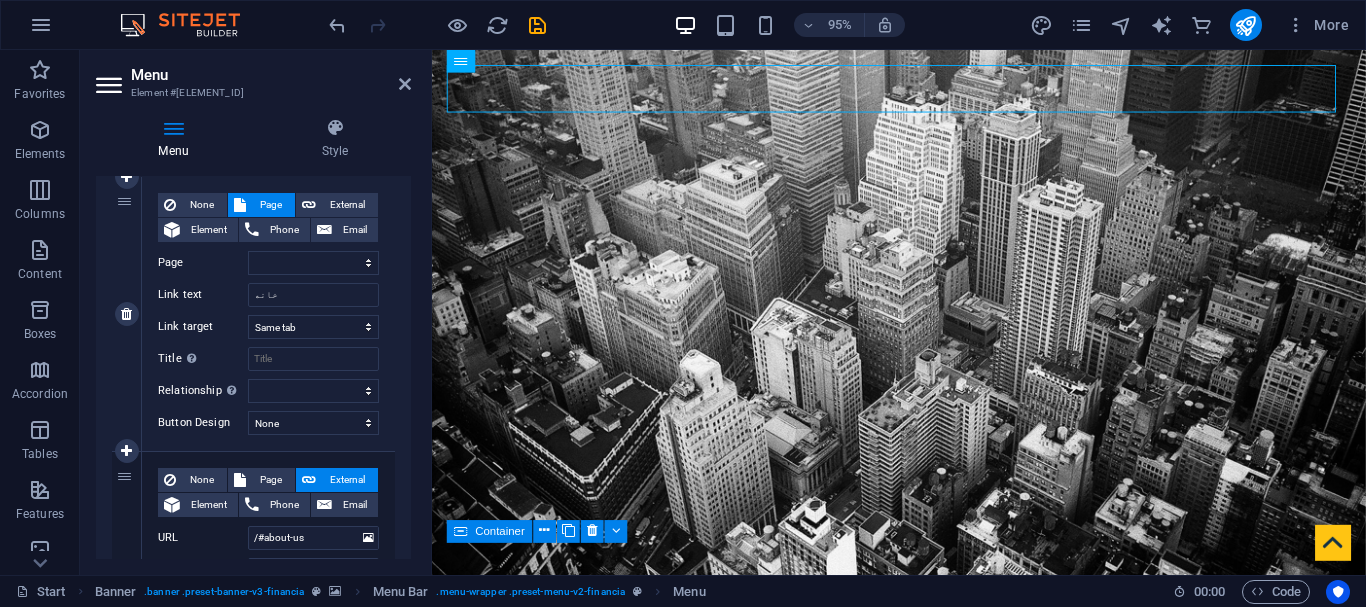 scroll, scrollTop: 200, scrollLeft: 0, axis: vertical 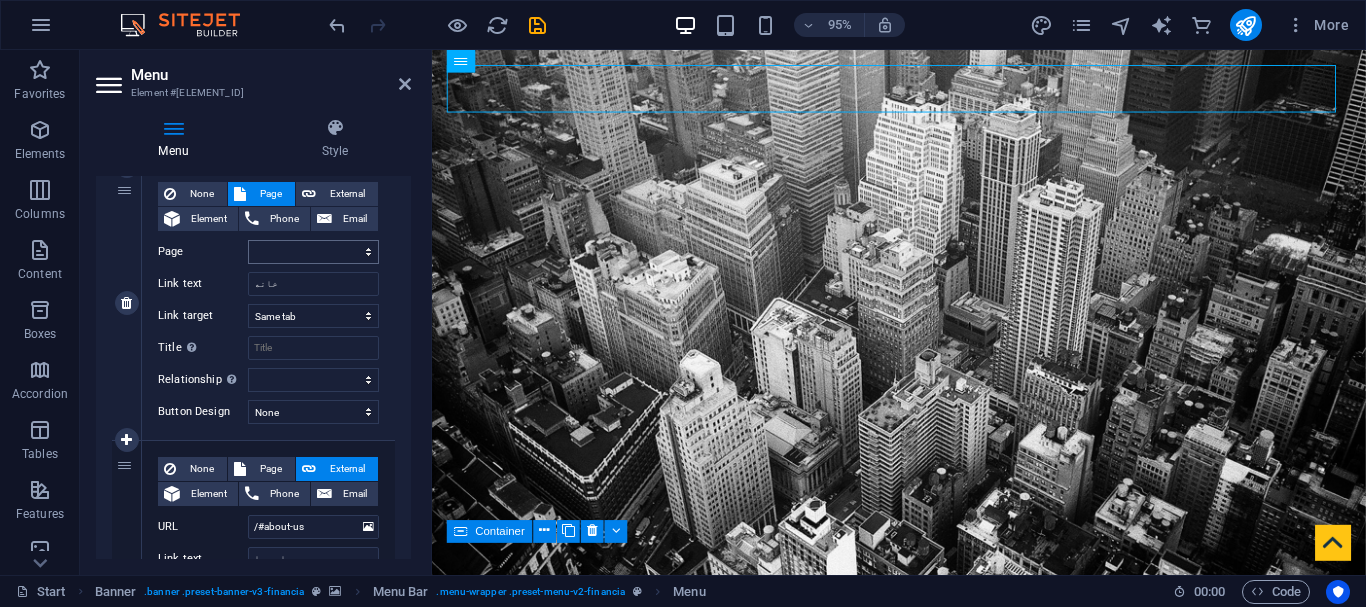 type 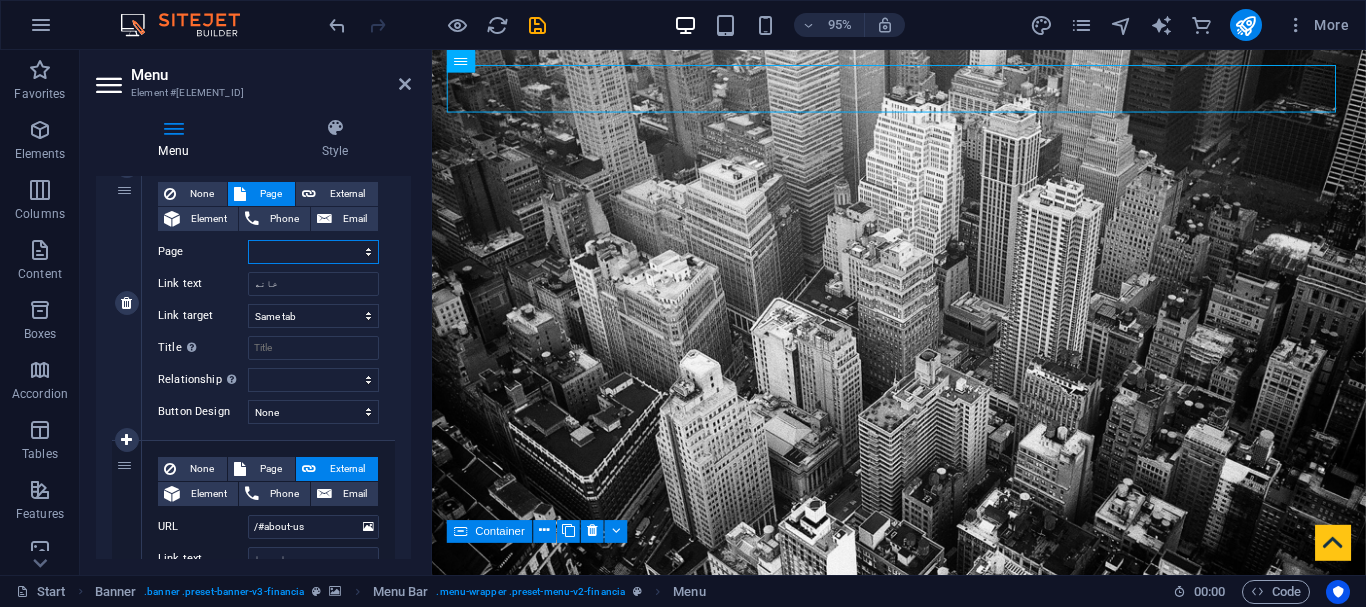 click on "Start Subpage Legal Notice Privacy" at bounding box center (313, 252) 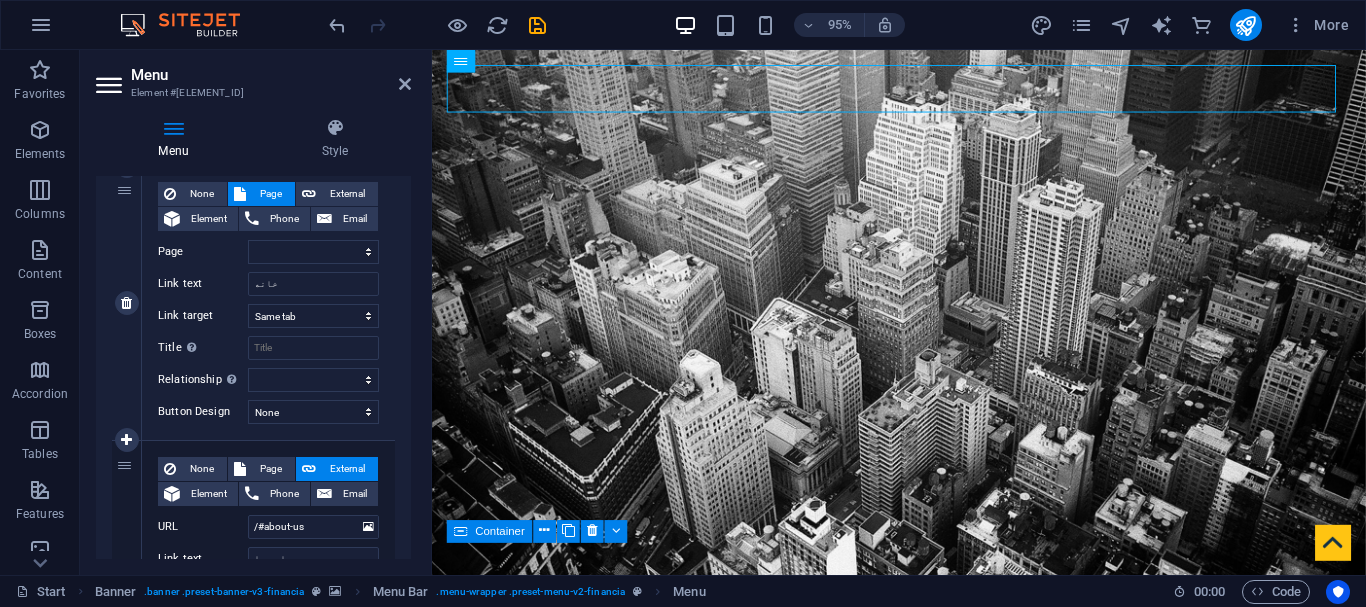 click on "Link text" at bounding box center [203, 284] 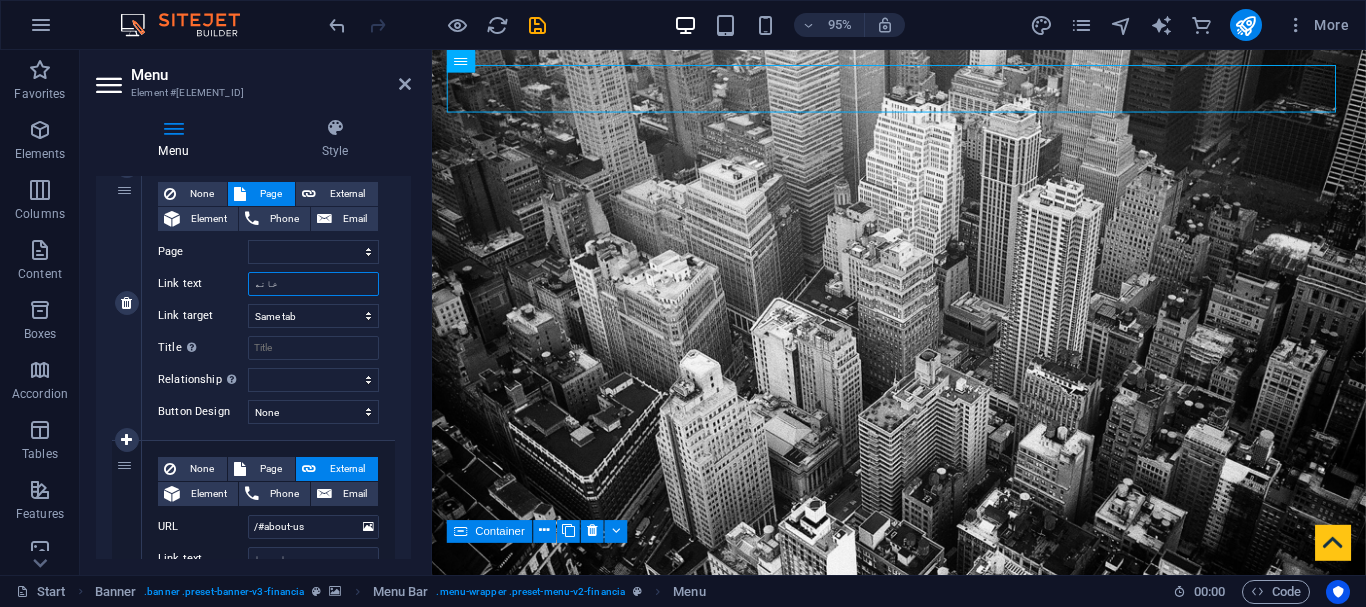 click on "خانه" at bounding box center (313, 284) 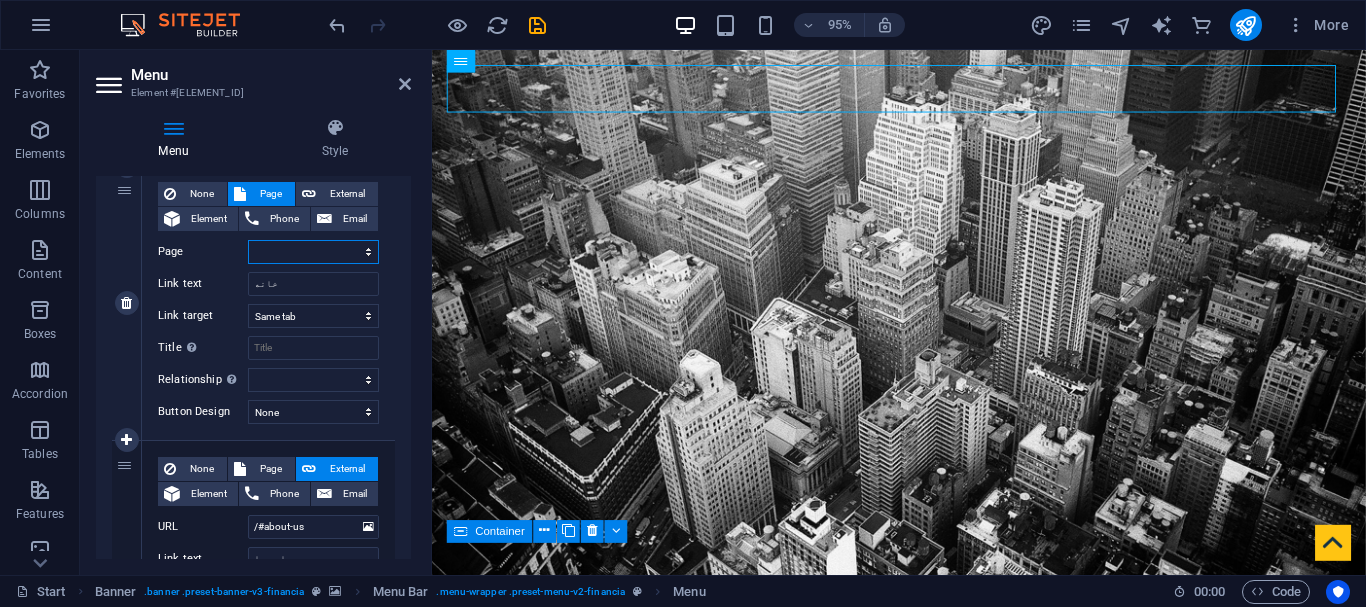 click on "Start Subpage Legal Notice Privacy" at bounding box center (313, 252) 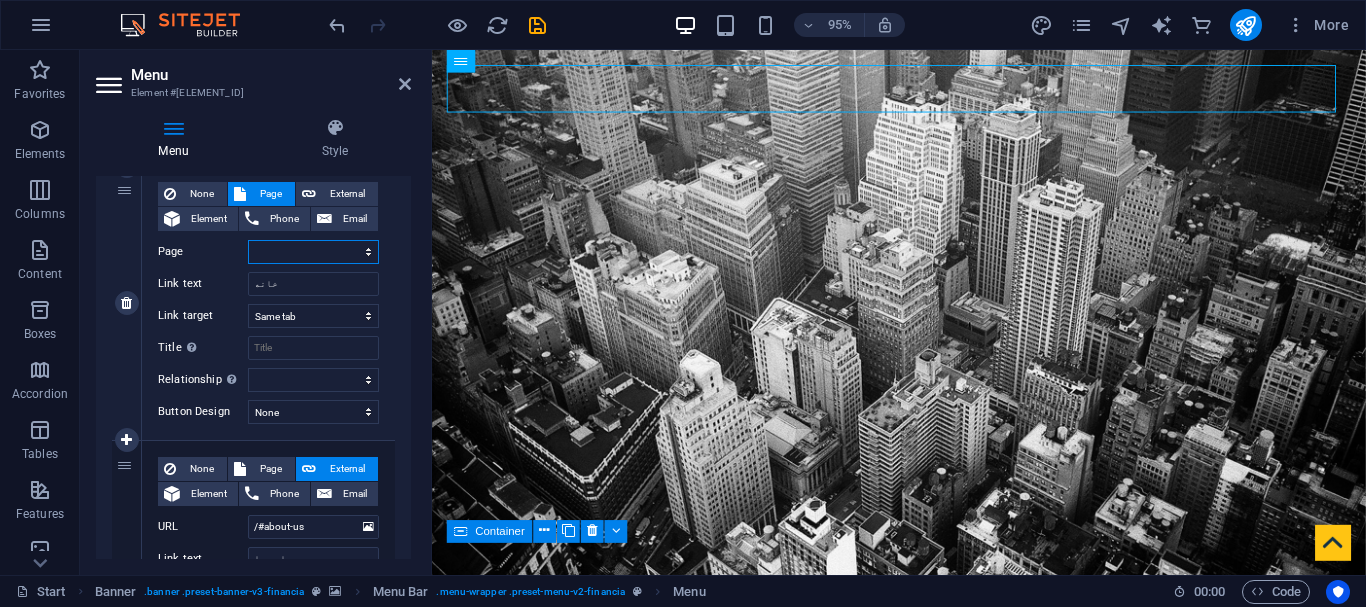 click on "Start Subpage Legal Notice Privacy" at bounding box center (313, 252) 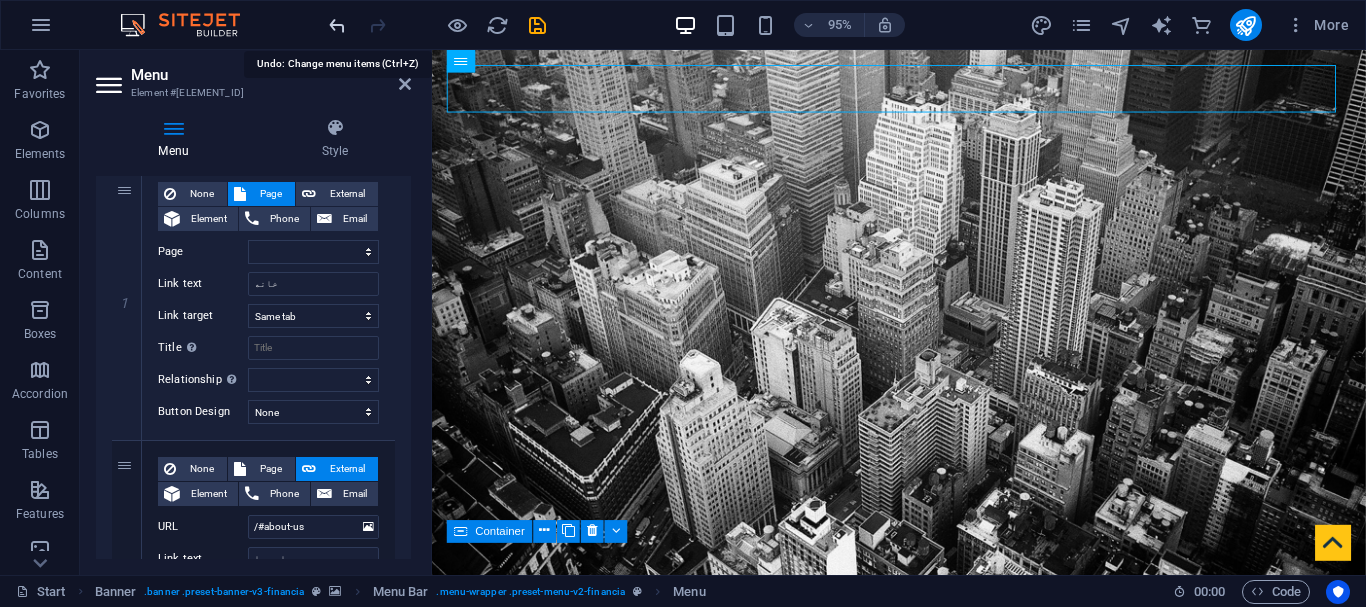 click at bounding box center [337, 25] 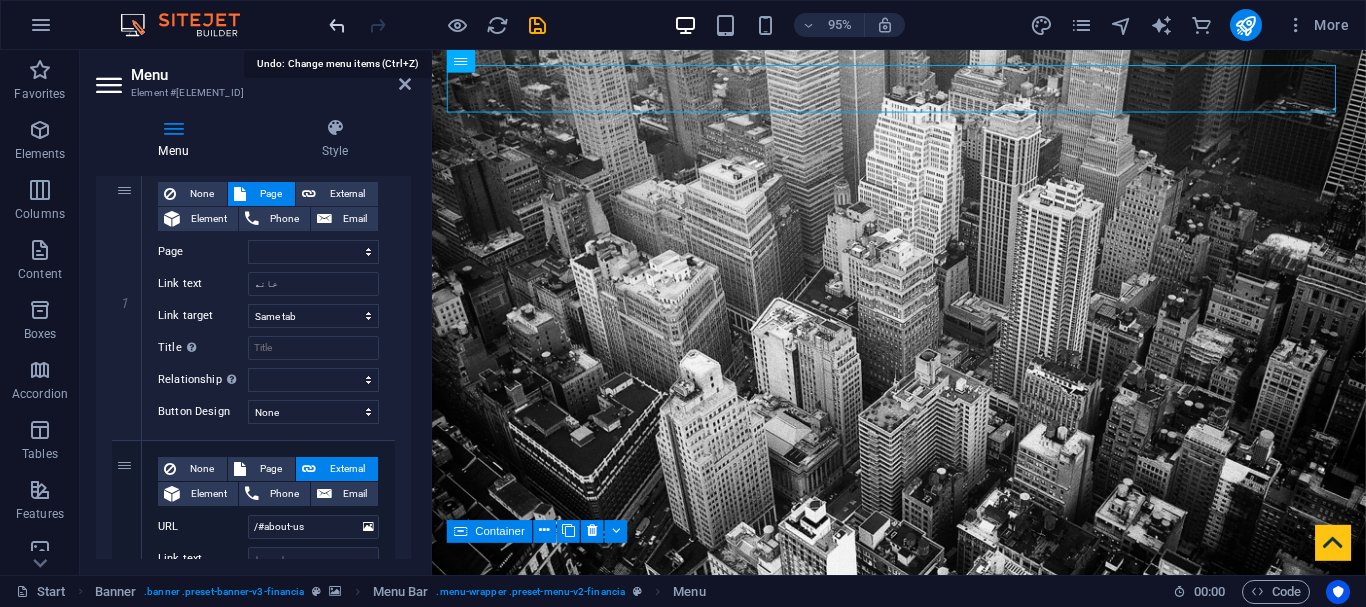select 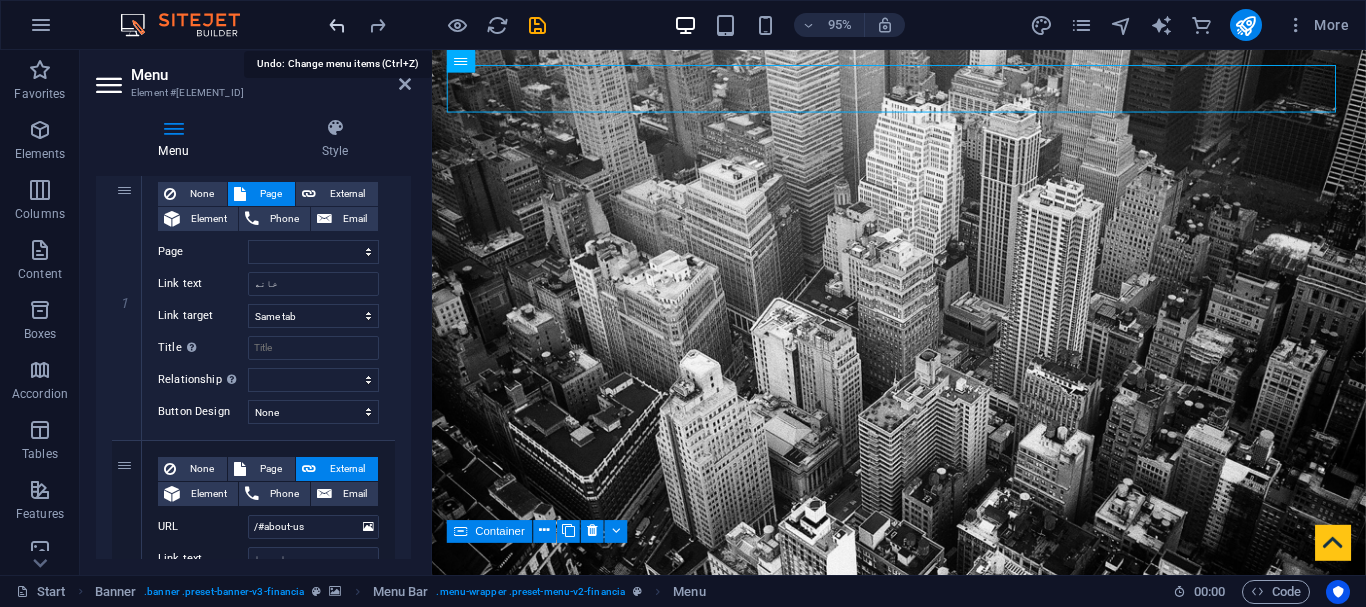 click at bounding box center [337, 25] 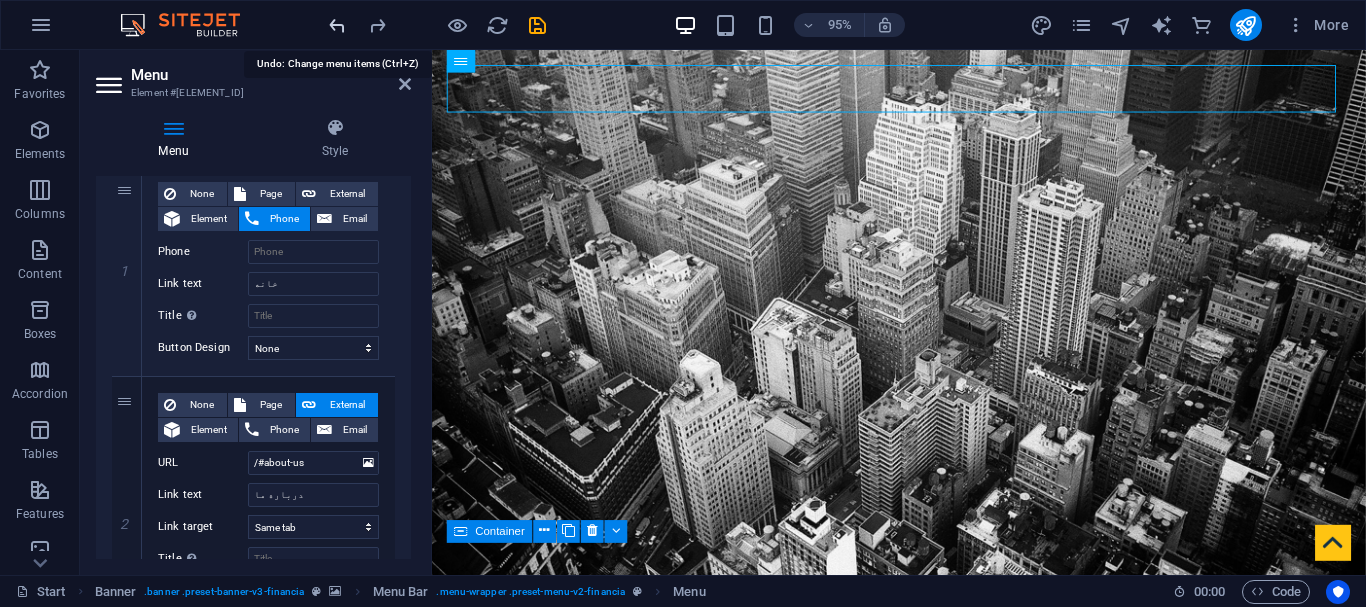 scroll, scrollTop: 168, scrollLeft: 0, axis: vertical 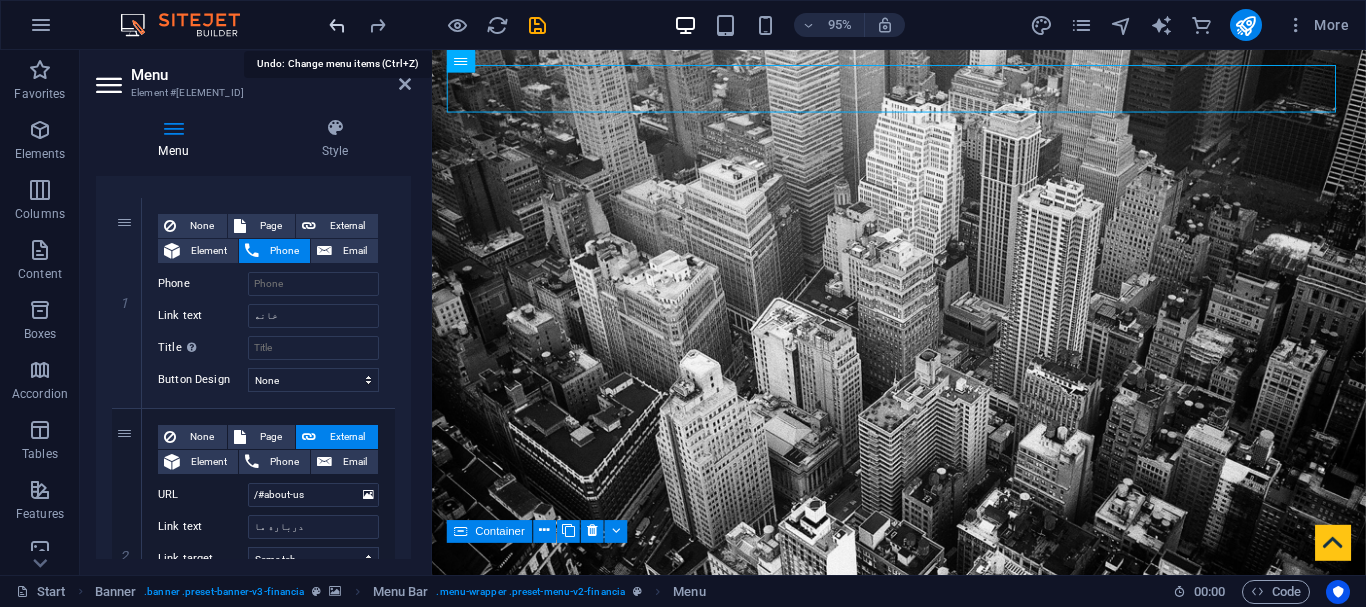 click at bounding box center (337, 25) 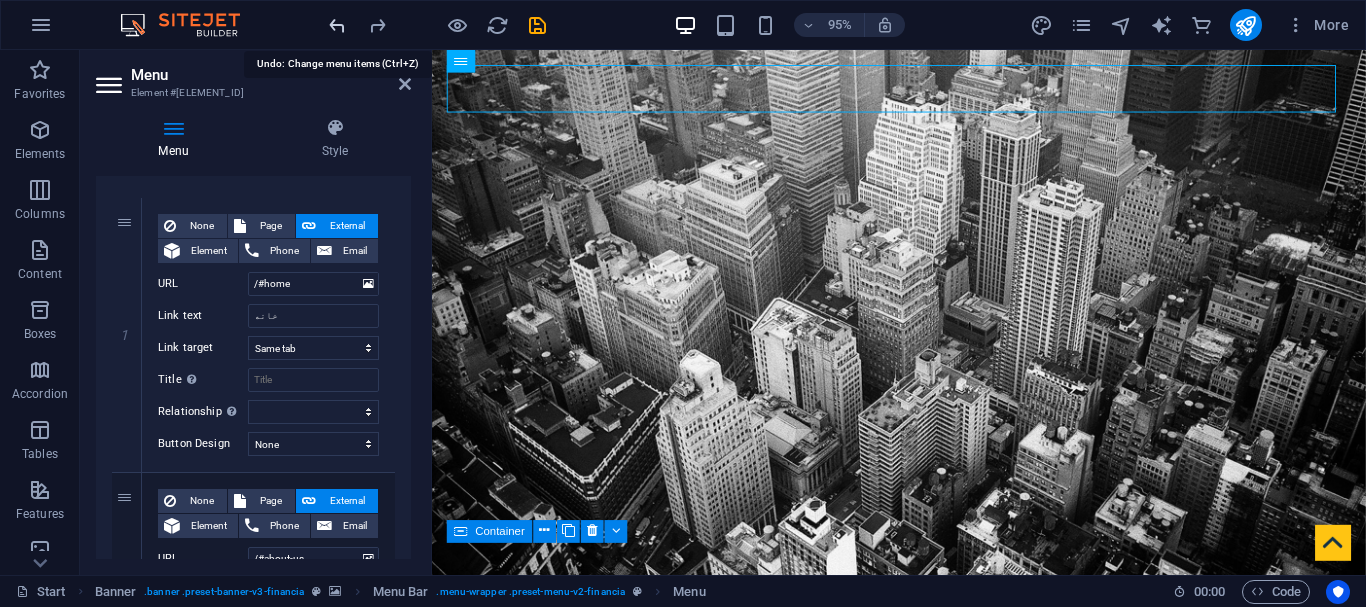 scroll, scrollTop: 200, scrollLeft: 0, axis: vertical 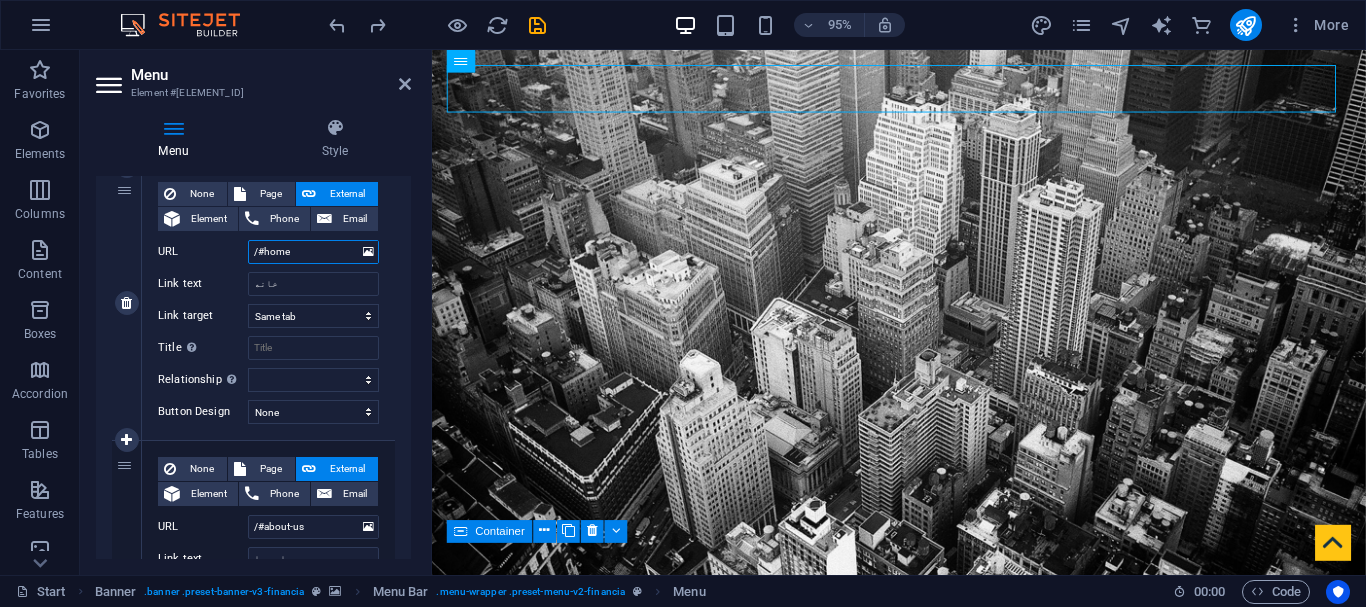 click on "/#home" at bounding box center (313, 252) 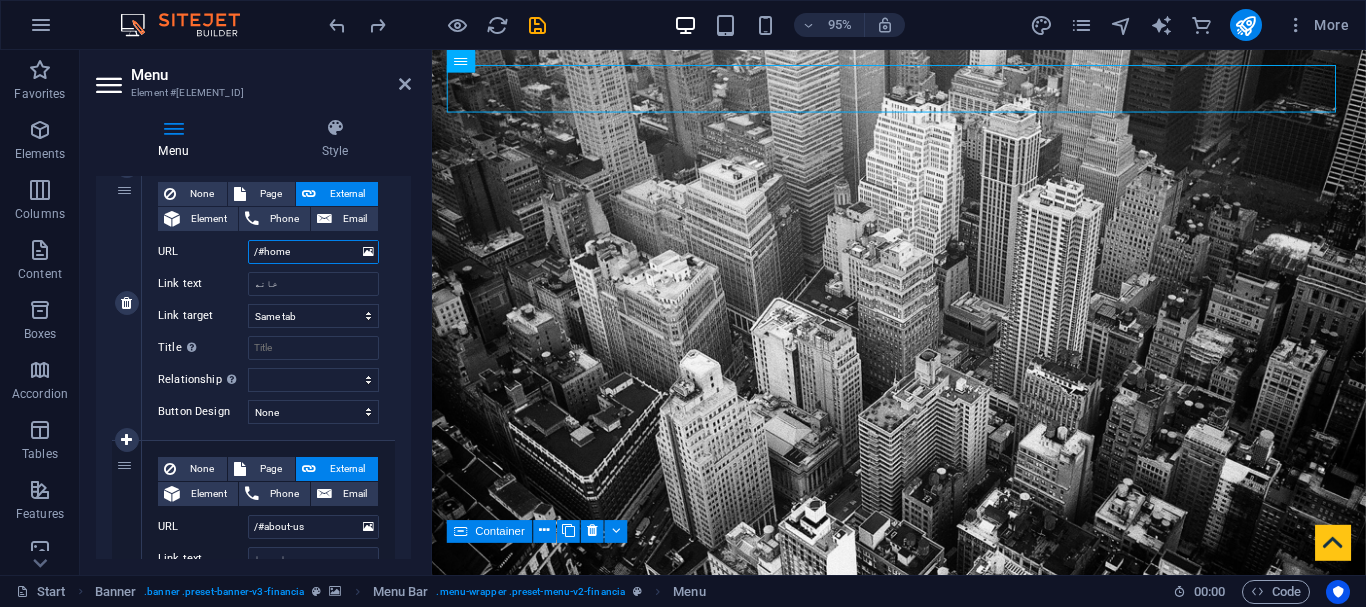 drag, startPoint x: 319, startPoint y: 249, endPoint x: 234, endPoint y: 251, distance: 85.02353 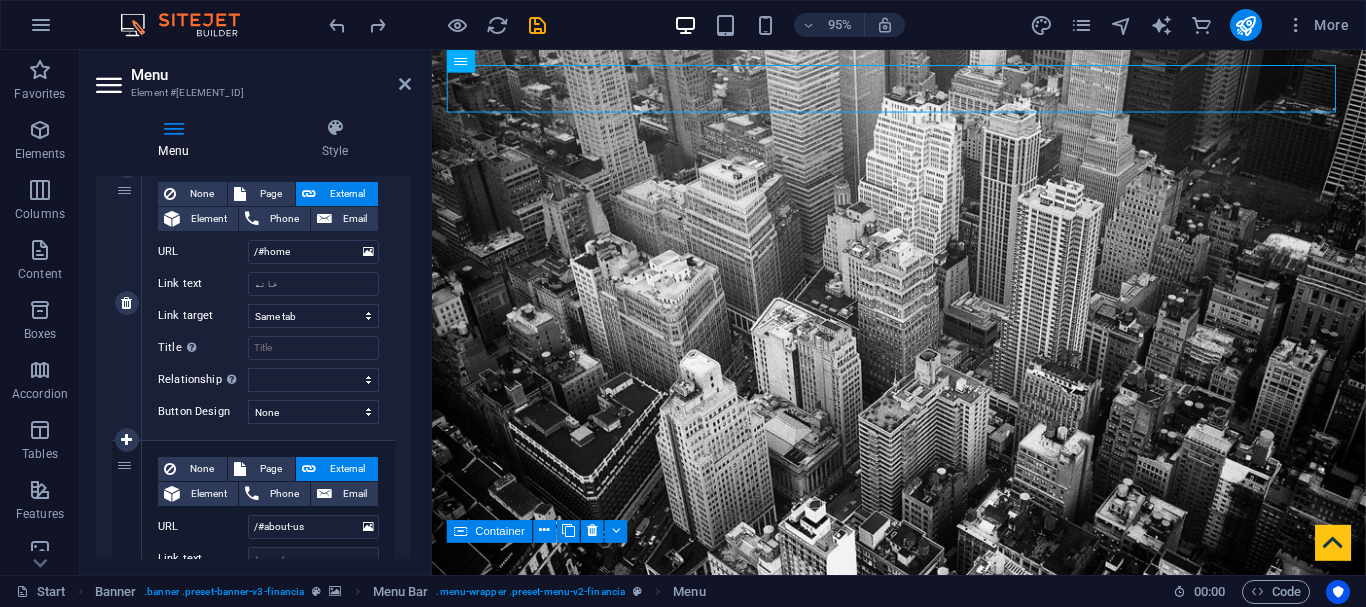 click on "URL" at bounding box center (203, 252) 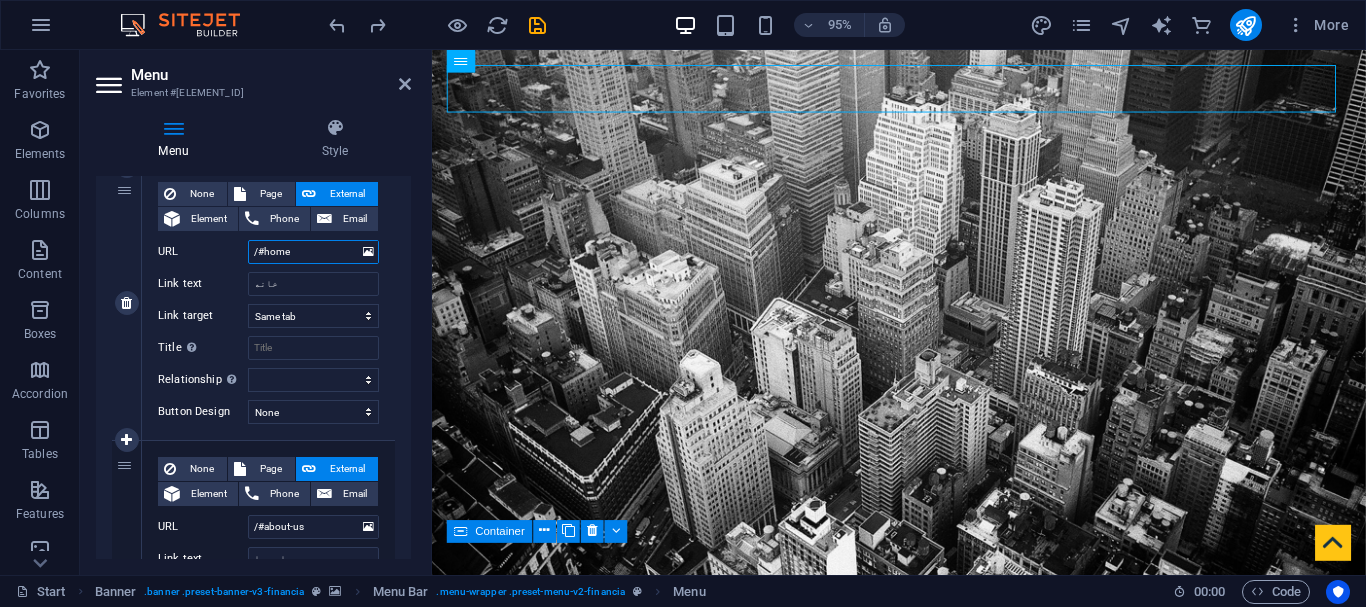 click on "/#home" at bounding box center (313, 252) 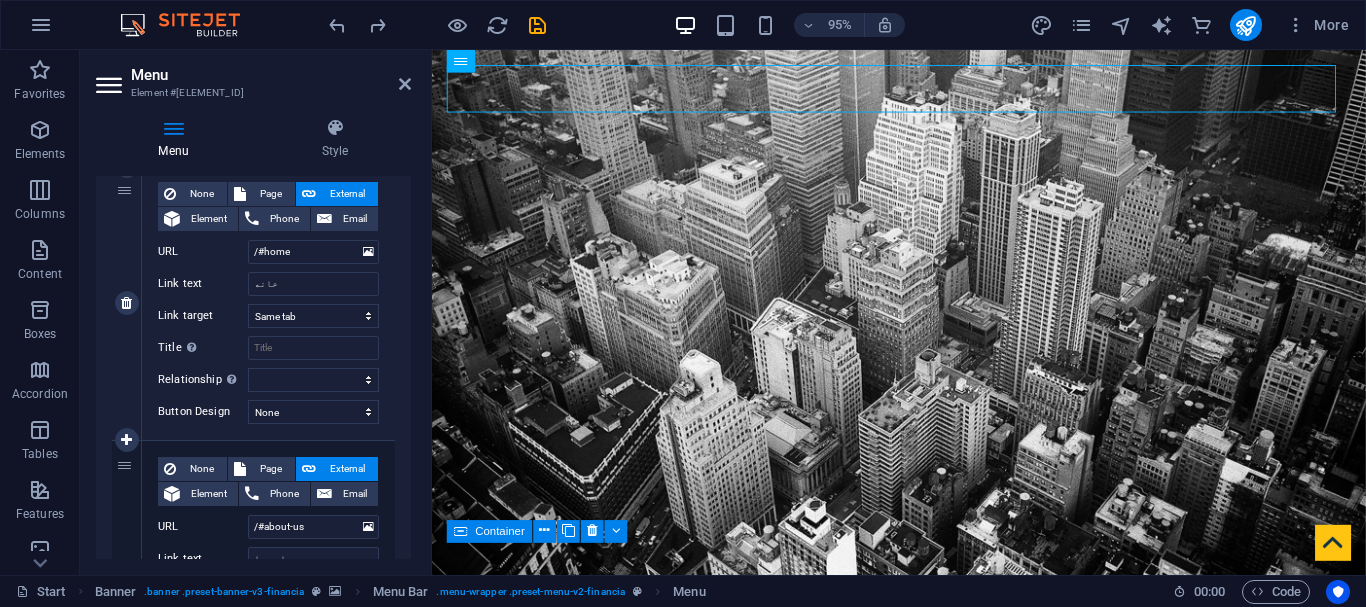 drag, startPoint x: 125, startPoint y: 195, endPoint x: 134, endPoint y: 260, distance: 65.62012 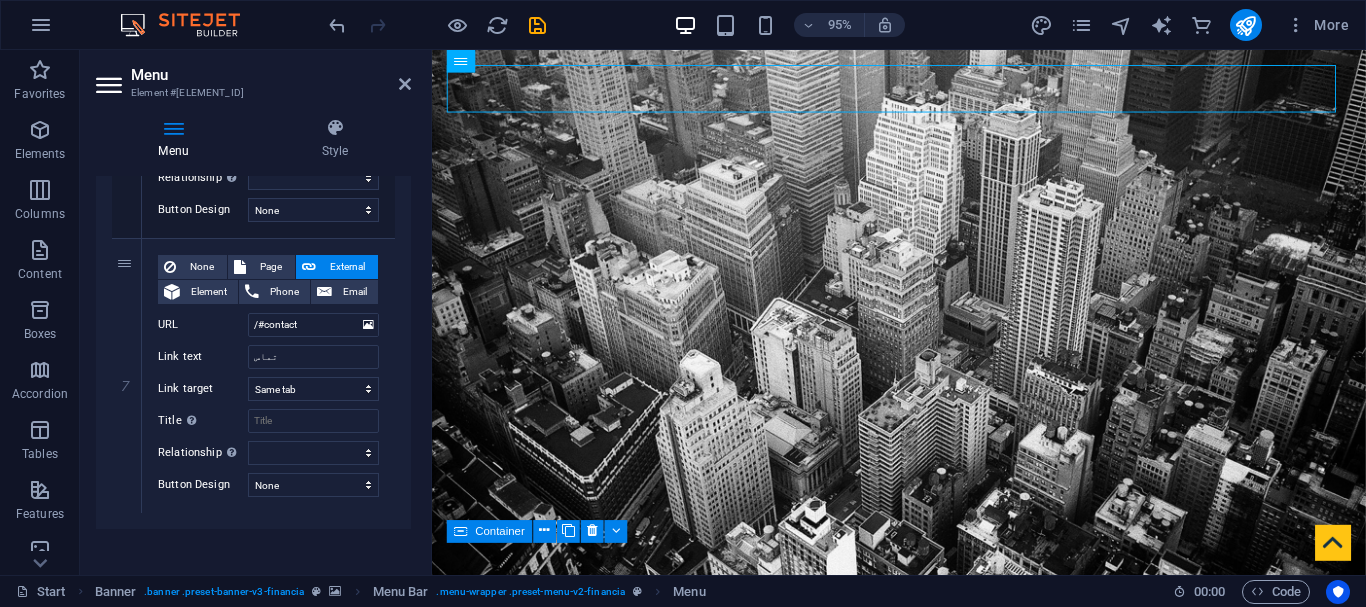 scroll, scrollTop: 1787, scrollLeft: 0, axis: vertical 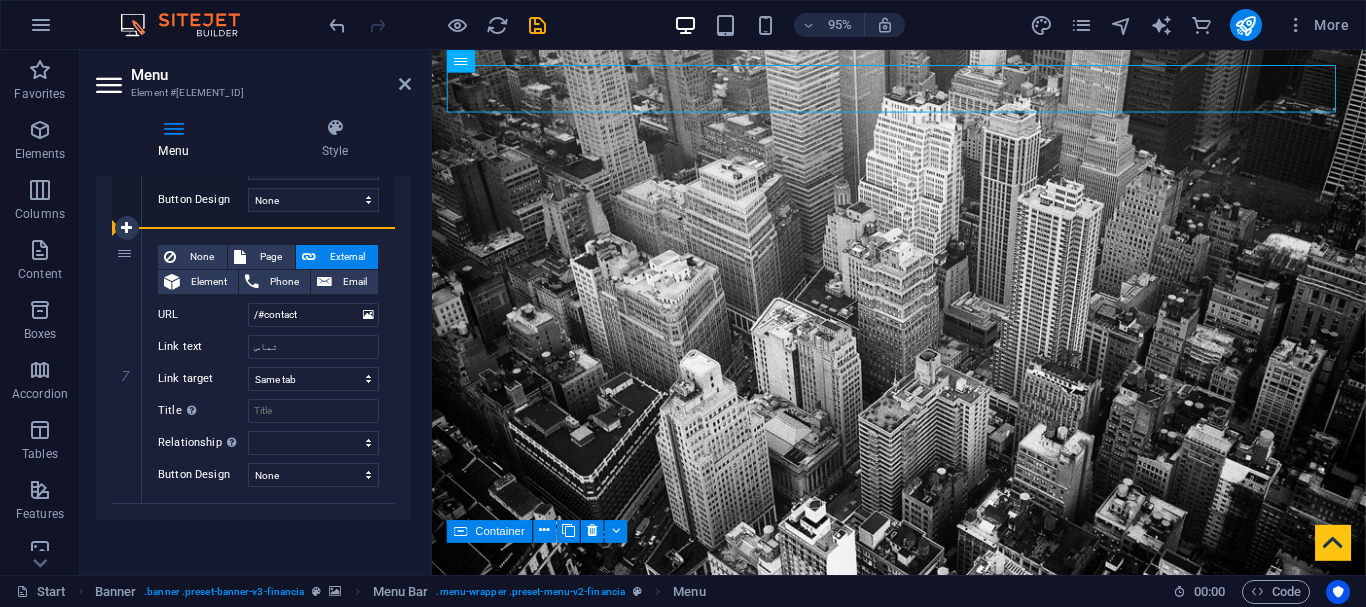 drag, startPoint x: 137, startPoint y: 284, endPoint x: 156, endPoint y: 195, distance: 91.00549 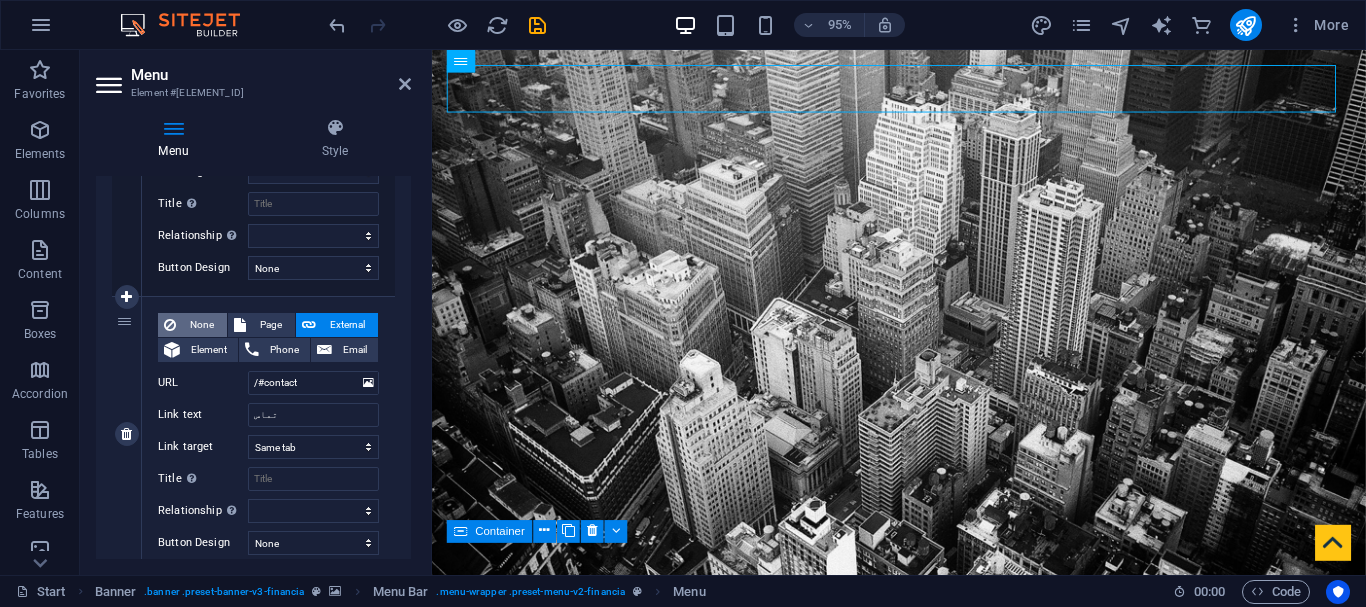 scroll, scrollTop: 1687, scrollLeft: 0, axis: vertical 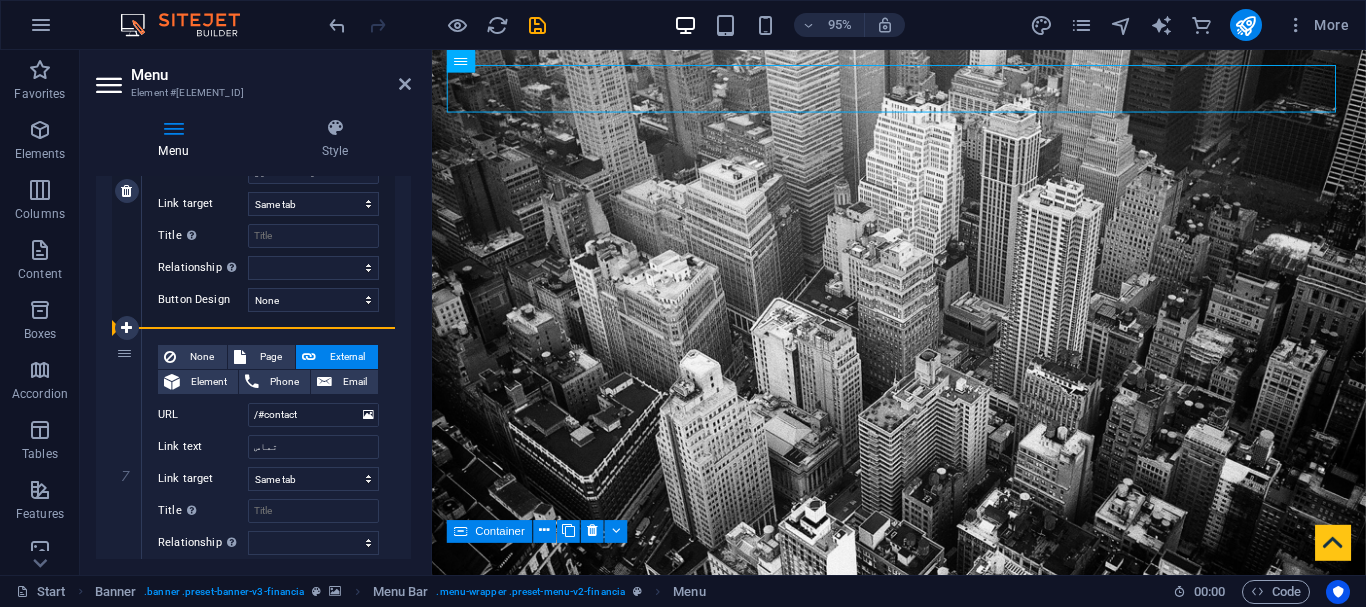 drag, startPoint x: 127, startPoint y: 412, endPoint x: 120, endPoint y: 241, distance: 171.14322 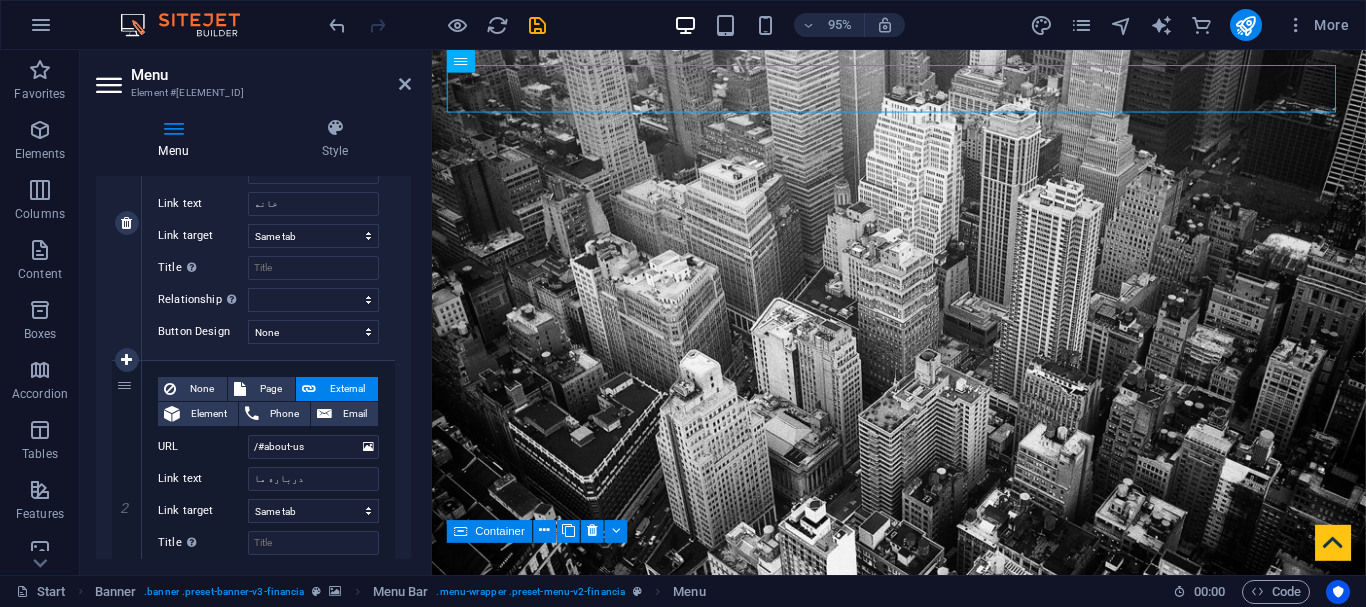 scroll, scrollTop: 300, scrollLeft: 0, axis: vertical 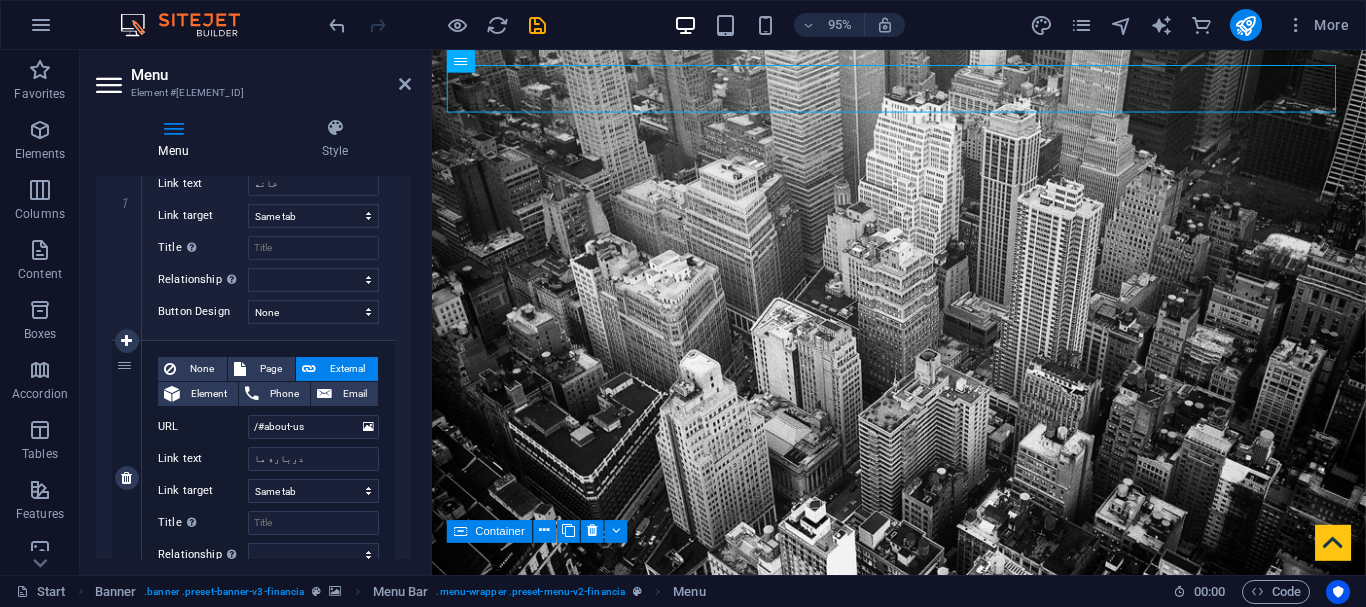 drag, startPoint x: 136, startPoint y: 281, endPoint x: 136, endPoint y: 540, distance: 259 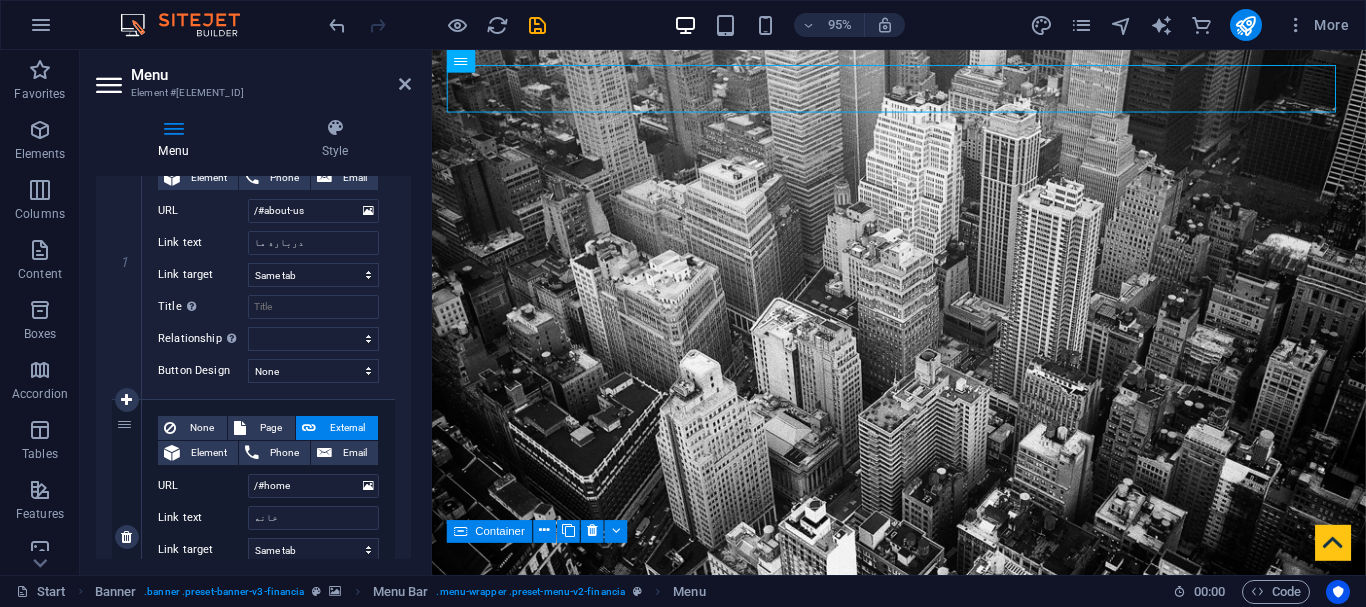 scroll, scrollTop: 400, scrollLeft: 0, axis: vertical 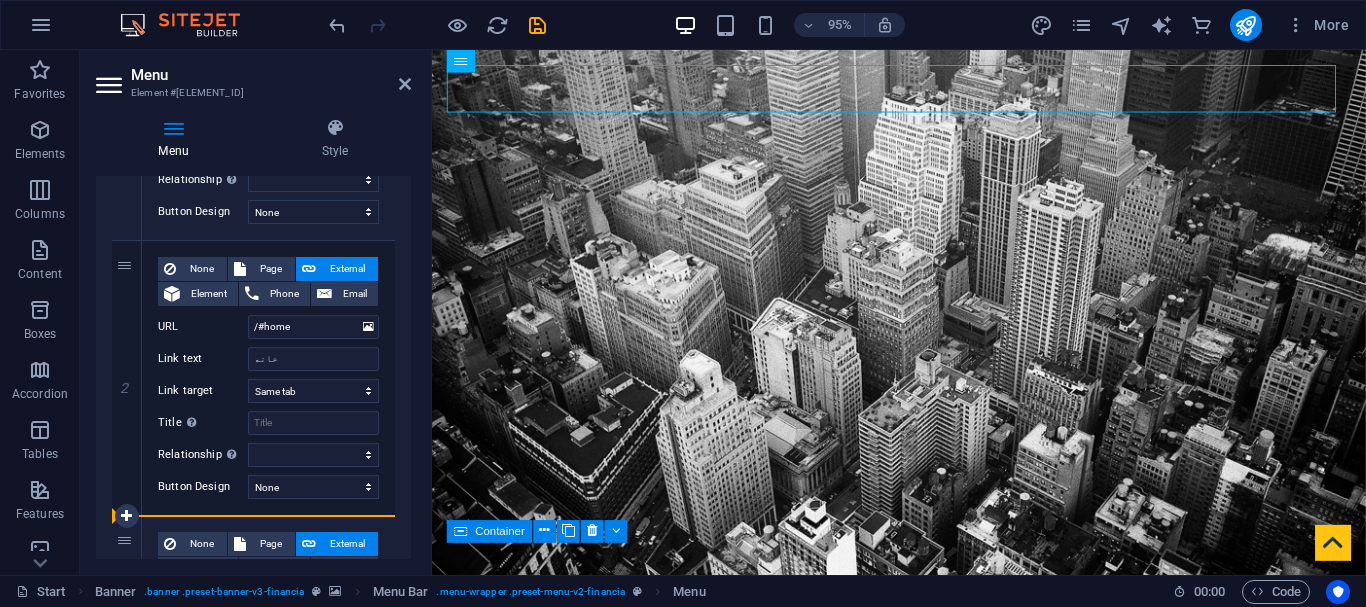 drag, startPoint x: 127, startPoint y: 424, endPoint x: 128, endPoint y: 541, distance: 117.00427 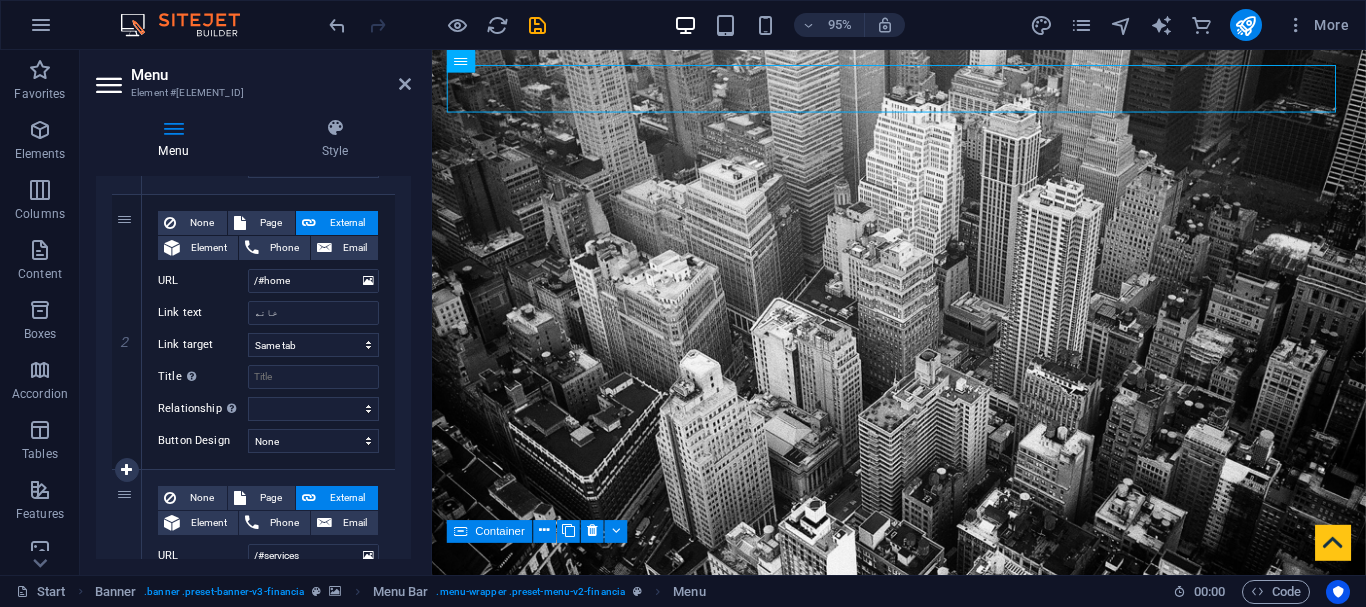 scroll, scrollTop: 400, scrollLeft: 0, axis: vertical 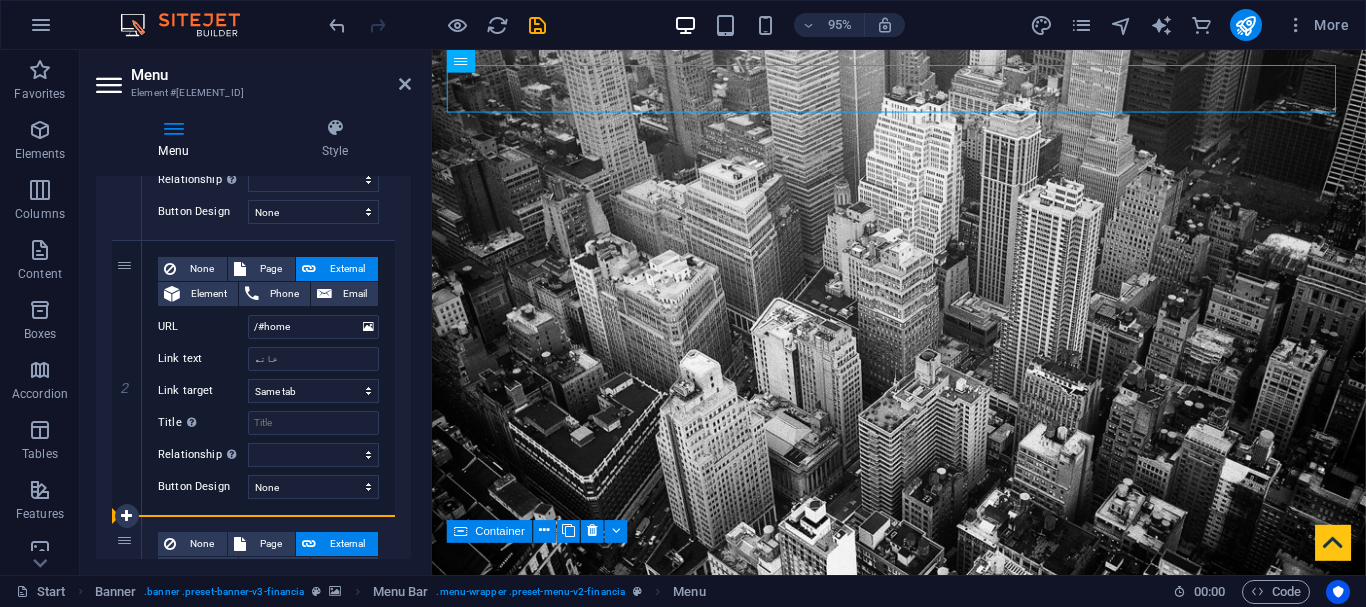 drag, startPoint x: 123, startPoint y: 417, endPoint x: 113, endPoint y: 550, distance: 133.37541 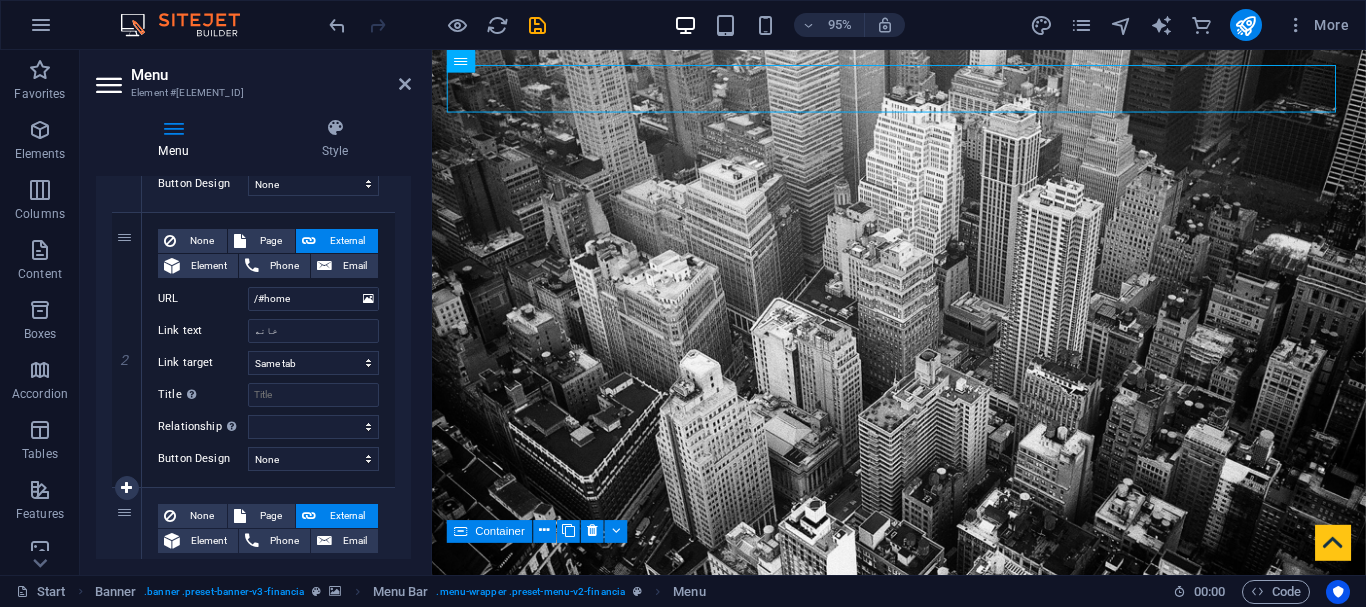 scroll, scrollTop: 400, scrollLeft: 0, axis: vertical 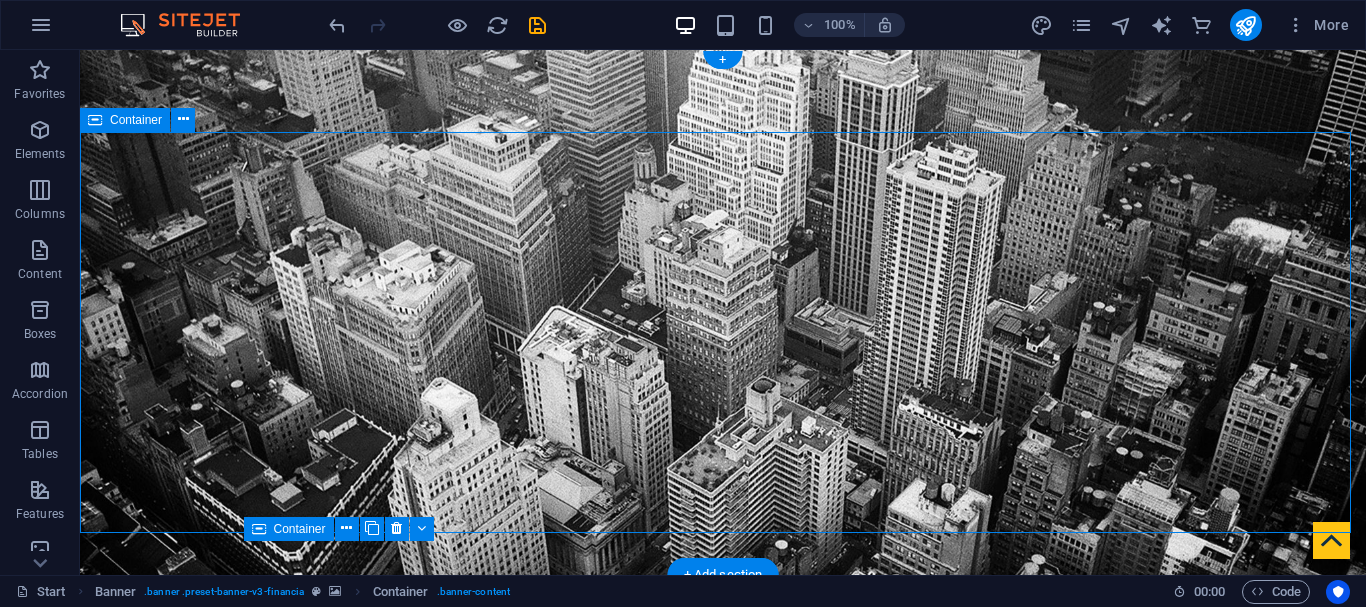 drag, startPoint x: 200, startPoint y: 383, endPoint x: 208, endPoint y: 518, distance: 135.23683 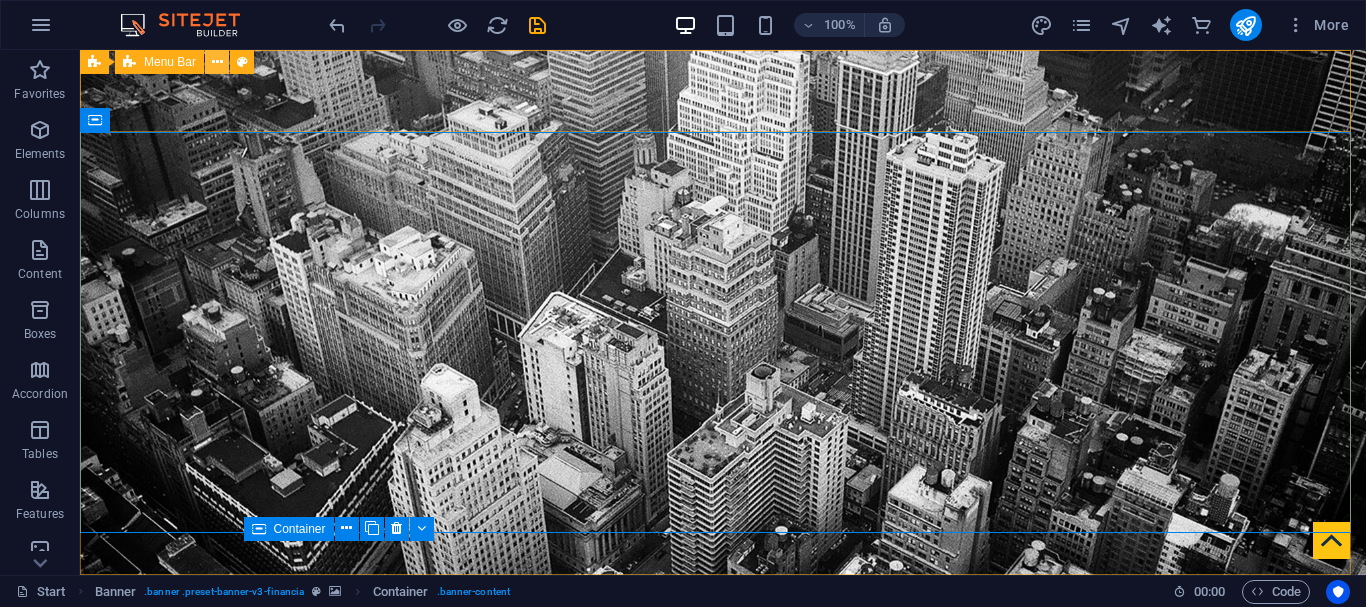 click at bounding box center (217, 62) 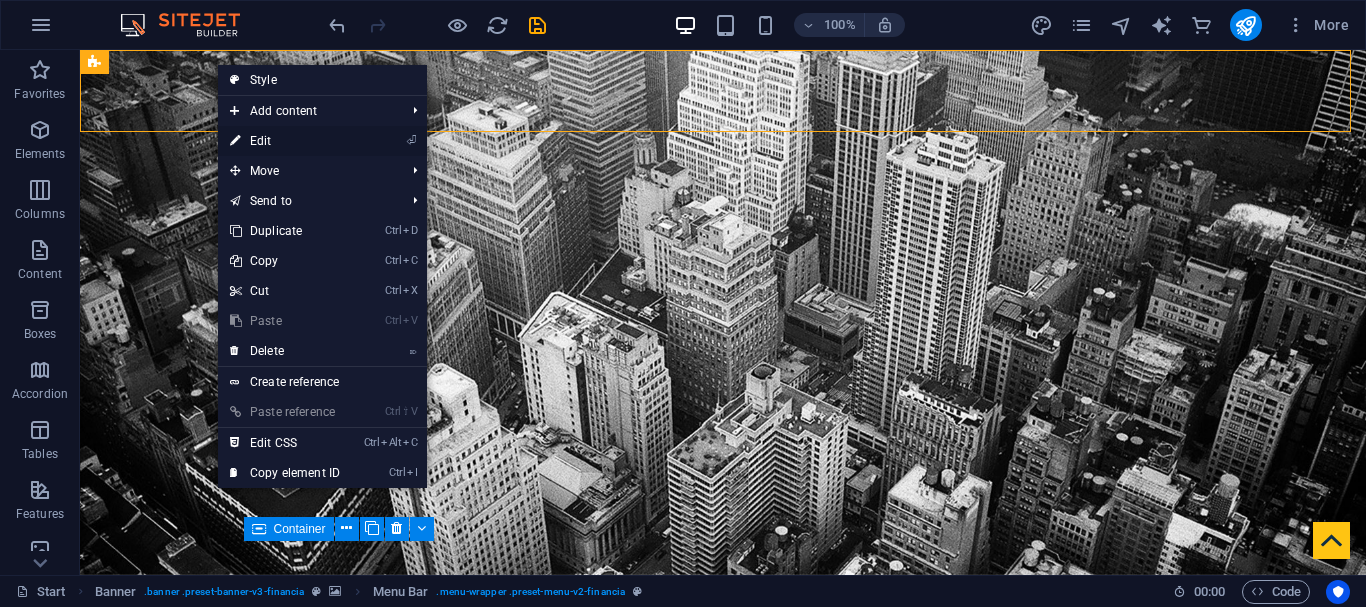 click on "⏎  Edit" at bounding box center [285, 141] 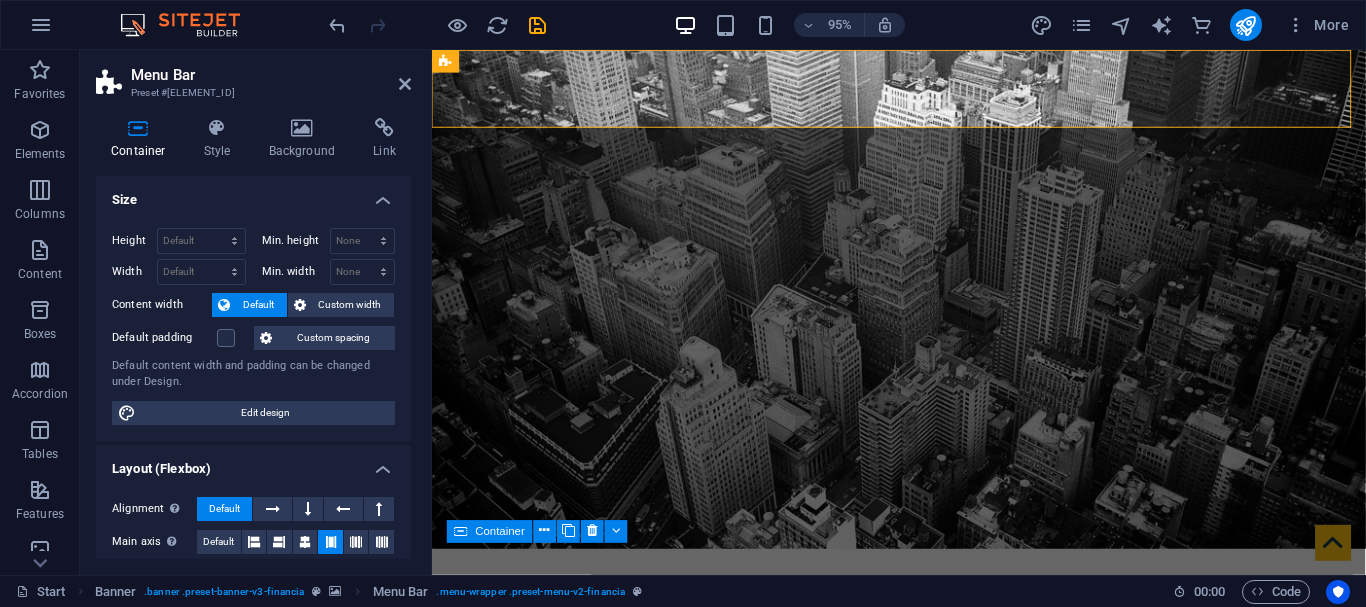 click on "Layout (Flexbox)" at bounding box center [253, 463] 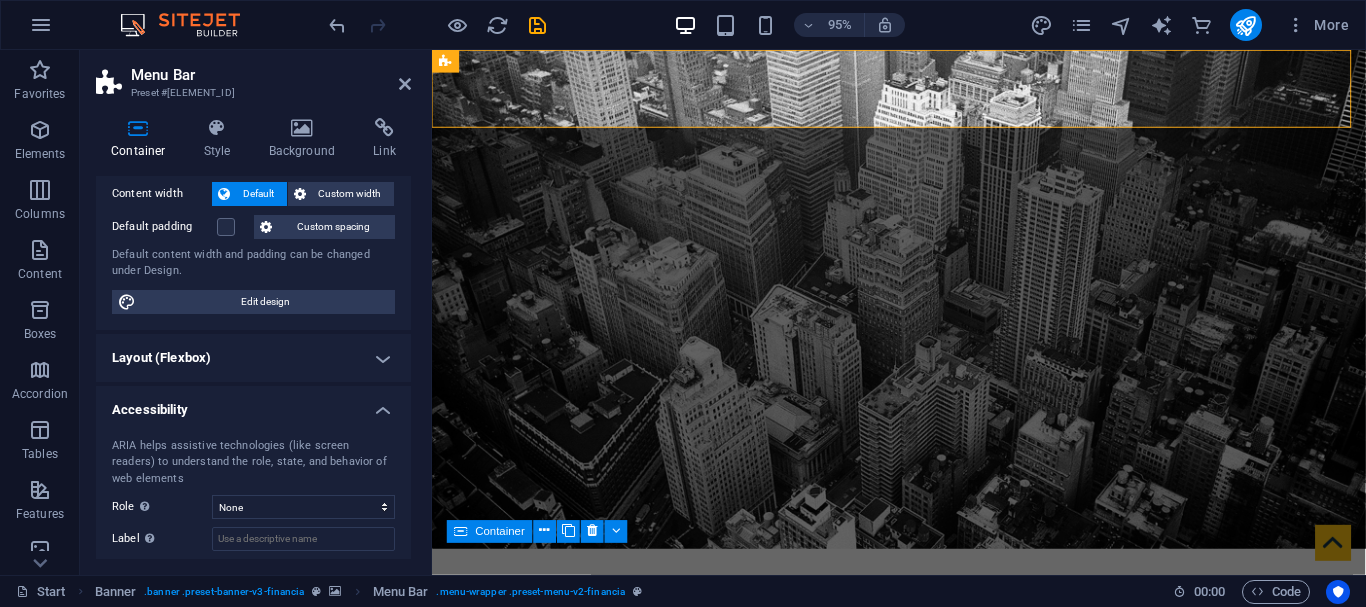 scroll, scrollTop: 0, scrollLeft: 0, axis: both 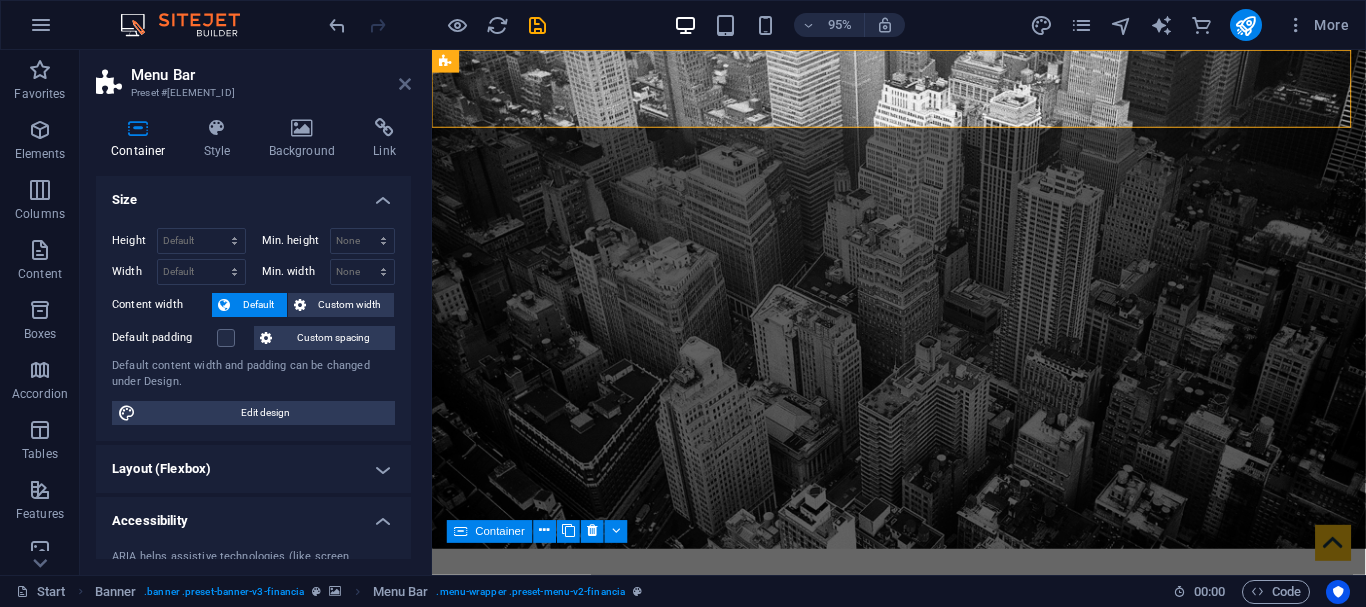 drag, startPoint x: 403, startPoint y: 81, endPoint x: 324, endPoint y: 30, distance: 94.031906 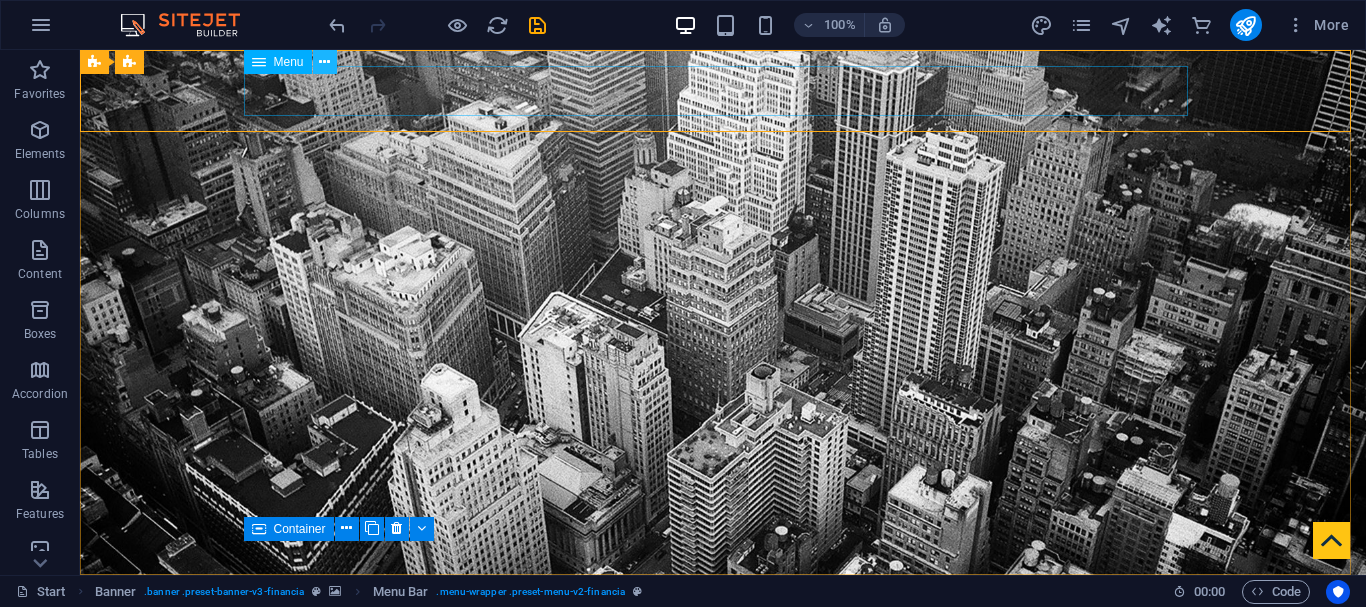 click at bounding box center [324, 62] 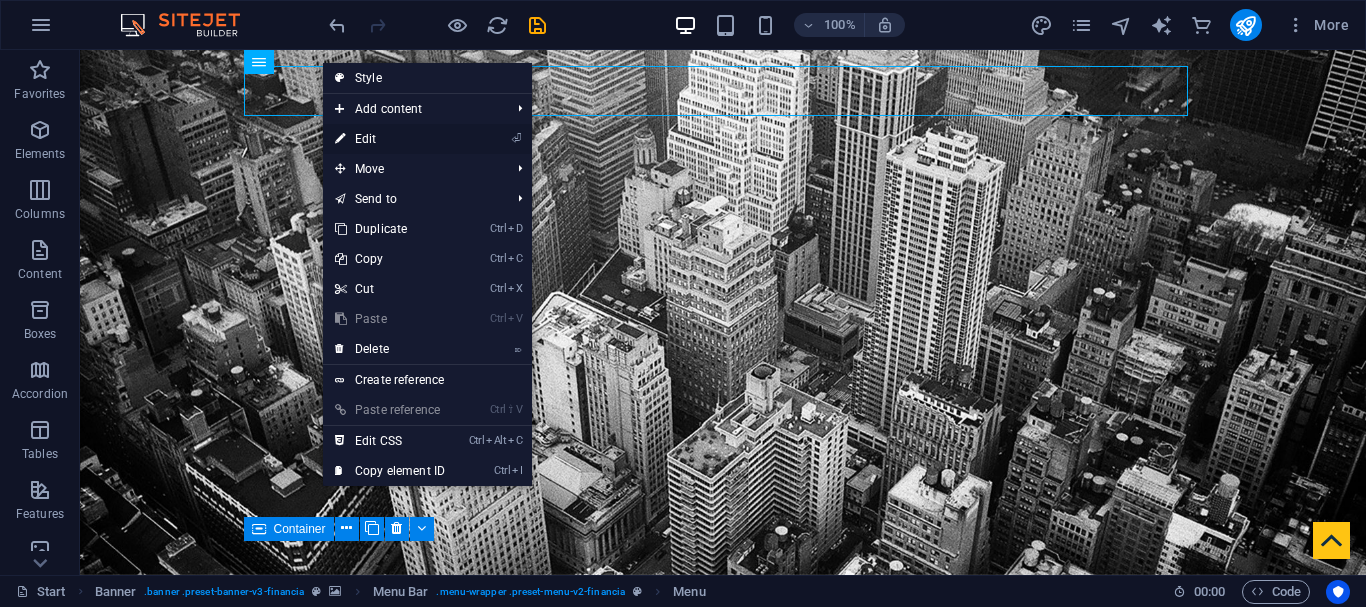 click on "⏎  Edit" at bounding box center (390, 139) 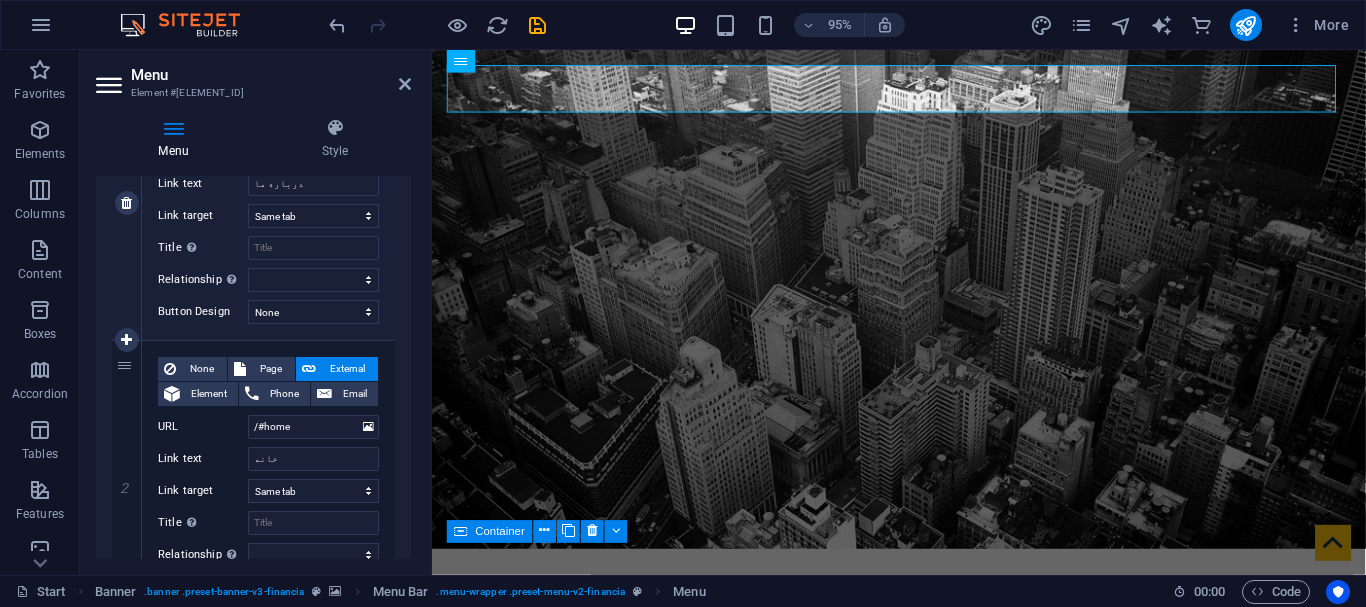scroll, scrollTop: 400, scrollLeft: 0, axis: vertical 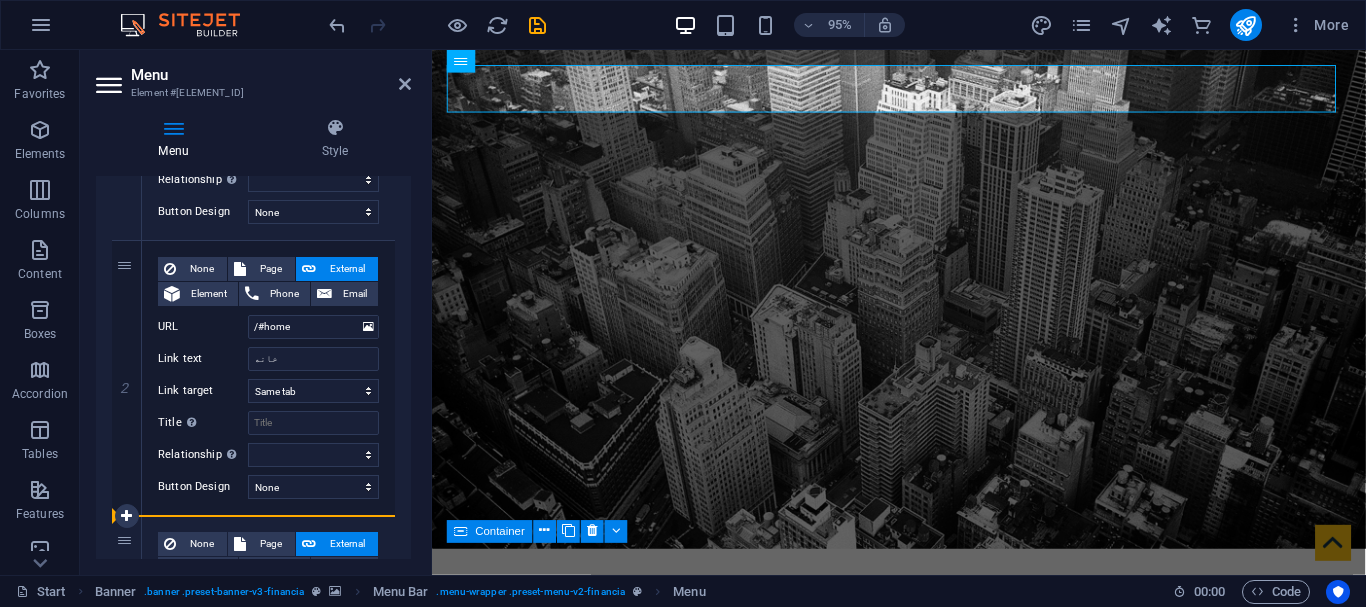 drag, startPoint x: 127, startPoint y: 327, endPoint x: 124, endPoint y: 552, distance: 225.02 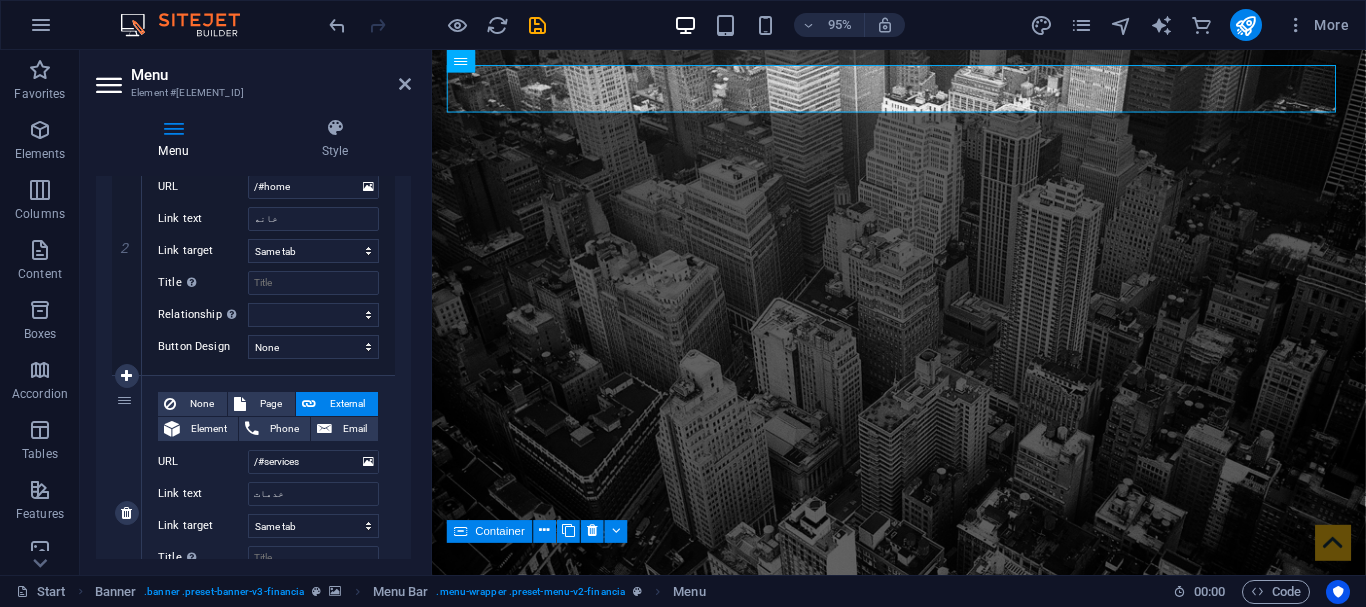 scroll, scrollTop: 600, scrollLeft: 0, axis: vertical 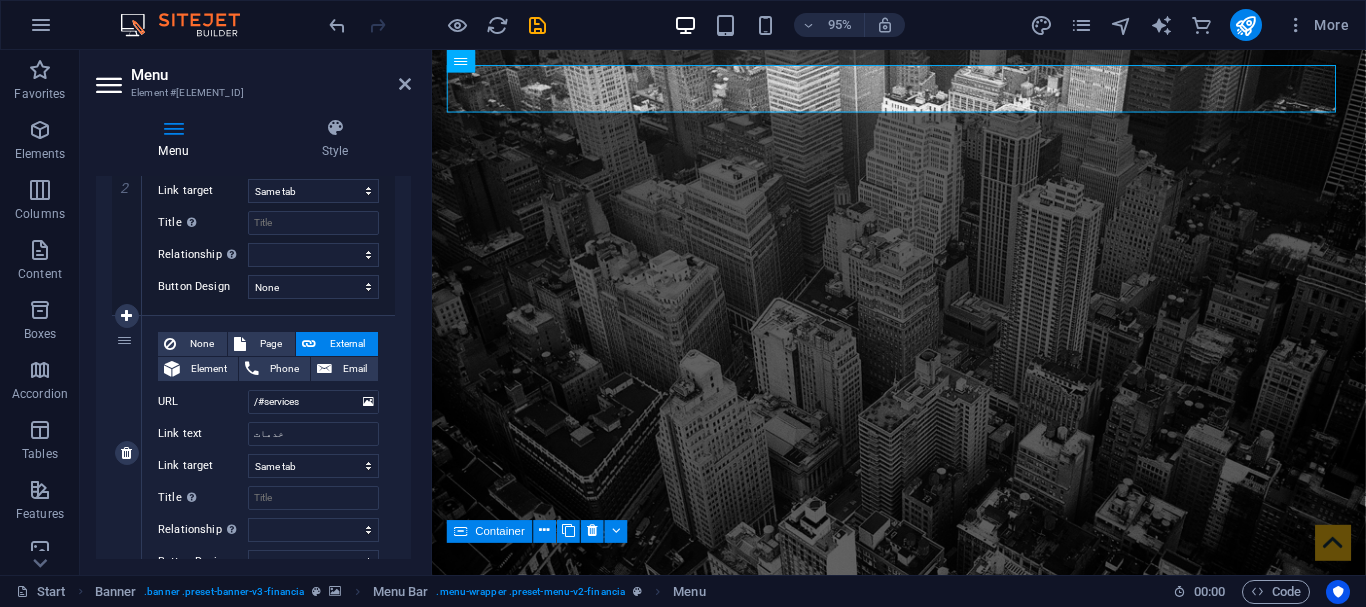 drag, startPoint x: 130, startPoint y: 227, endPoint x: 125, endPoint y: 500, distance: 273.04578 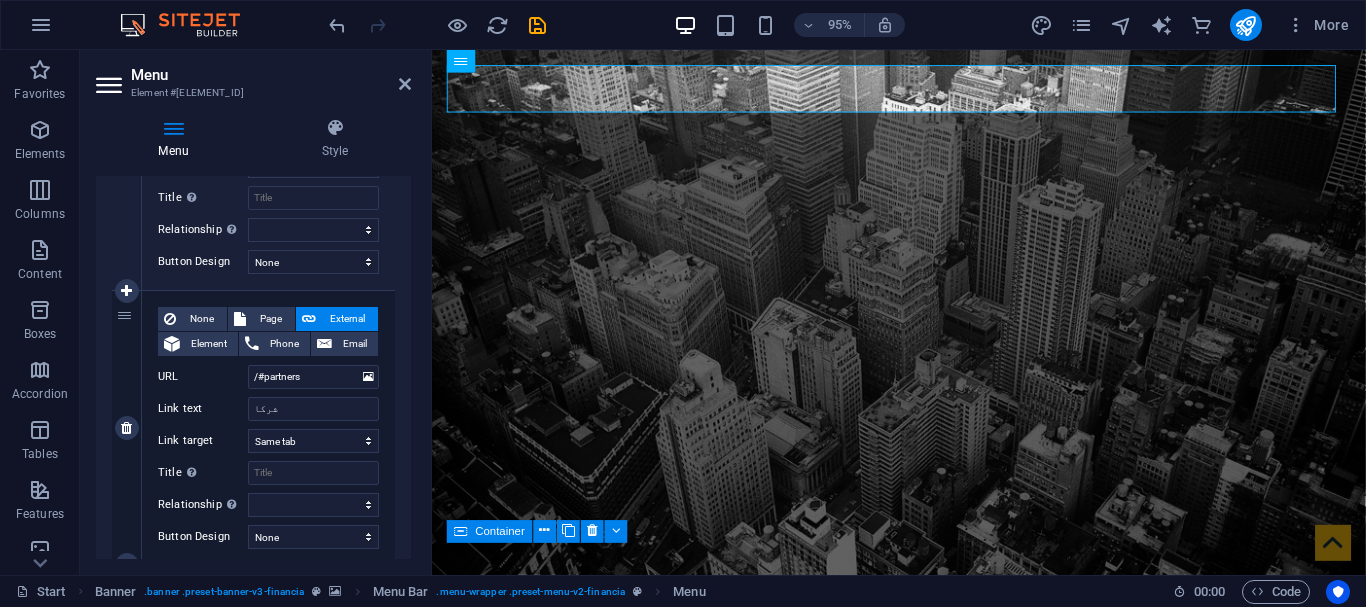 scroll, scrollTop: 800, scrollLeft: 0, axis: vertical 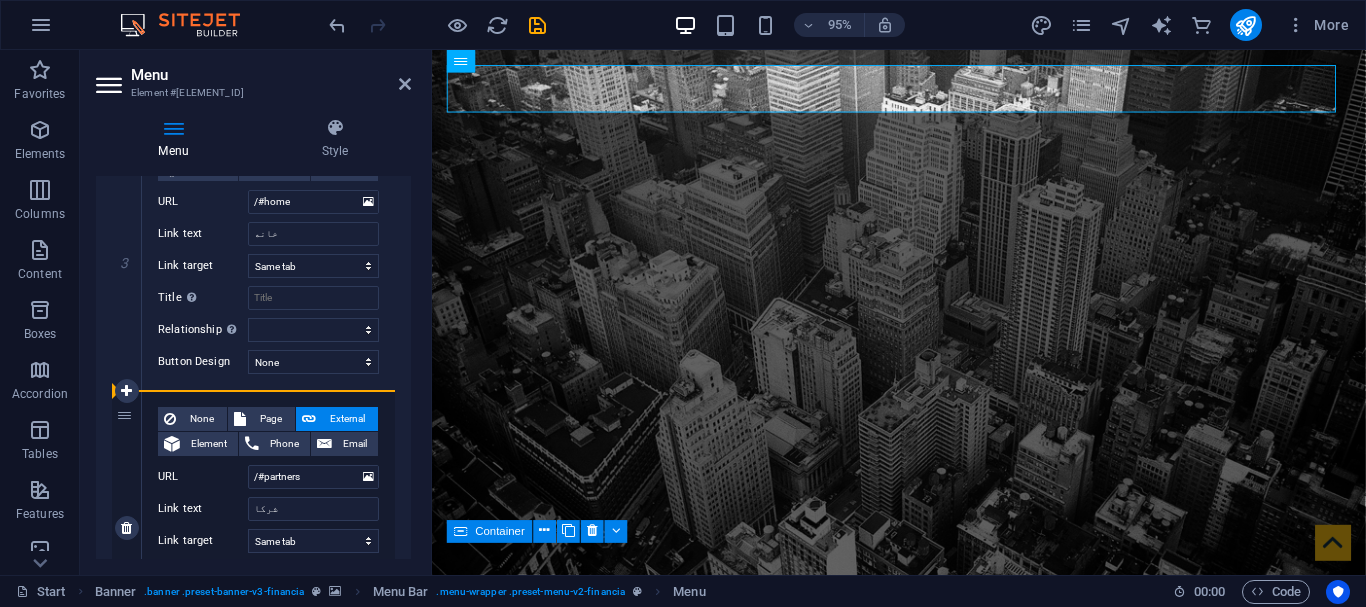 drag, startPoint x: 122, startPoint y: 297, endPoint x: 123, endPoint y: 490, distance: 193.0026 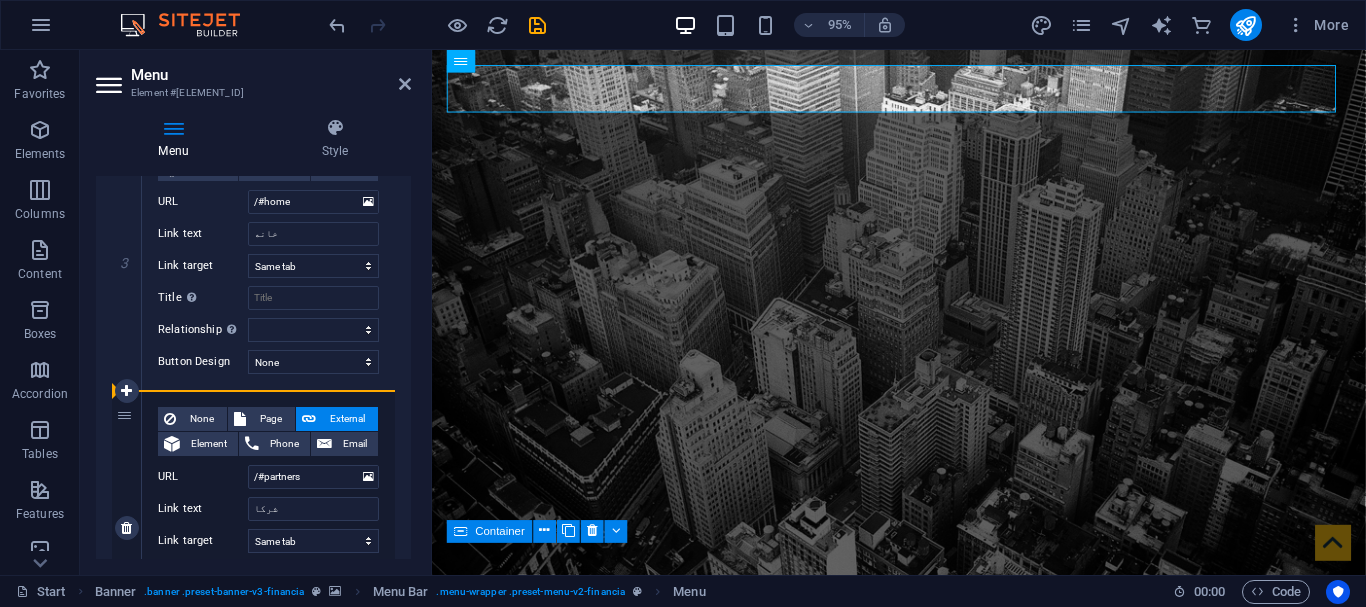 drag, startPoint x: 124, startPoint y: 280, endPoint x: 129, endPoint y: 481, distance: 201.06218 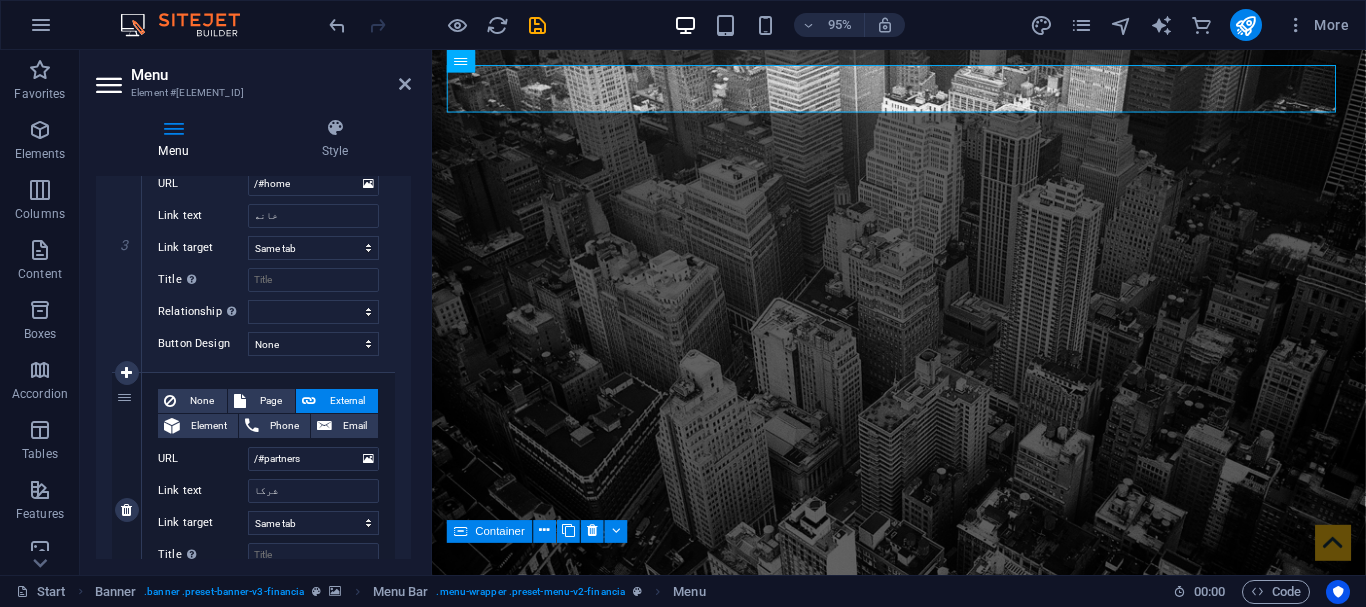 scroll, scrollTop: 800, scrollLeft: 0, axis: vertical 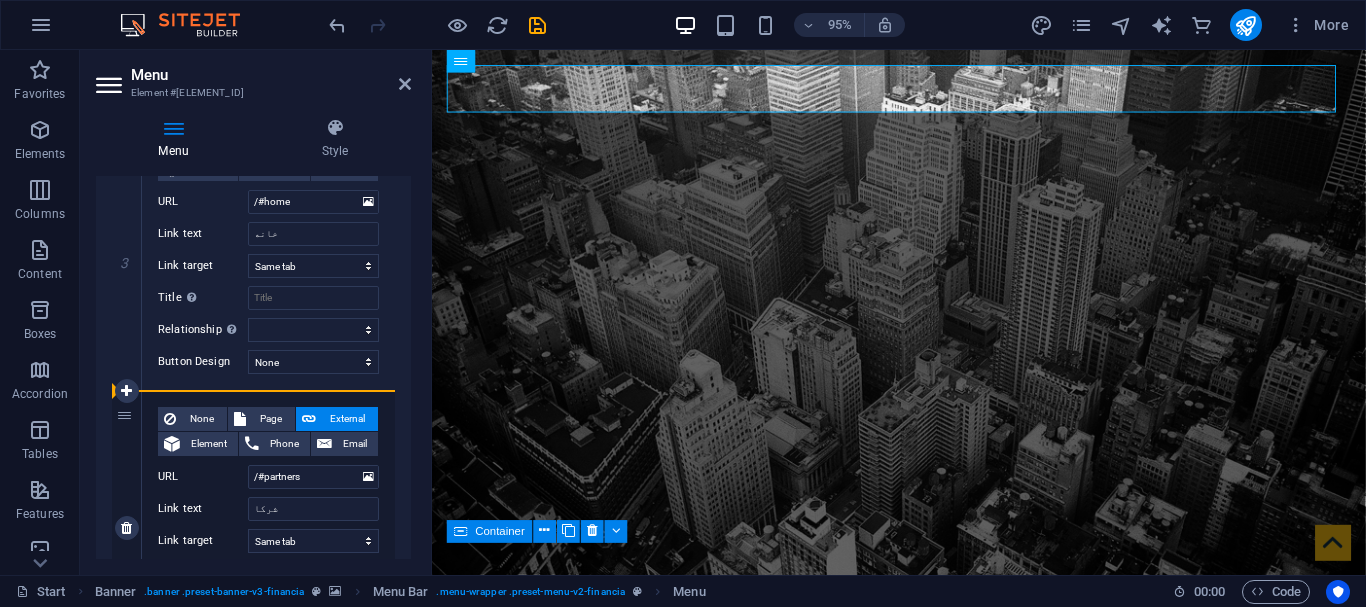 drag, startPoint x: 129, startPoint y: 312, endPoint x: 128, endPoint y: 494, distance: 182.00275 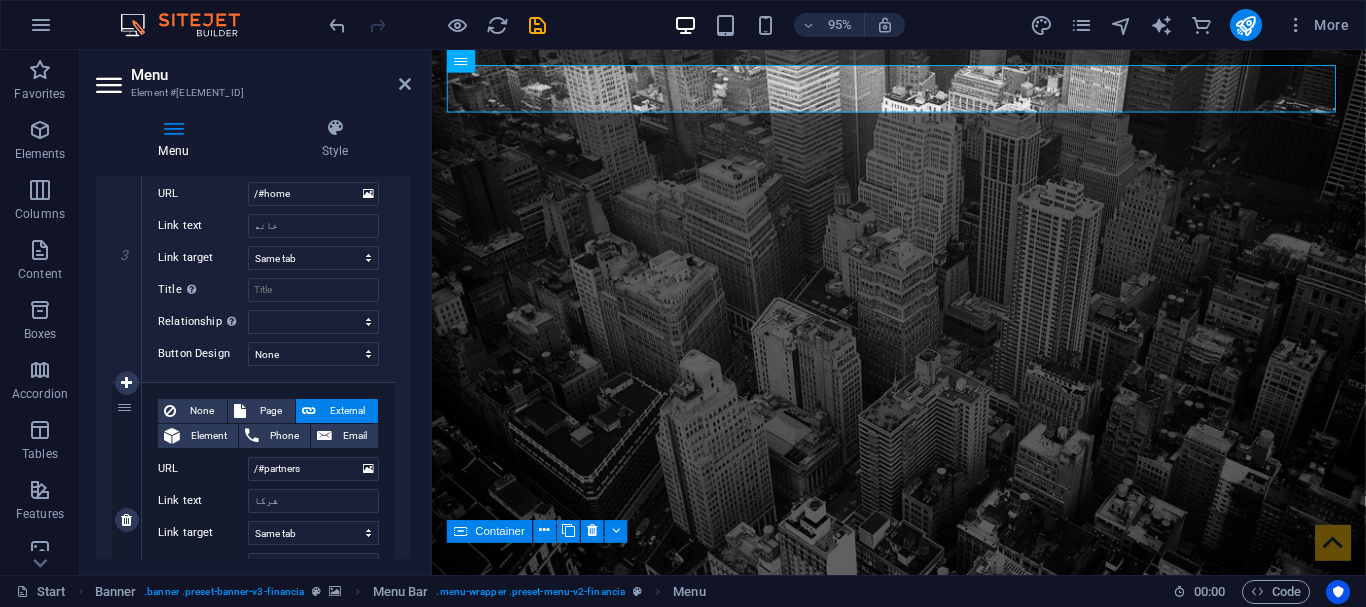scroll, scrollTop: 800, scrollLeft: 0, axis: vertical 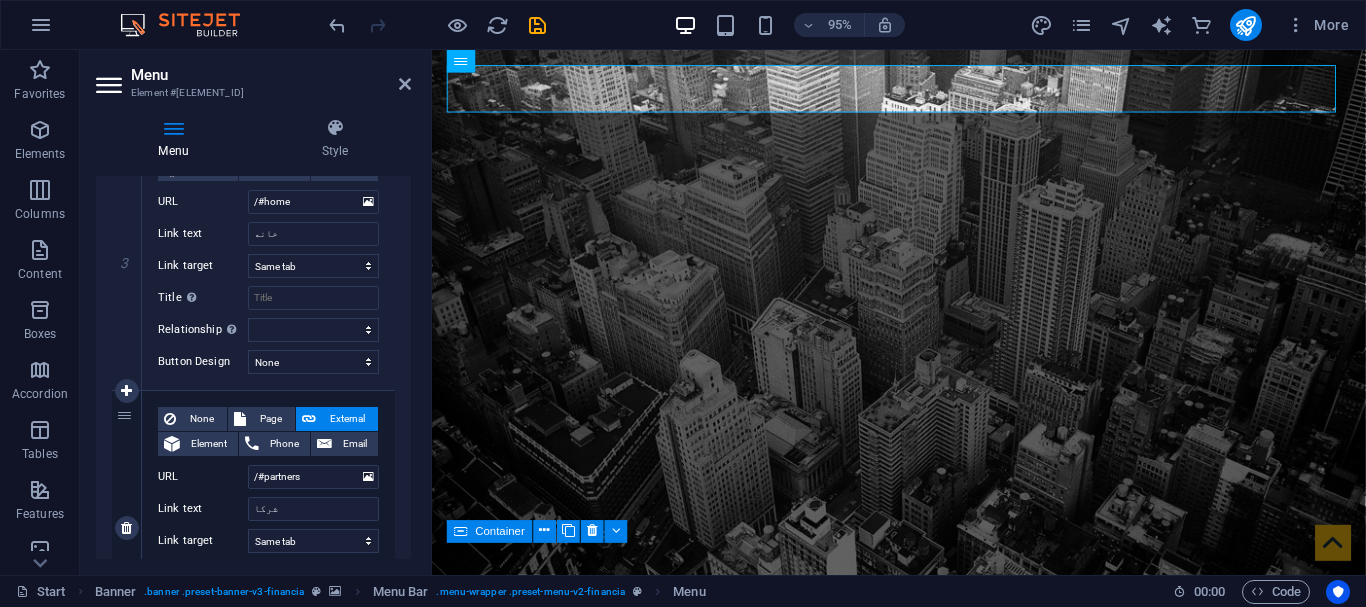 drag, startPoint x: 120, startPoint y: 204, endPoint x: 113, endPoint y: 554, distance: 350.07 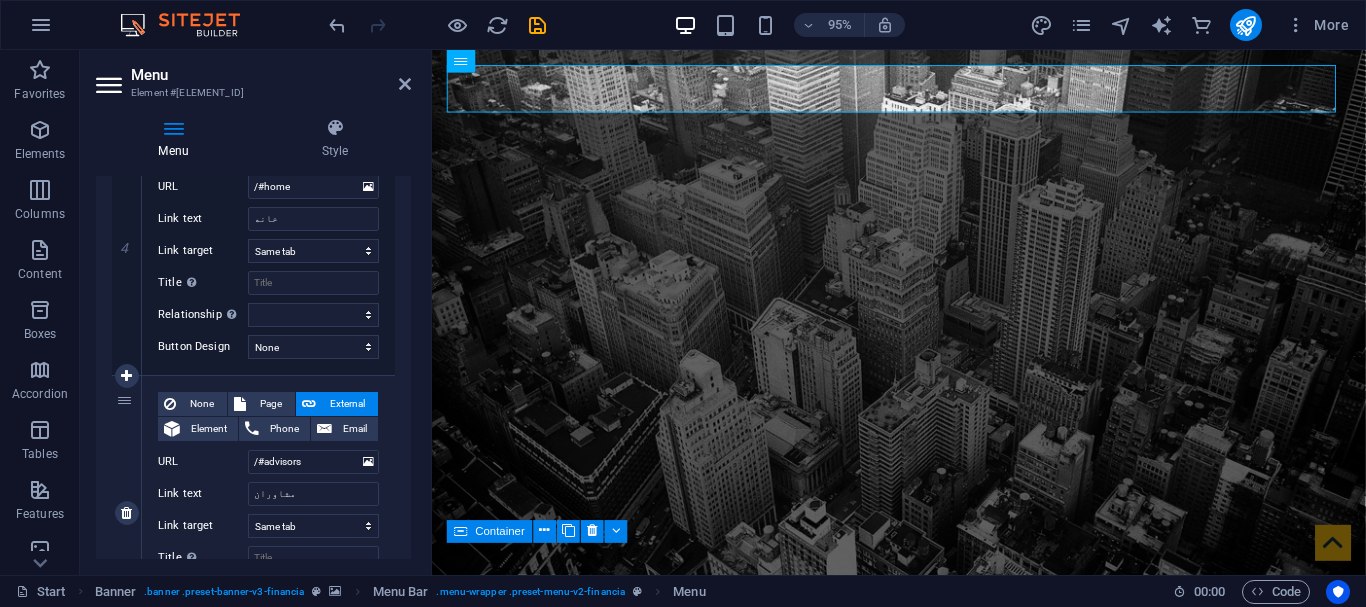 scroll, scrollTop: 1100, scrollLeft: 0, axis: vertical 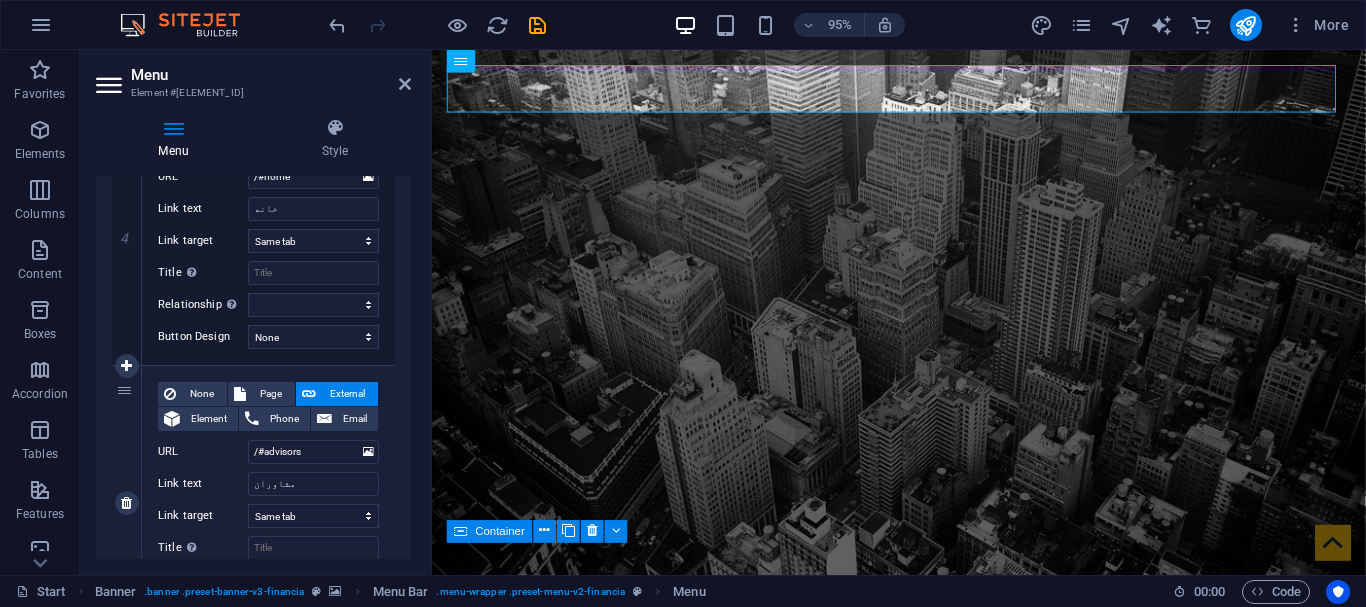 drag, startPoint x: 118, startPoint y: 274, endPoint x: 118, endPoint y: 536, distance: 262 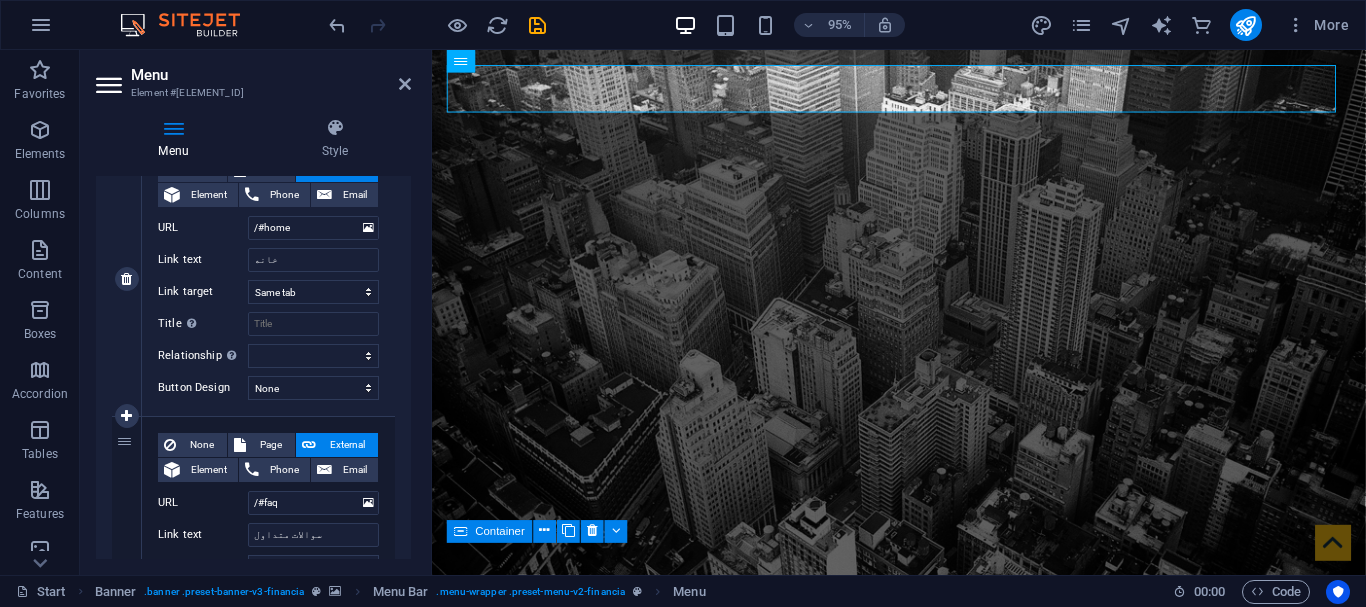 scroll, scrollTop: 1400, scrollLeft: 0, axis: vertical 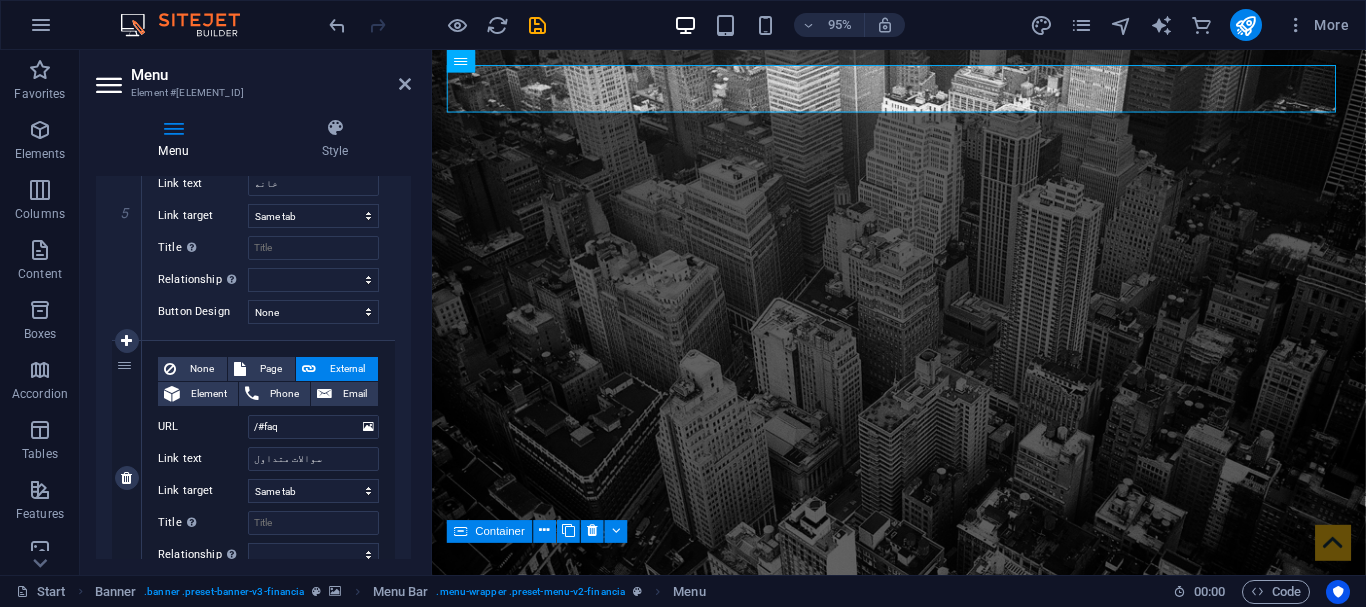 drag, startPoint x: 121, startPoint y: 262, endPoint x: 131, endPoint y: 519, distance: 257.1945 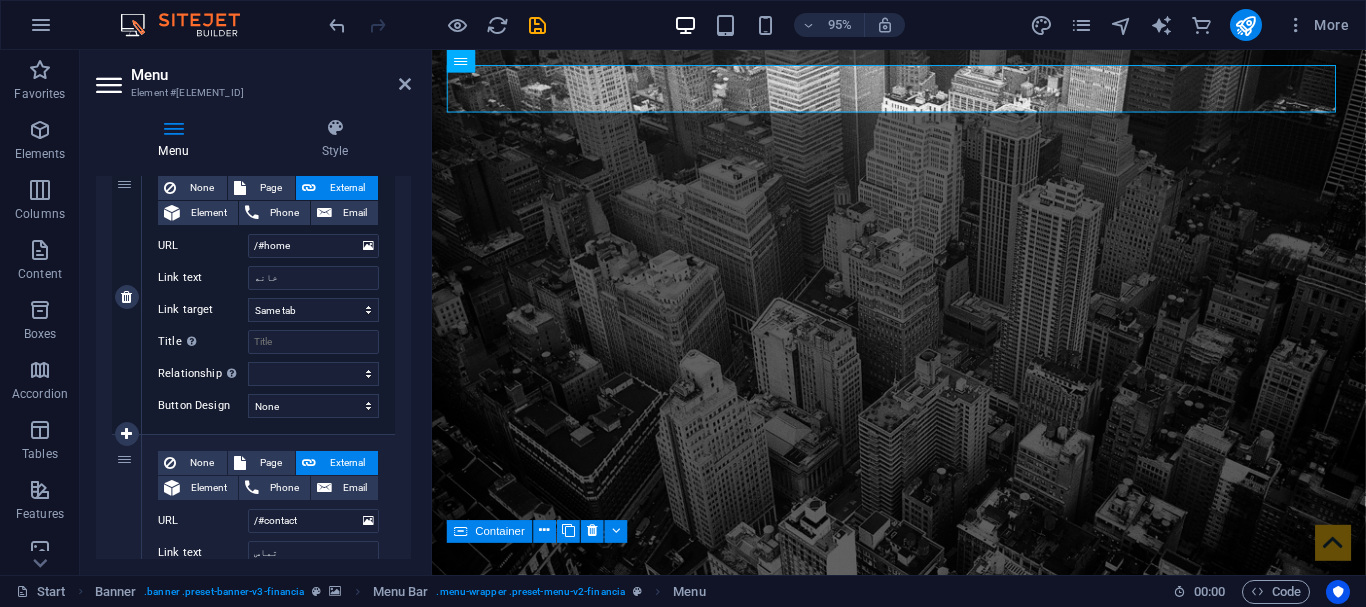 scroll, scrollTop: 1700, scrollLeft: 0, axis: vertical 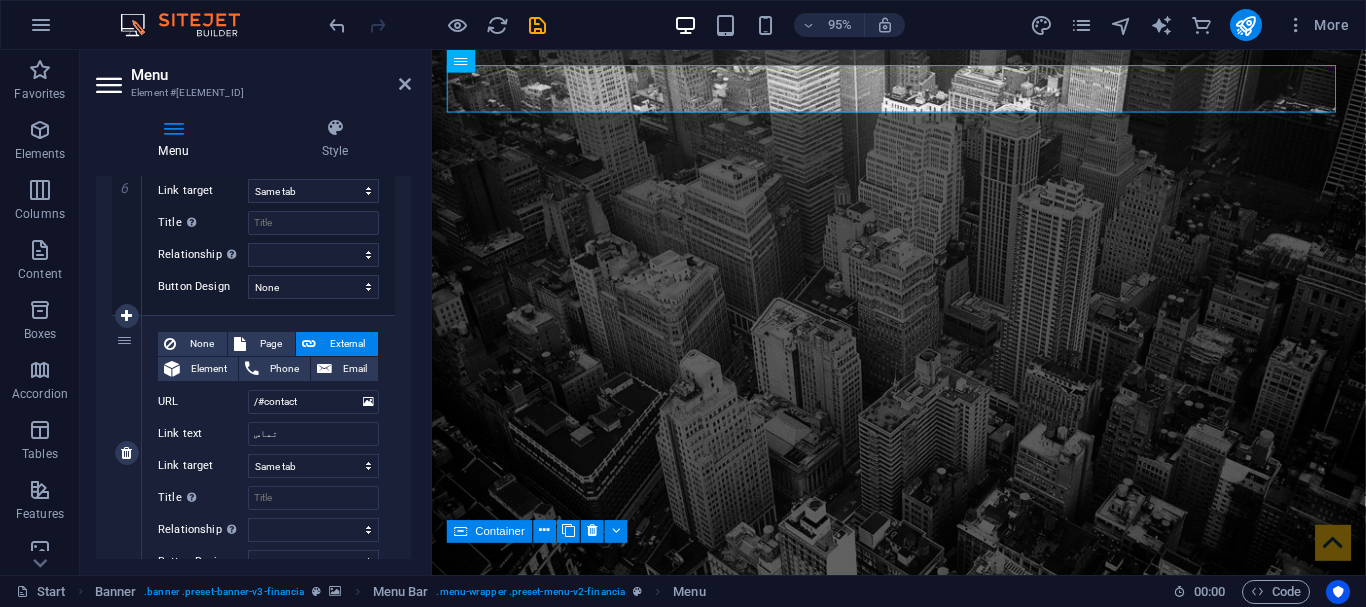 drag, startPoint x: 121, startPoint y: 226, endPoint x: 127, endPoint y: 511, distance: 285.06314 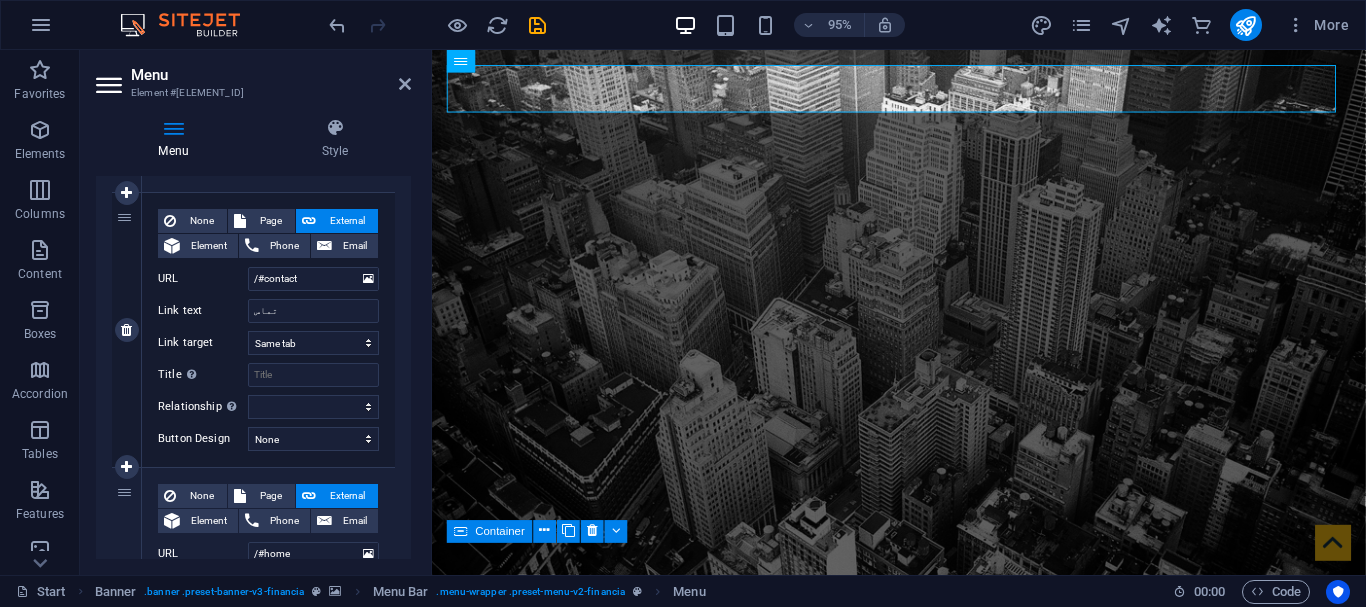 scroll, scrollTop: 1500, scrollLeft: 0, axis: vertical 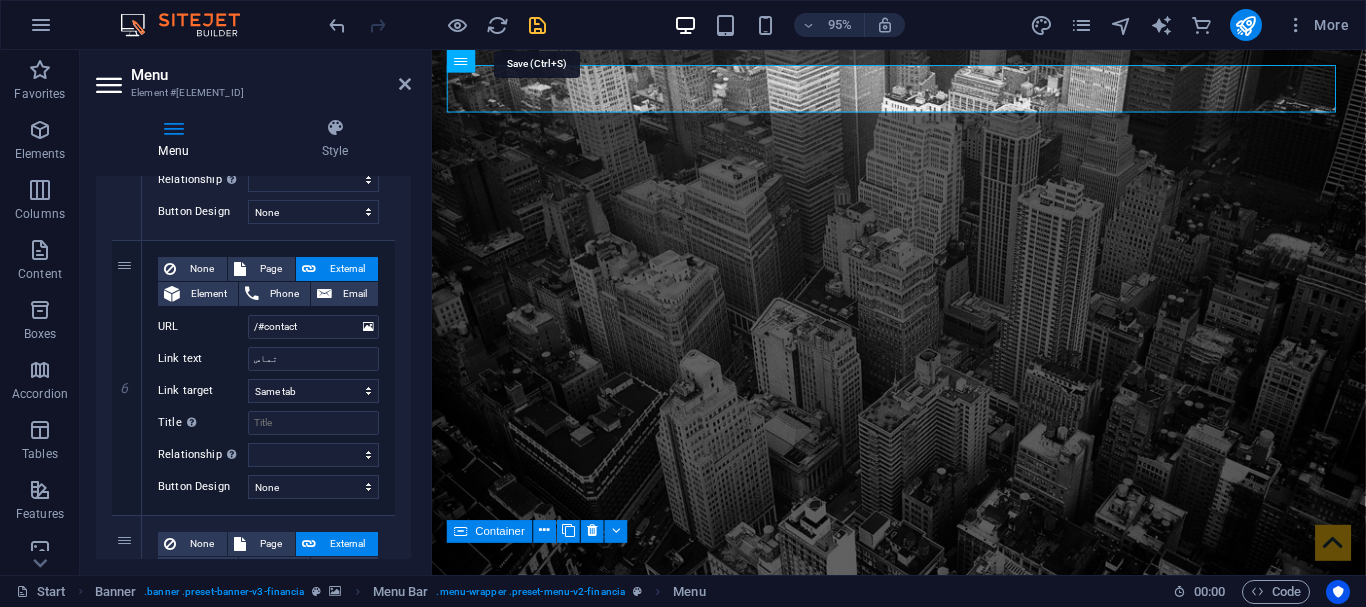 click at bounding box center [537, 25] 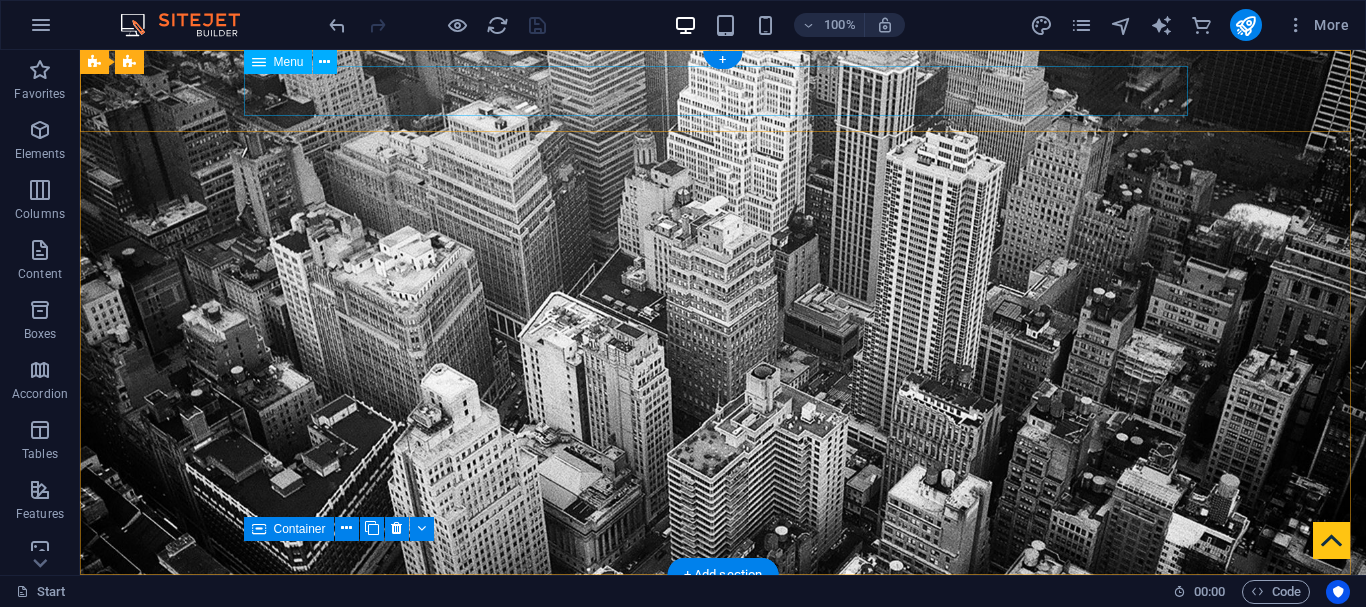 click on "درباره ما خدمات شرکا مشاوران سوالات متداول تماس خانه" at bounding box center (723, 616) 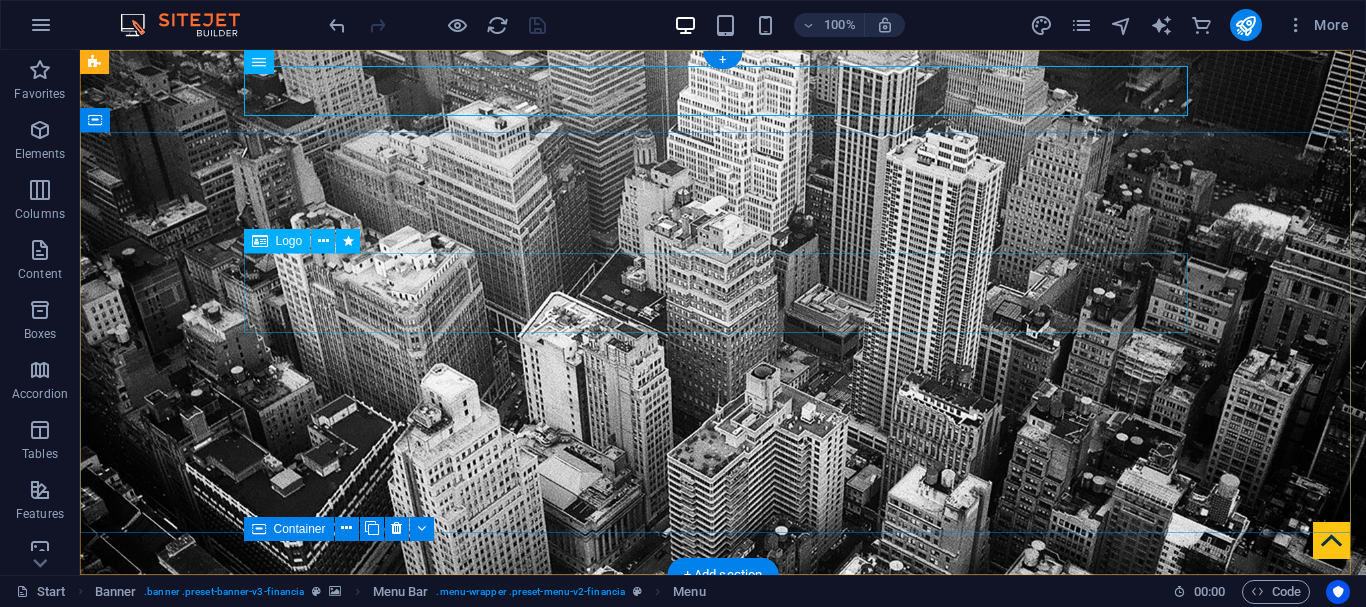 click on "نگین" at bounding box center [723, 777] 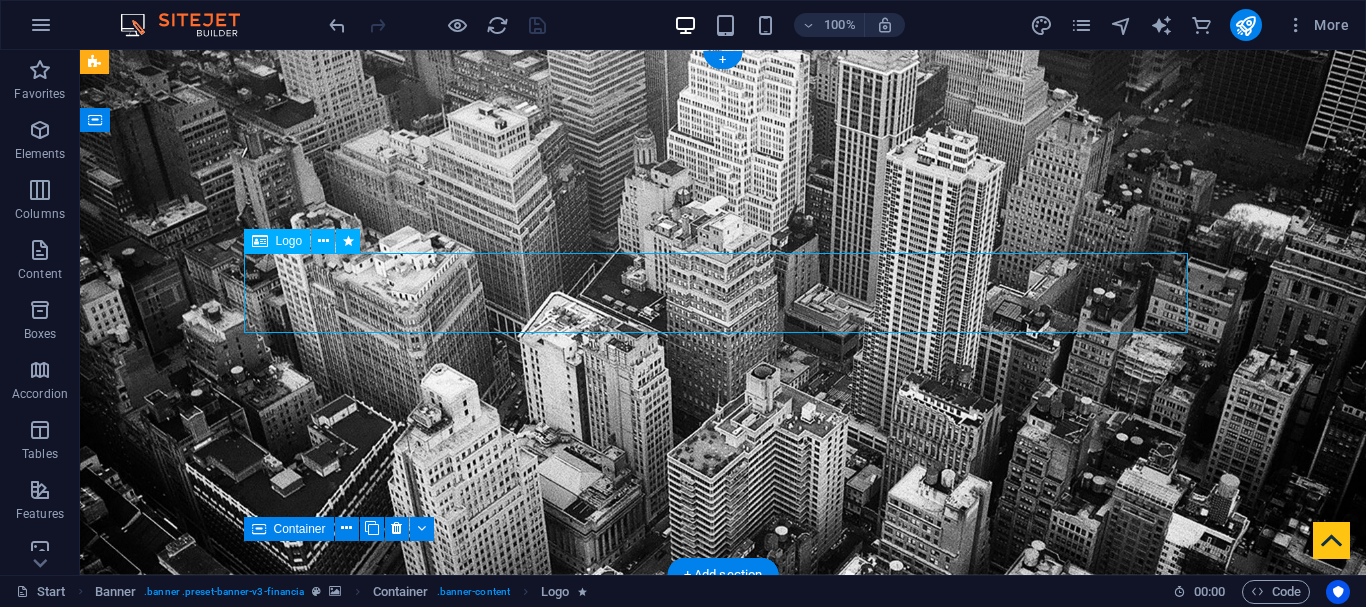 click on "نگین" at bounding box center (723, 777) 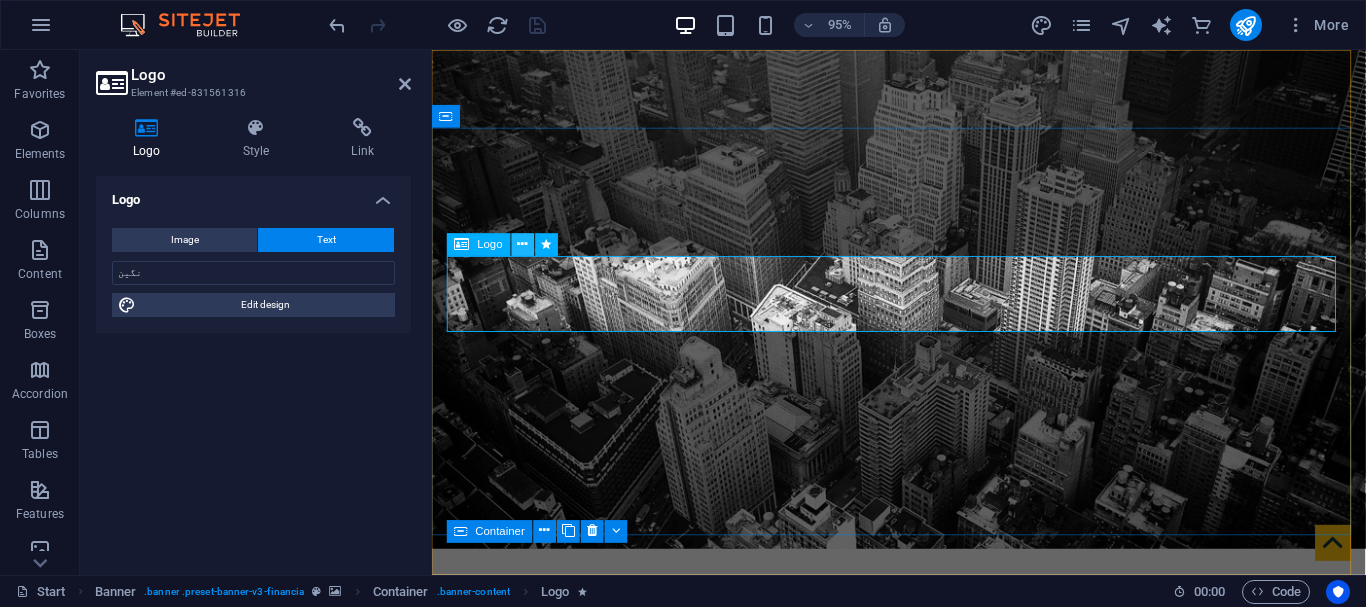 click at bounding box center (523, 245) 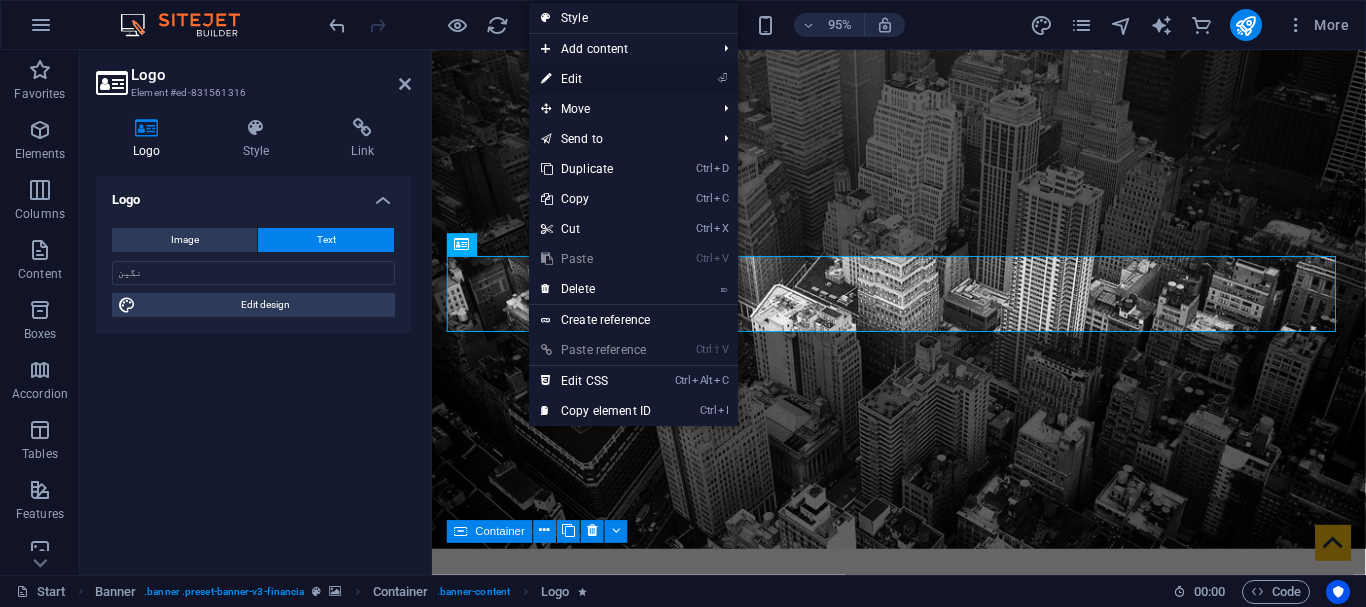 click on "⏎  Edit" at bounding box center (596, 79) 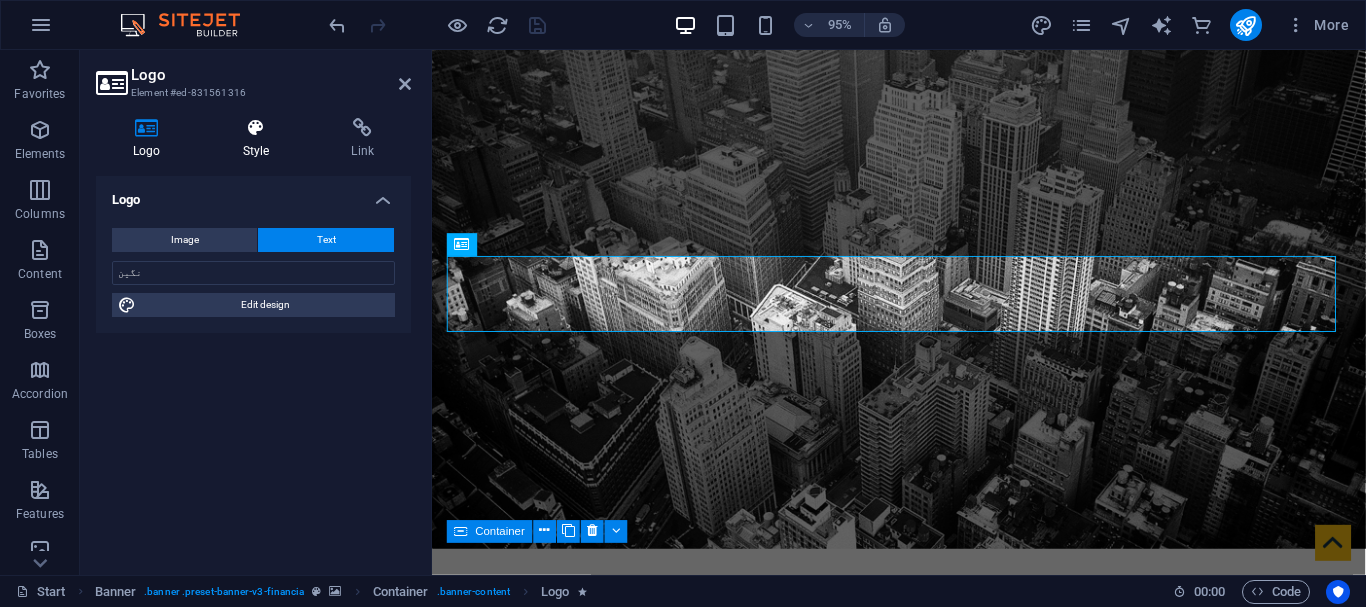 click on "Style" at bounding box center (260, 139) 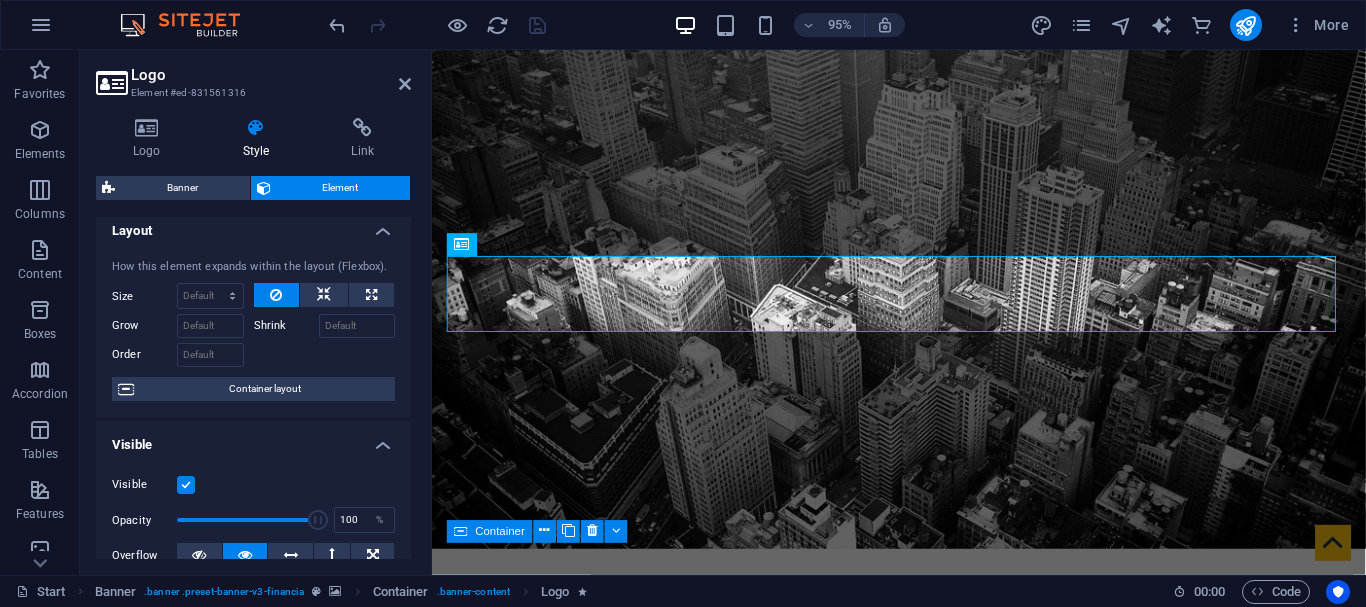 scroll, scrollTop: 0, scrollLeft: 0, axis: both 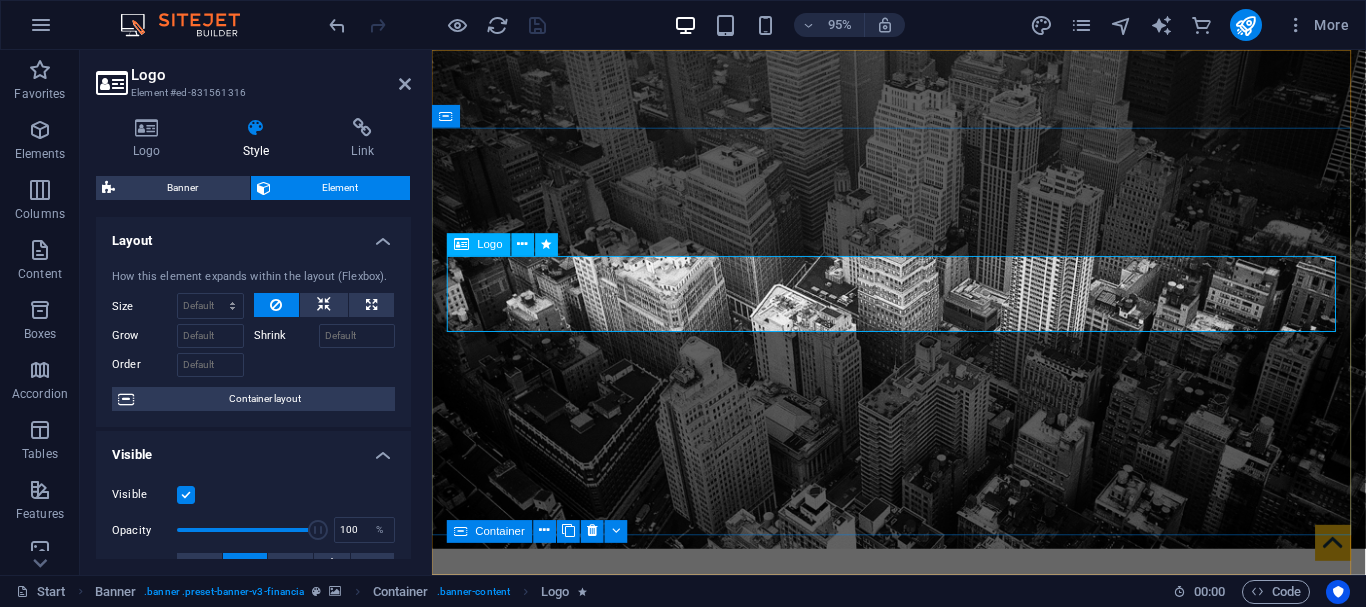 click on "نگین" at bounding box center (924, 777) 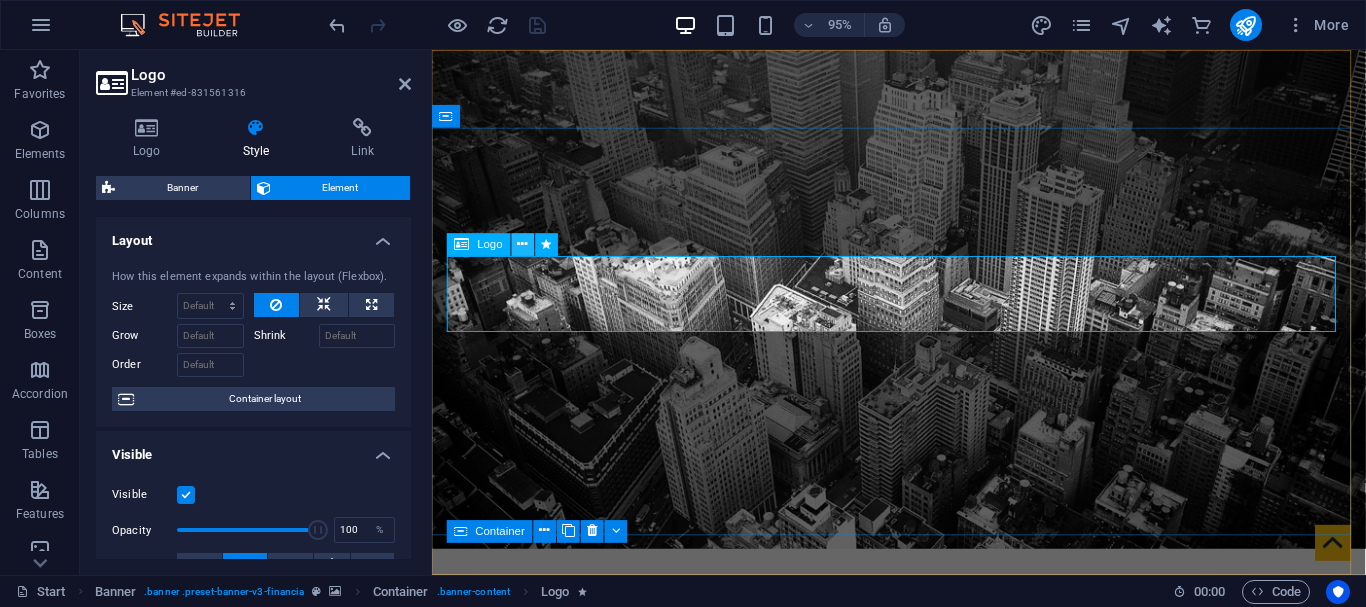 click at bounding box center (523, 245) 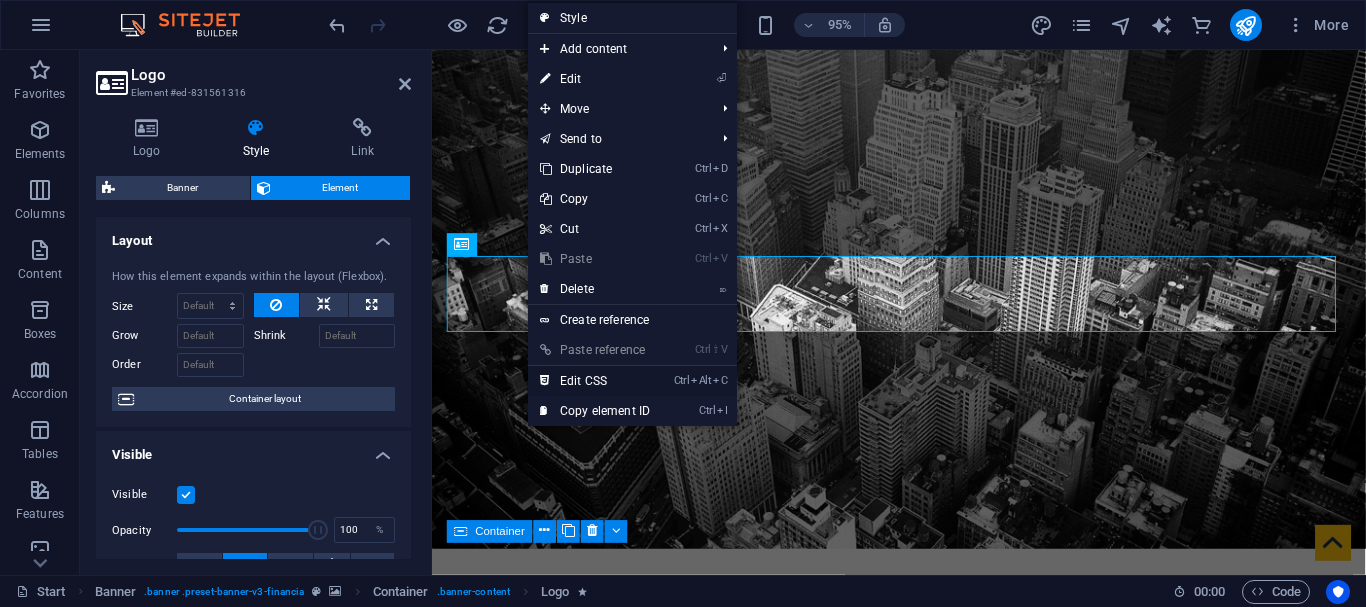 click on "Ctrl Alt C  Edit CSS" at bounding box center [595, 381] 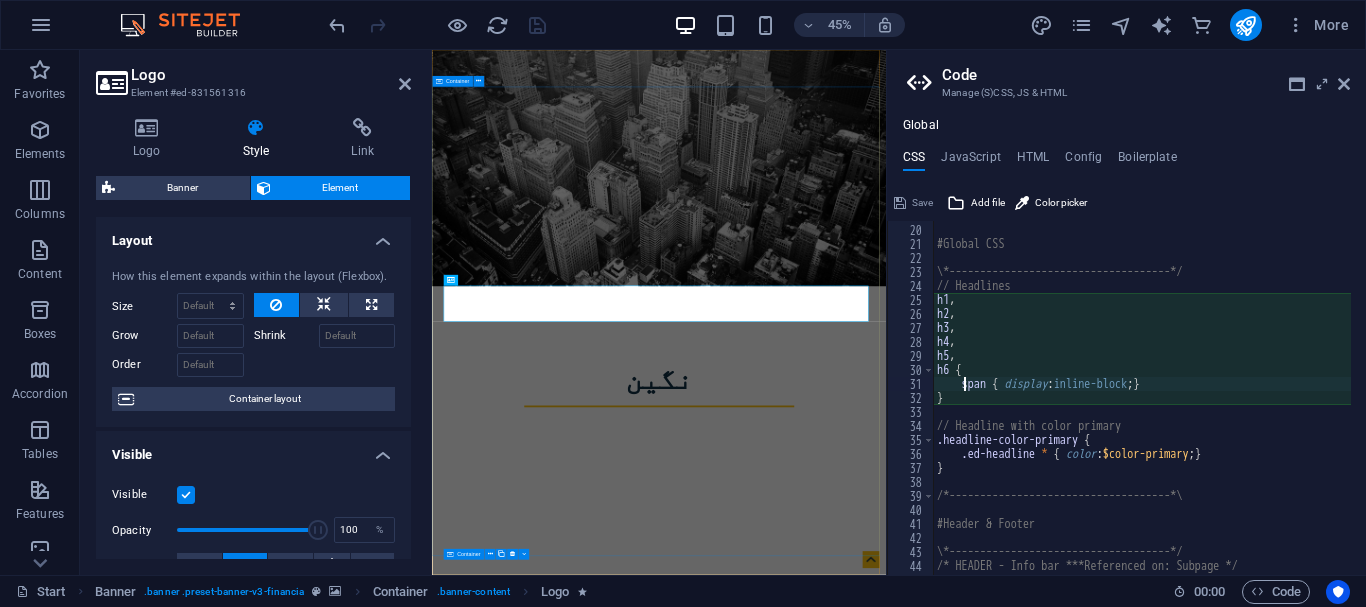 scroll, scrollTop: 265, scrollLeft: 0, axis: vertical 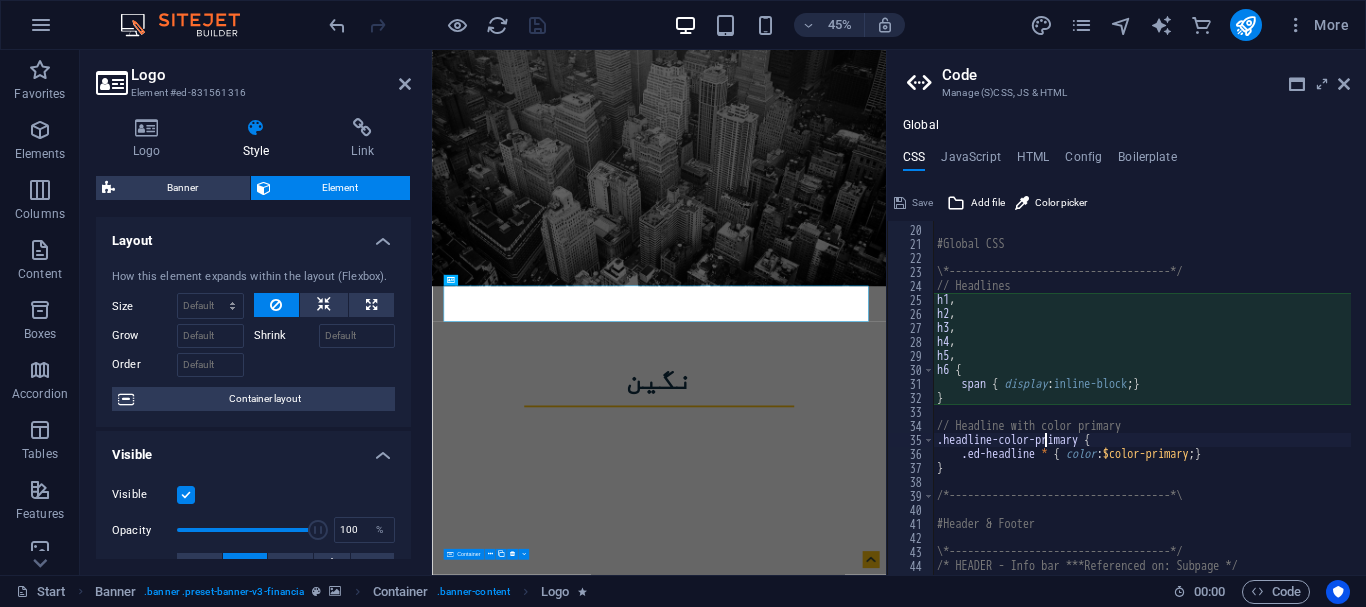 click on "/*------------------------------------*\     #Global CSS \*------------------------------------*/ // Headlines h1 , h2 , h3 , h4 , h5 , h6   {      span   {   display :  inline-block ;  } } // Headline with color primary .headline-color-primary   {      .ed-headline   *   {   color :  $color-primary ;  } } /*------------------------------------*\     #Header & Footer \*------------------------------------*/ /* HEADER - Info bar ***Referenced on: Subpage */" at bounding box center (1233, 392) 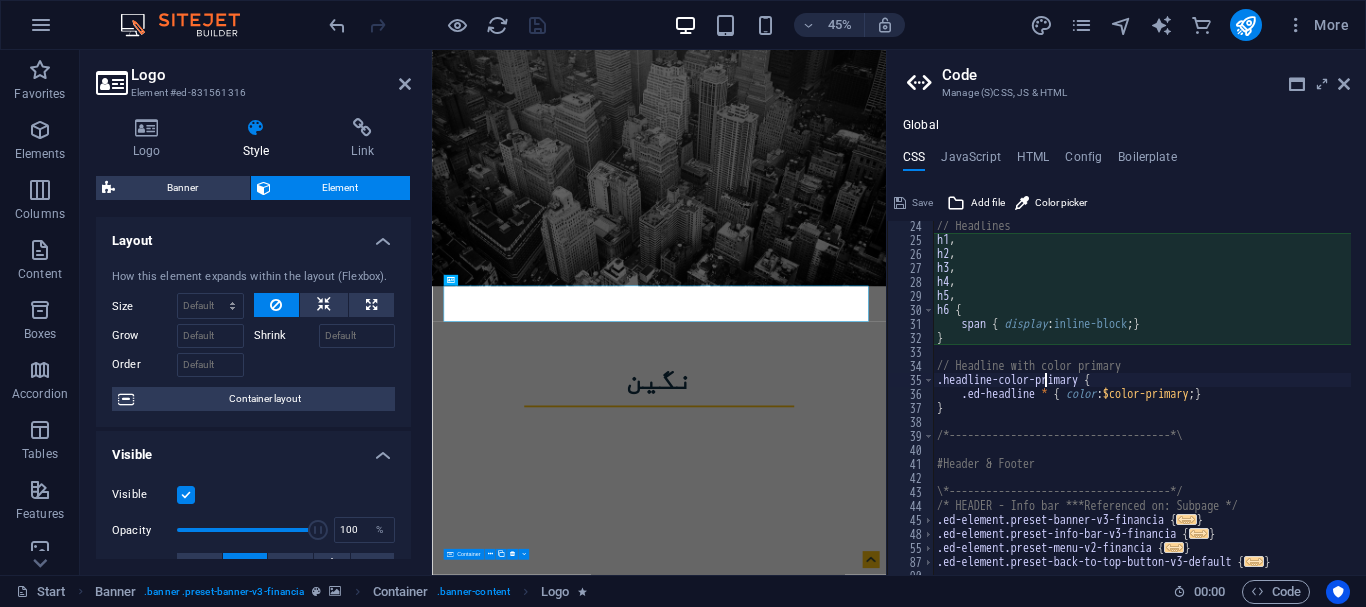 scroll, scrollTop: 325, scrollLeft: 0, axis: vertical 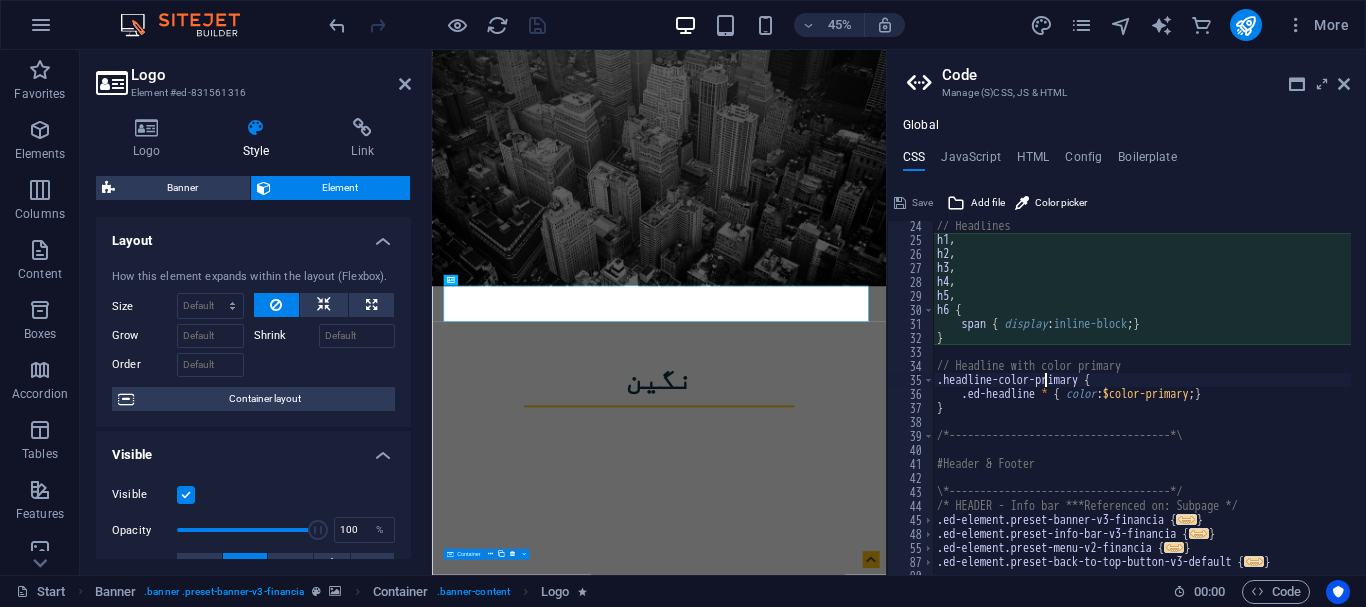 click on "/* Headlines h1 , h2 , h3 , h4 , h5 , h6   {      span   {   display :  inline-block ;  } } // Headline with color primary .headline-color-primary   {      .ed-headline   *   {   color :  $color-primary ;  } } /*------------------------------------*\     #Header & Footer \*------------------------------------*/ /* HEADER - Info bar ***Referenced on: Subpage */ .ed-element.preset-banner-v3-financia   { ... } .ed-element.preset-info-bar-v3-financia   { ... } .ed-element.preset-menu-v2-financia   { ... } .ed-element.preset-back-to-top-button-v3-default   { ... }" at bounding box center [1233, 402] 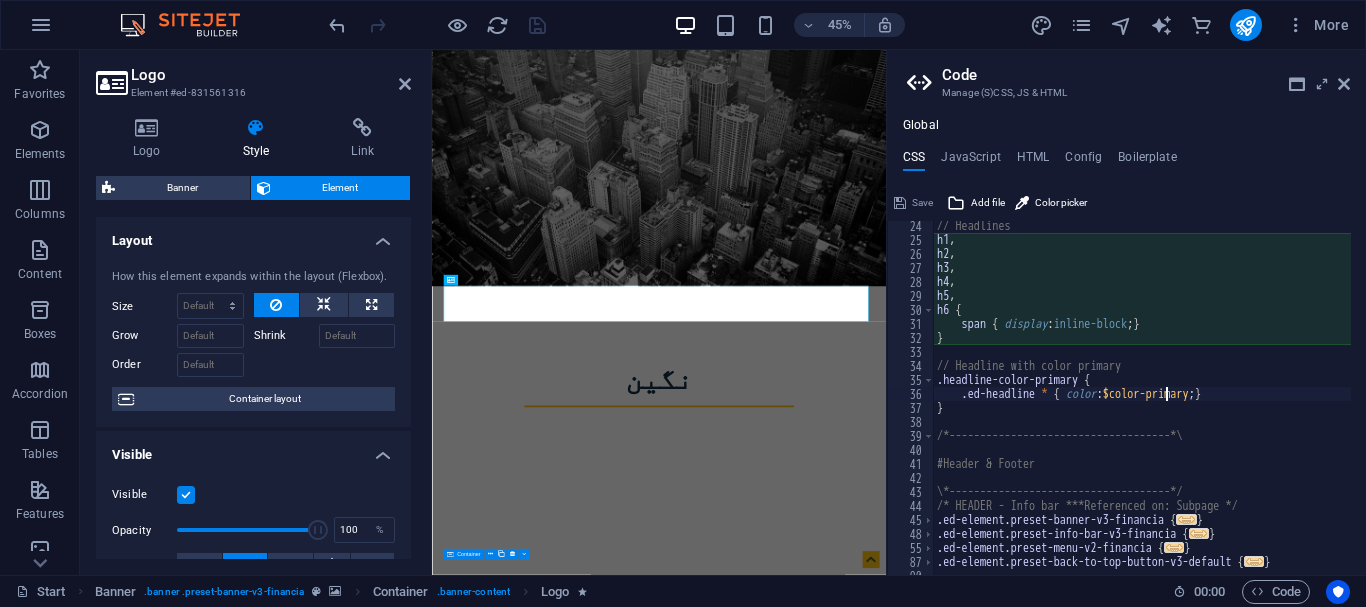 click on "/* Headlines h1 , h2 , h3 , h4 , h5 , h6   {      span   {   display :  inline-block ;  } } // Headline with color primary .headline-color-primary   {      .ed-headline   *   {   color :  $color-primary ;  } } /*------------------------------------*\     #Header & Footer \*------------------------------------*/ /* HEADER - Info bar ***Referenced on: Subpage */ .ed-element.preset-banner-v3-financia   { ... } .ed-element.preset-info-bar-v3-financia   { ... } .ed-element.preset-menu-v2-financia   { ... } .ed-element.preset-back-to-top-button-v3-default   { ... }" at bounding box center [1233, 402] 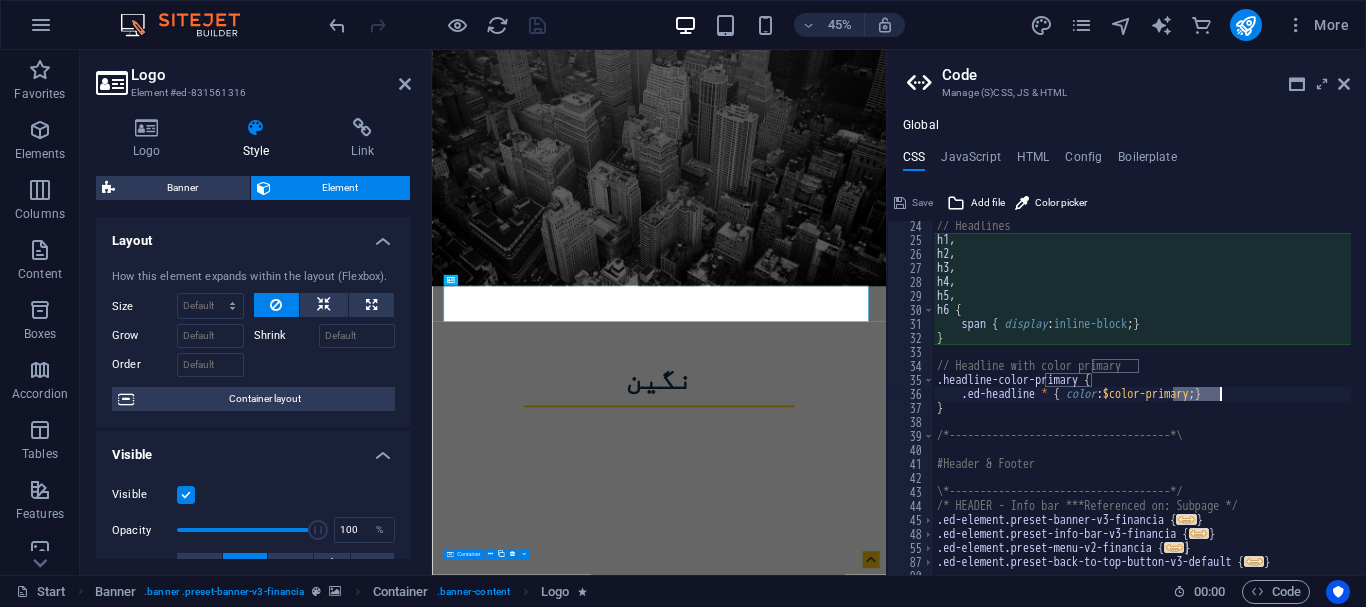click on "/* Headlines h1 , h2 , h3 , h4 , h5 , h6   {      span   {   display :  inline-block ;  } } // Headline with color primary .headline-color-primary   {      .ed-headline   *   {   color :  $color-primary ;  } } /*------------------------------------*\     #Header & Footer \*------------------------------------*/ /* HEADER - Info bar ***Referenced on: Subpage */ .ed-element.preset-banner-v3-financia   { ... } .ed-element.preset-info-bar-v3-financia   { ... } .ed-element.preset-menu-v2-financia   { ... } .ed-element.preset-back-to-top-button-v3-default   { ... }" at bounding box center (1233, 402) 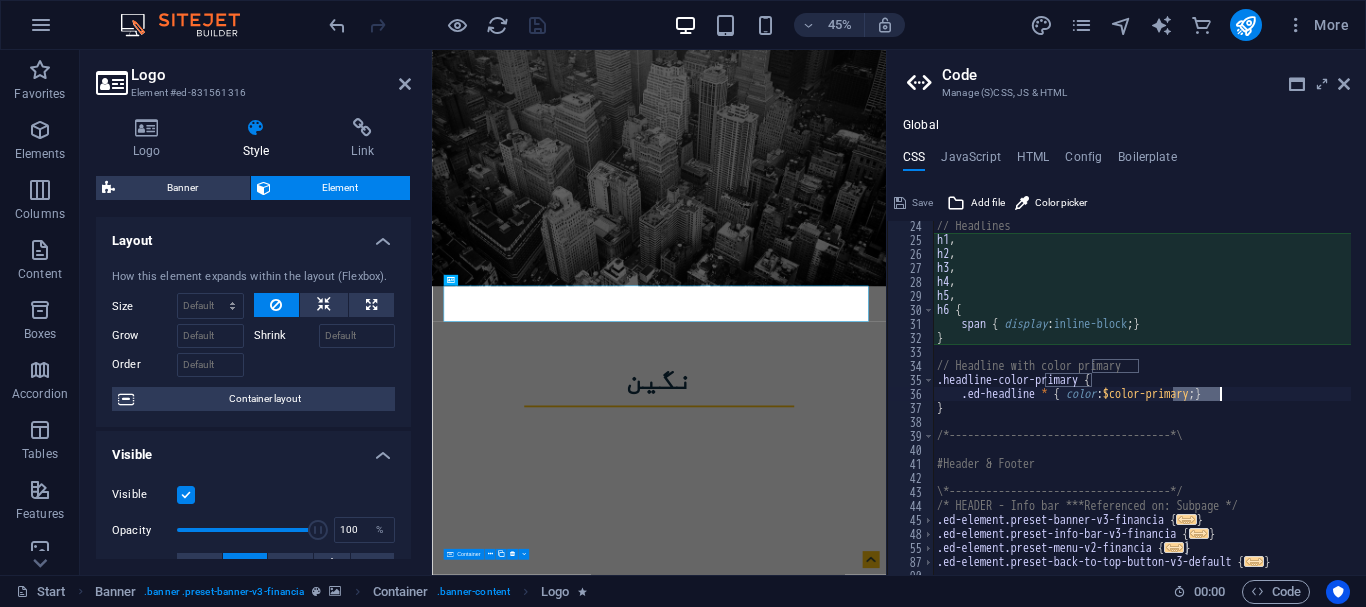 scroll, scrollTop: 325, scrollLeft: 0, axis: vertical 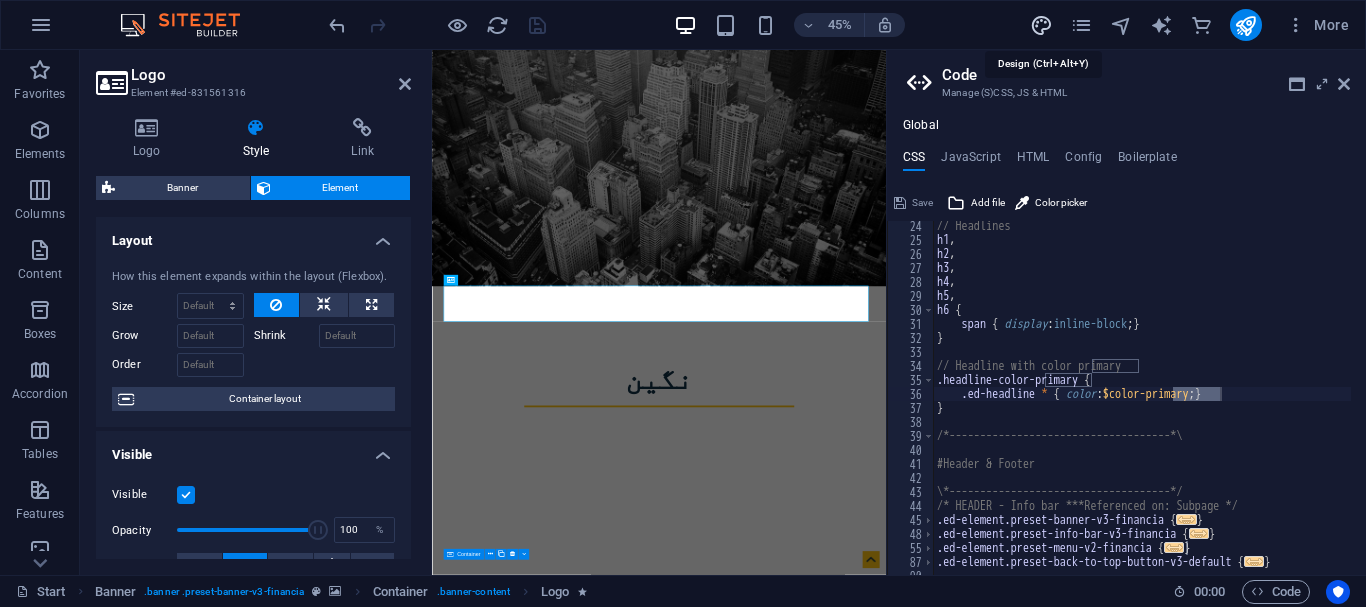 click at bounding box center (1041, 25) 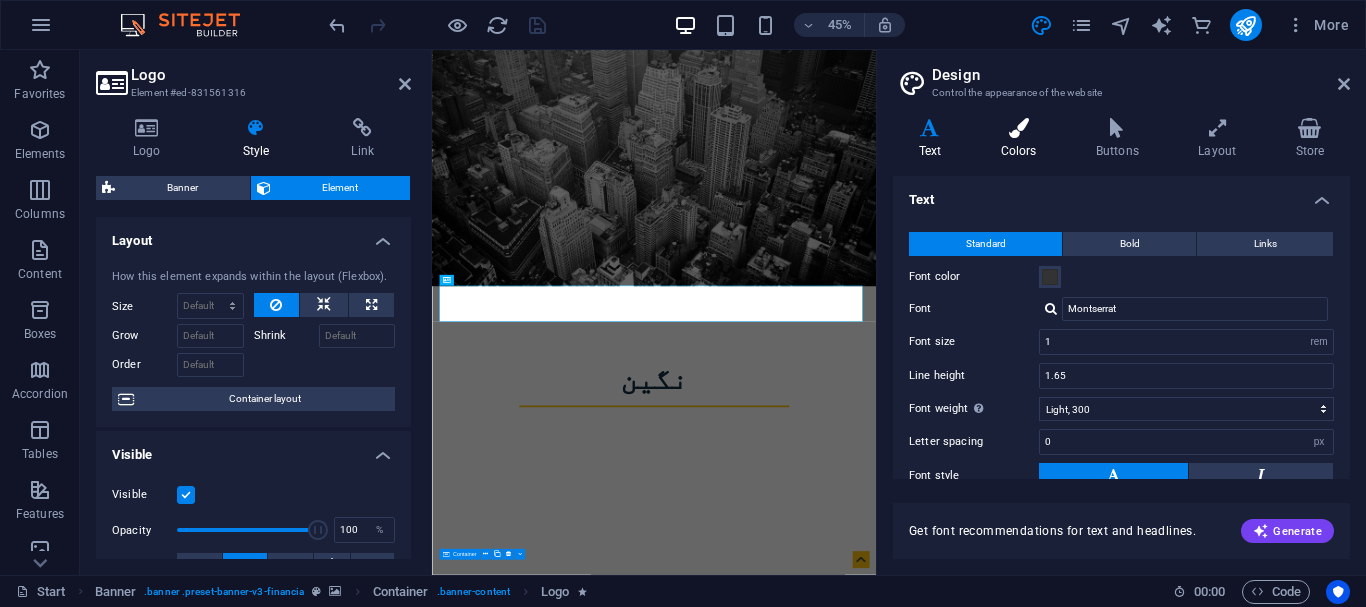 click on "Colors" at bounding box center (1022, 139) 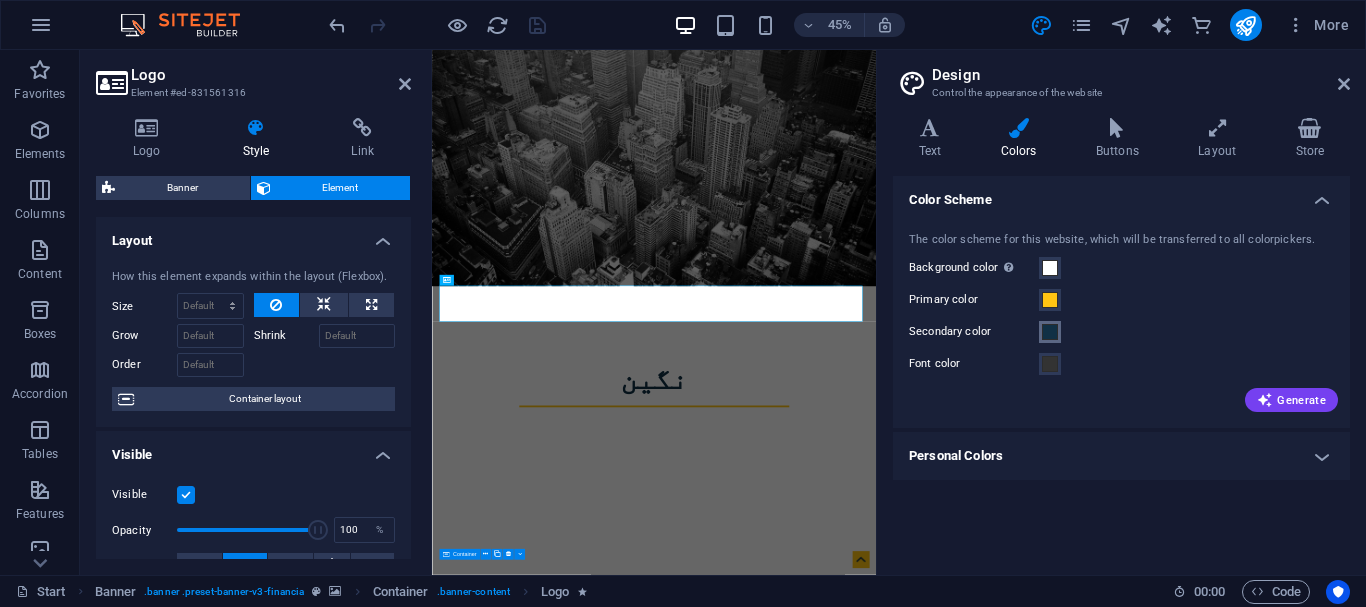click at bounding box center (1050, 332) 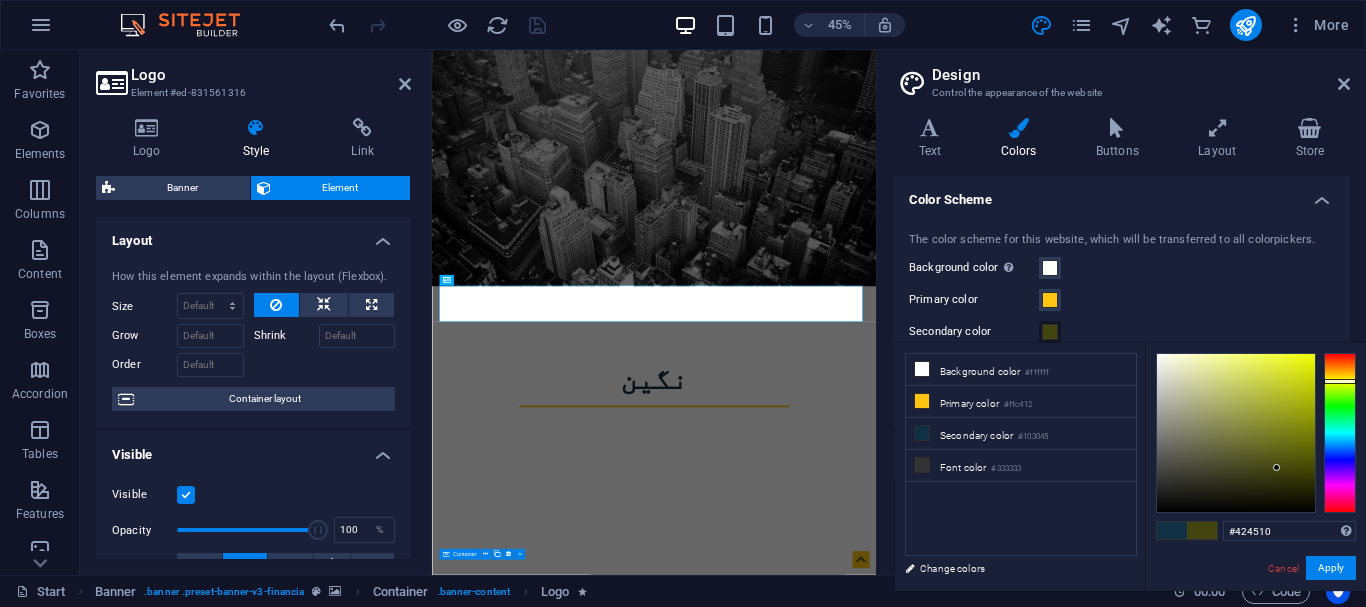 click at bounding box center [1340, 433] 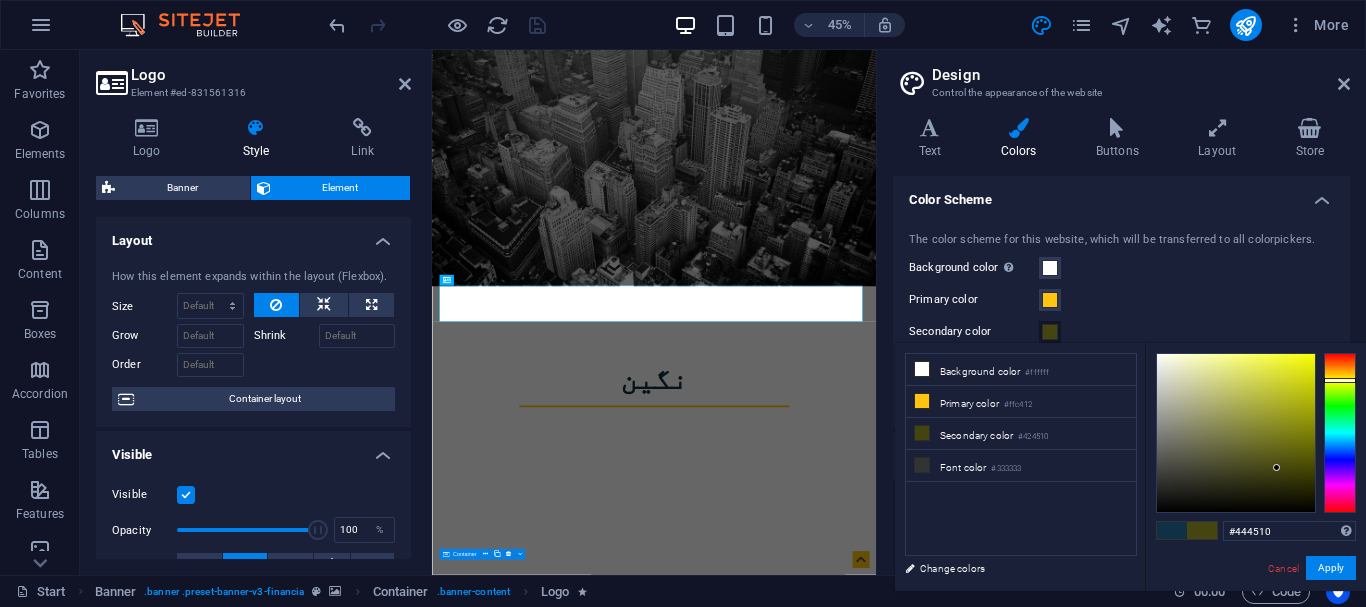 click at bounding box center [1340, 380] 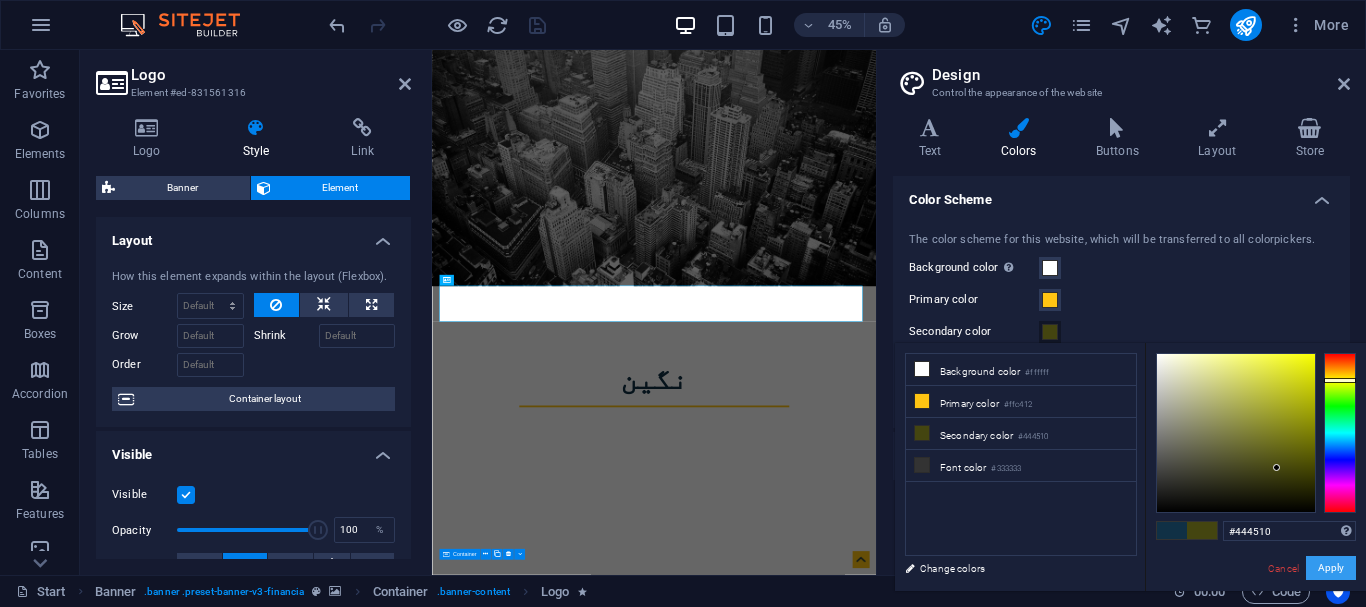 click on "Apply" at bounding box center (1331, 568) 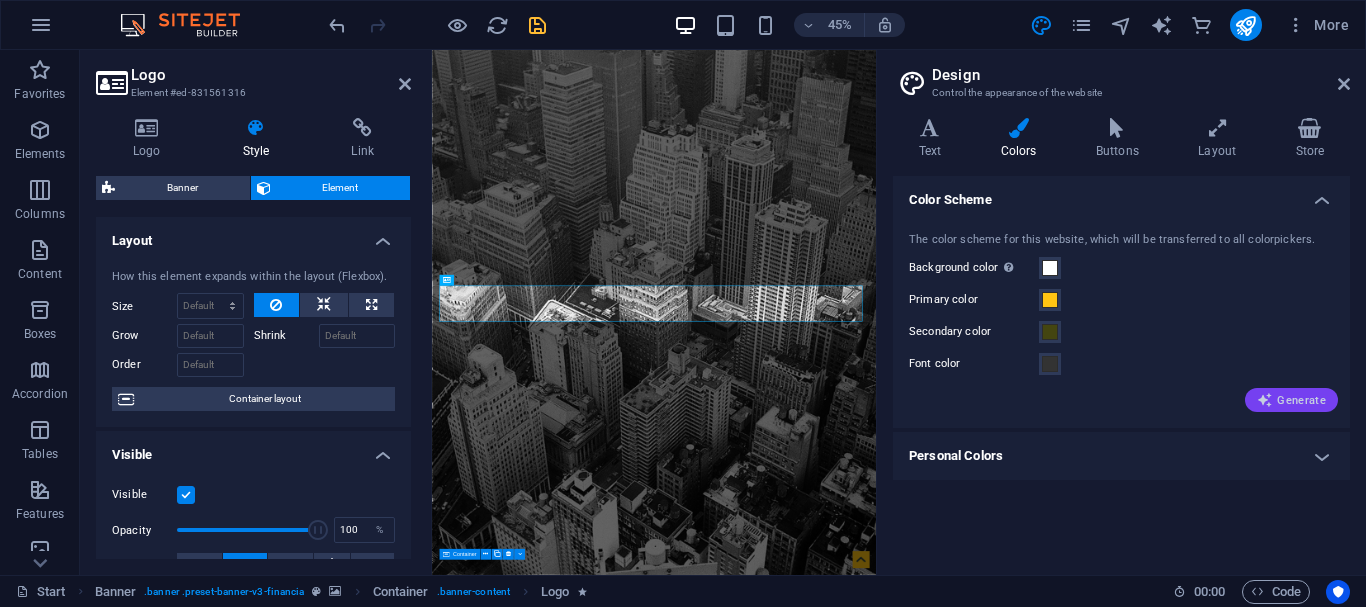 click on "Generate" at bounding box center [1291, 400] 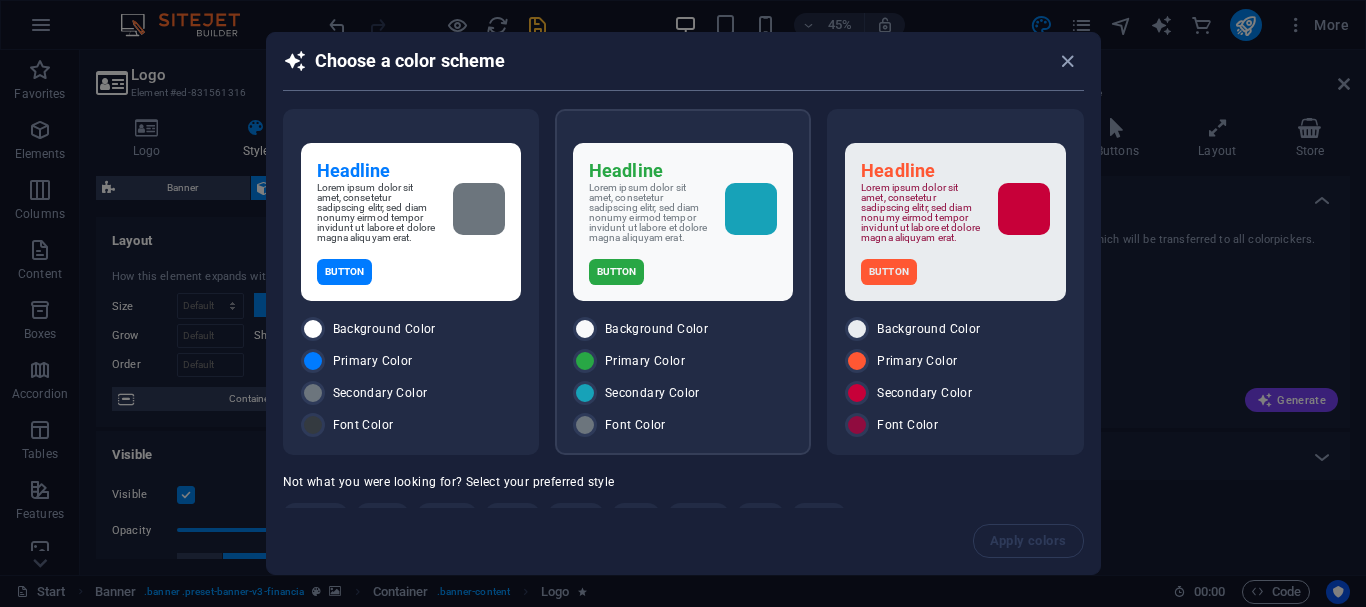 click on "Button" at bounding box center [683, 272] 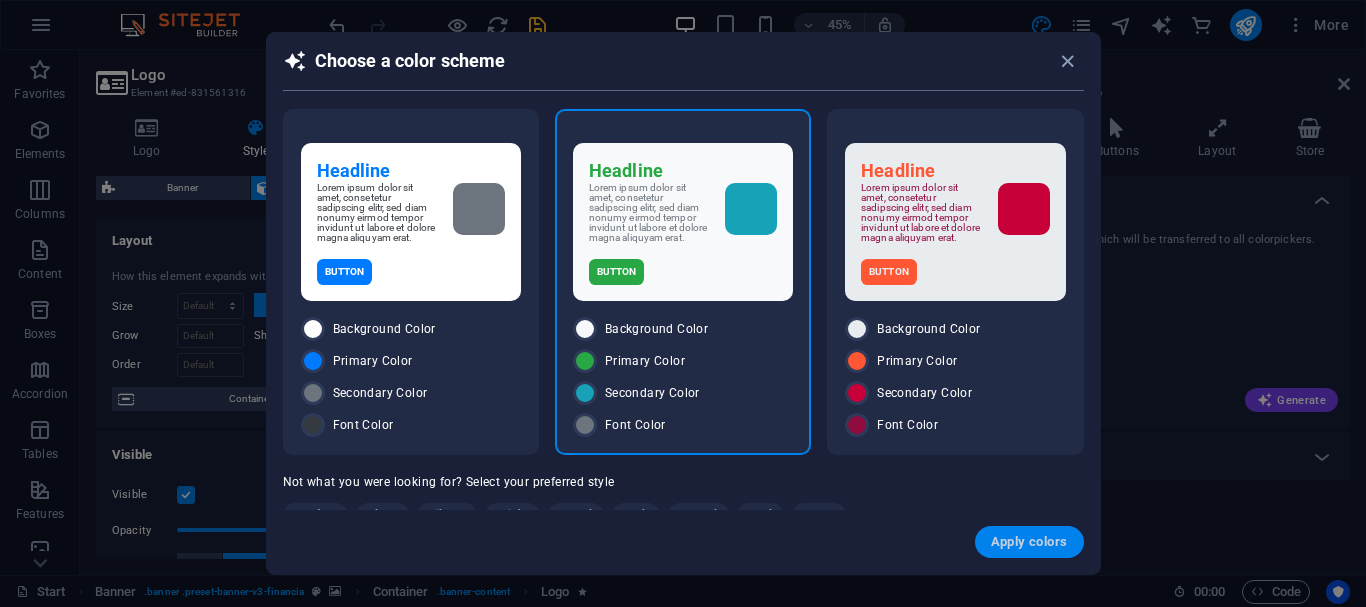 click on "Apply colors" at bounding box center [1029, 542] 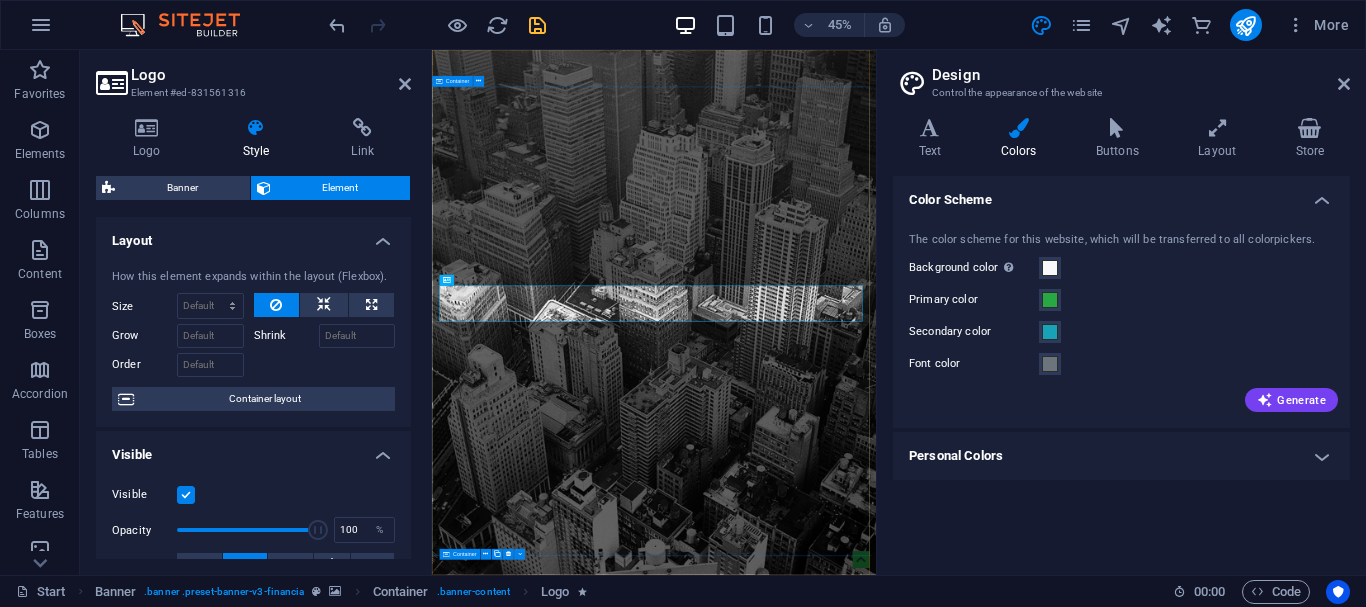 click on "نگین شرکت تنظیم حساب نگین" at bounding box center [925, 1458] 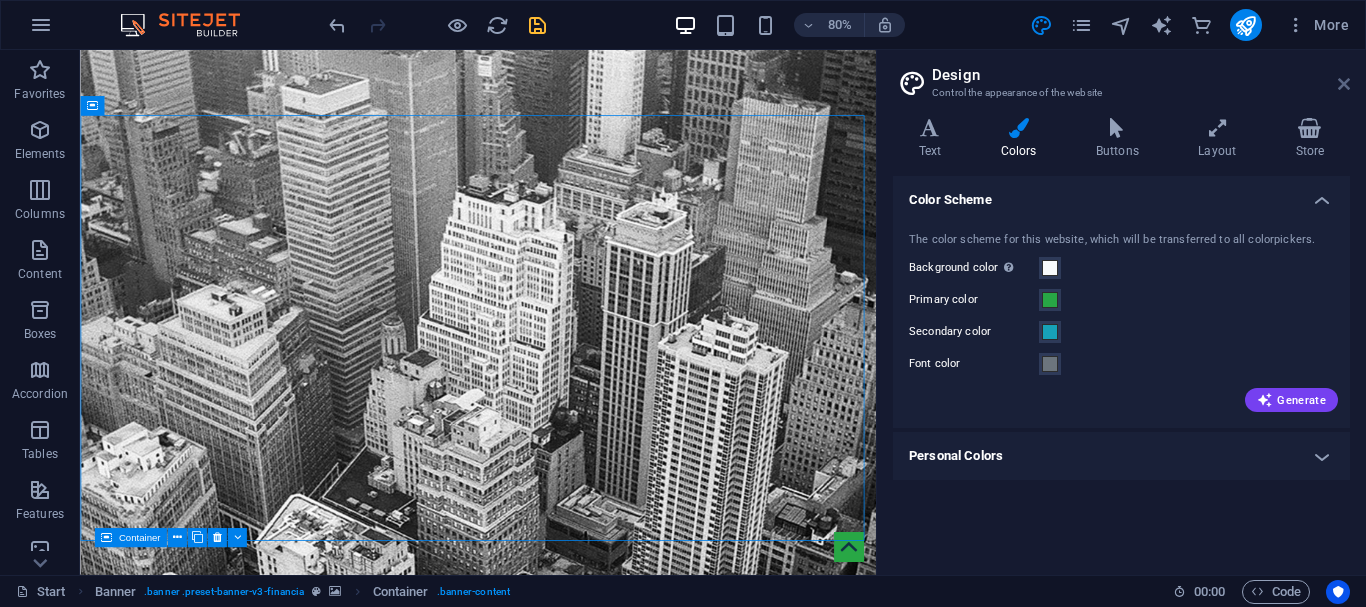 click at bounding box center [1344, 84] 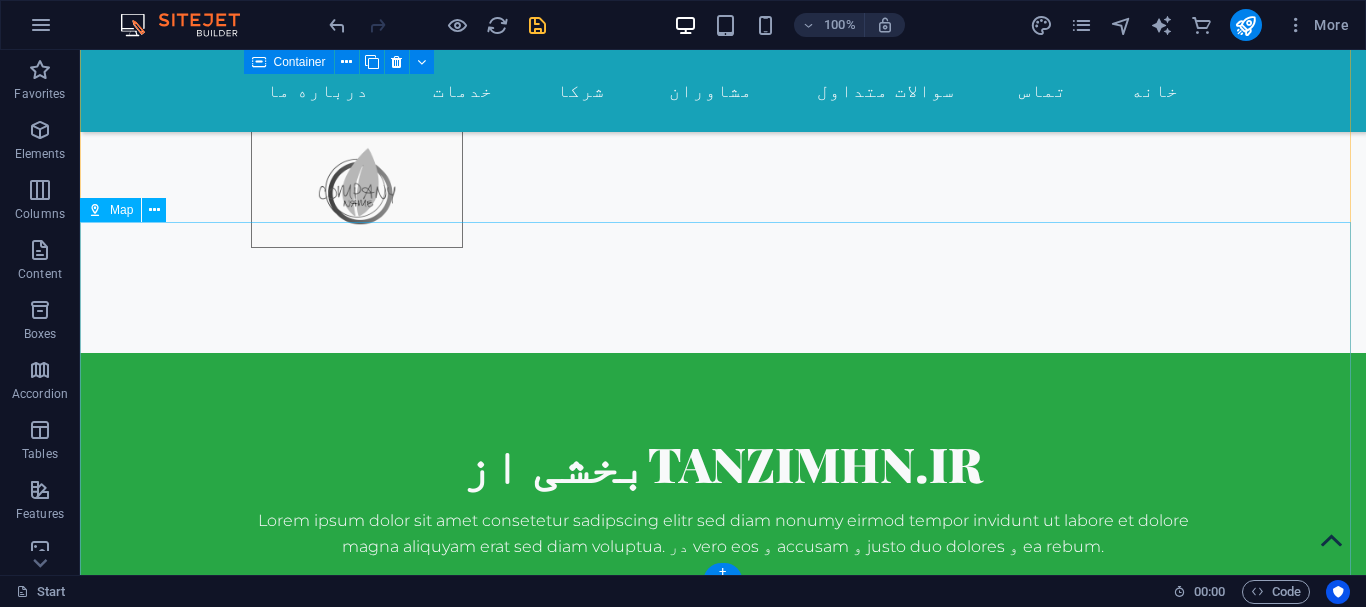 scroll, scrollTop: 6751, scrollLeft: 0, axis: vertical 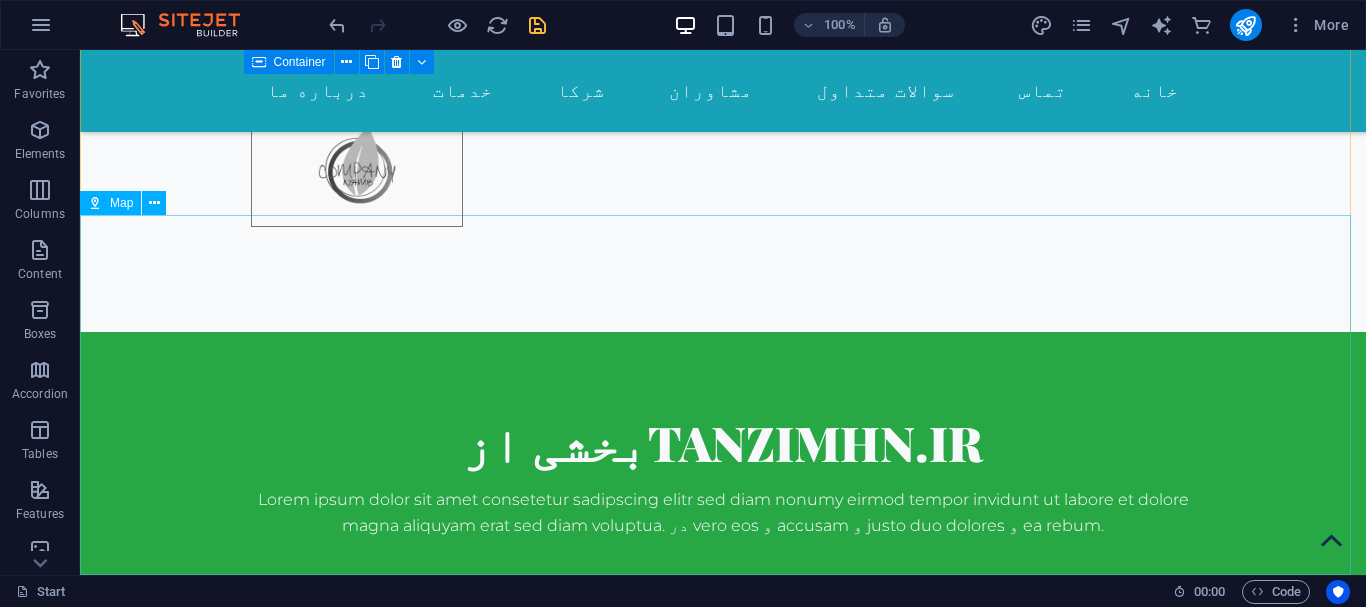 click on "Map" at bounding box center (121, 203) 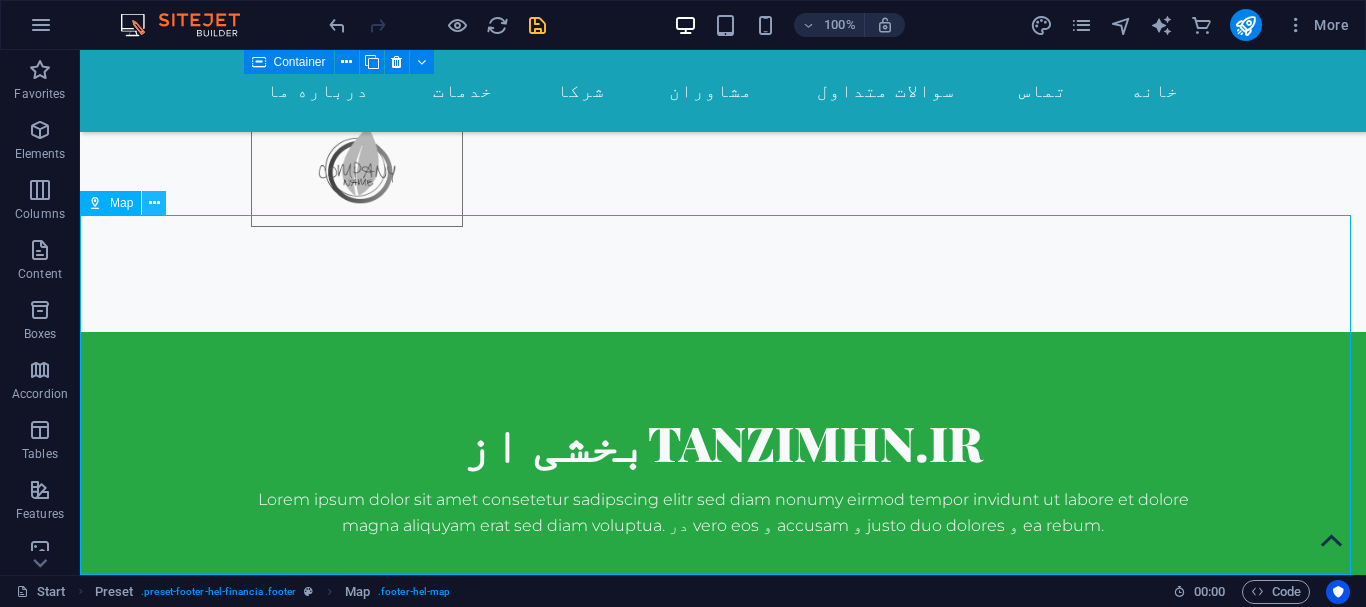 click at bounding box center (154, 203) 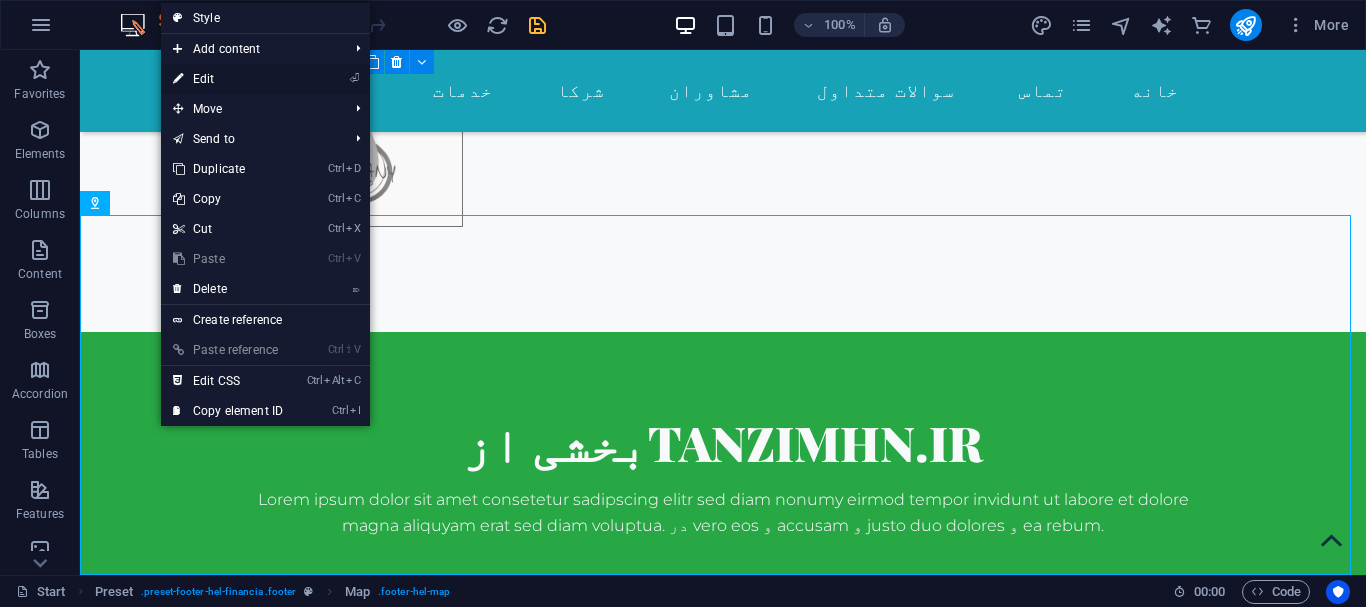 click on "⏎  Edit" at bounding box center (228, 79) 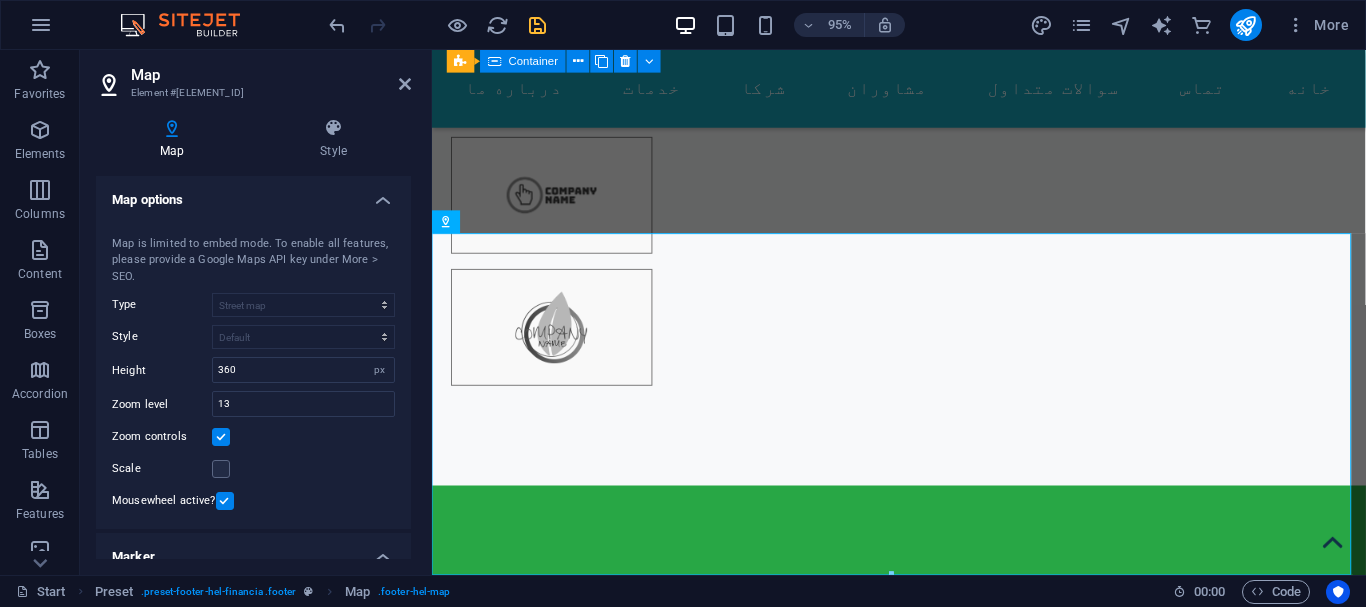 scroll, scrollTop: 7395, scrollLeft: 0, axis: vertical 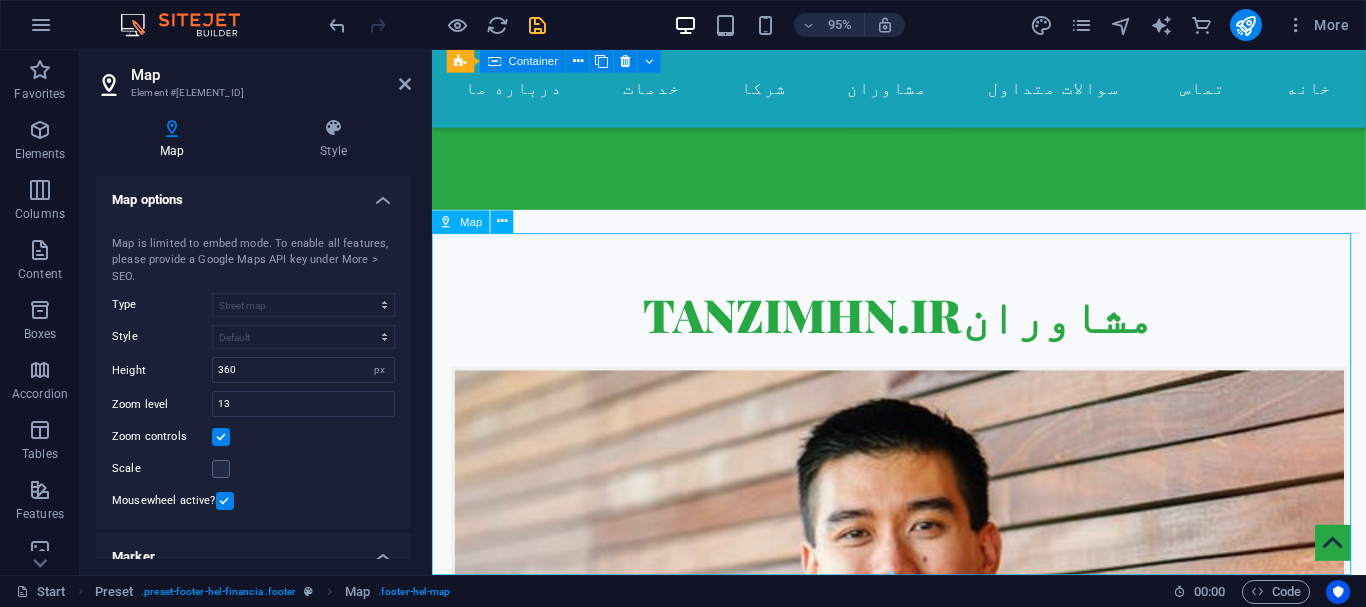 drag, startPoint x: 709, startPoint y: 380, endPoint x: 726, endPoint y: 391, distance: 20.248457 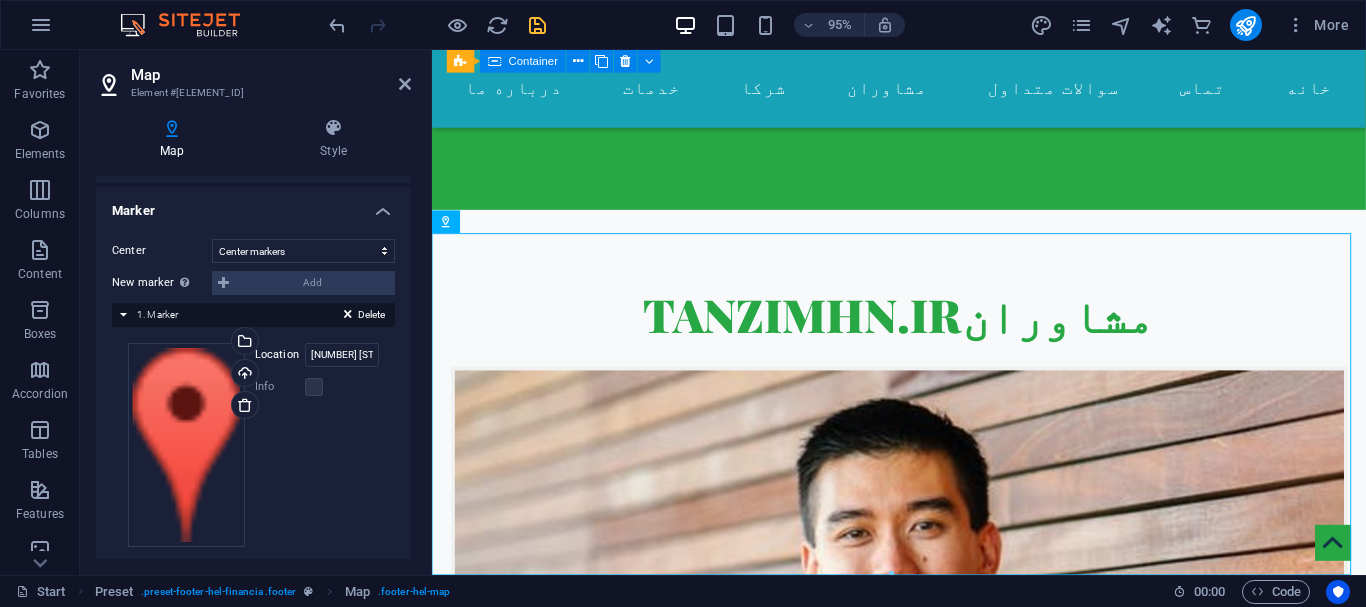 scroll, scrollTop: 362, scrollLeft: 0, axis: vertical 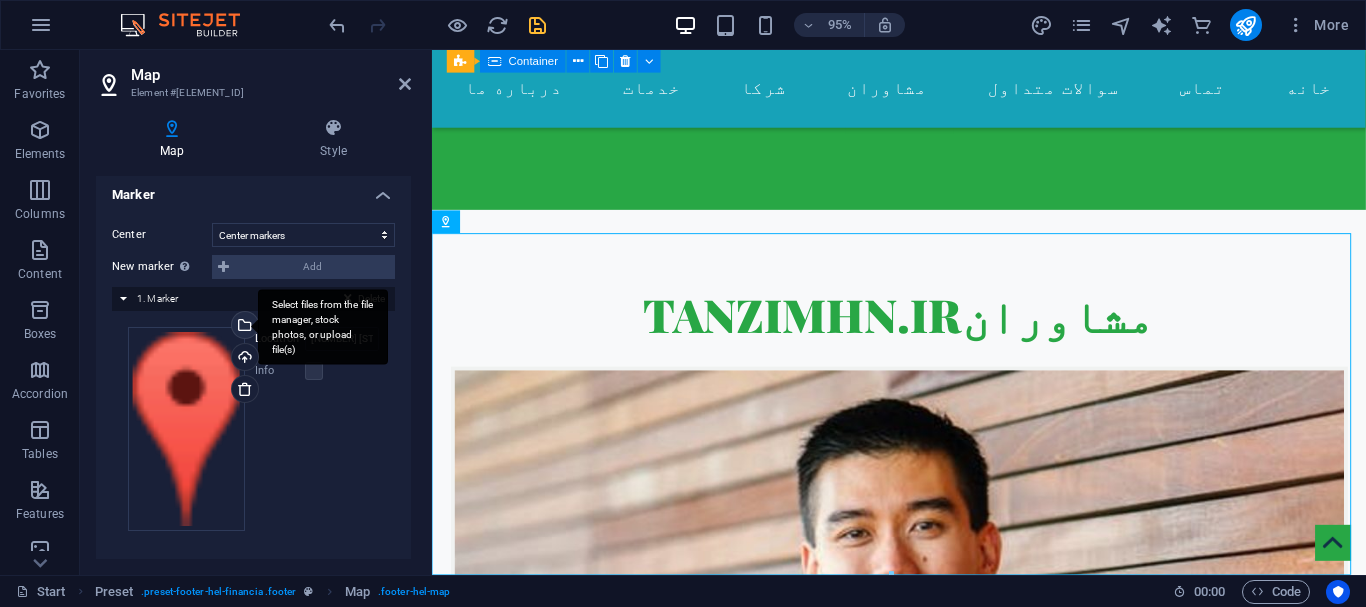 click on "Select files from the file manager, stock photos, or upload file(s)" at bounding box center [323, 327] 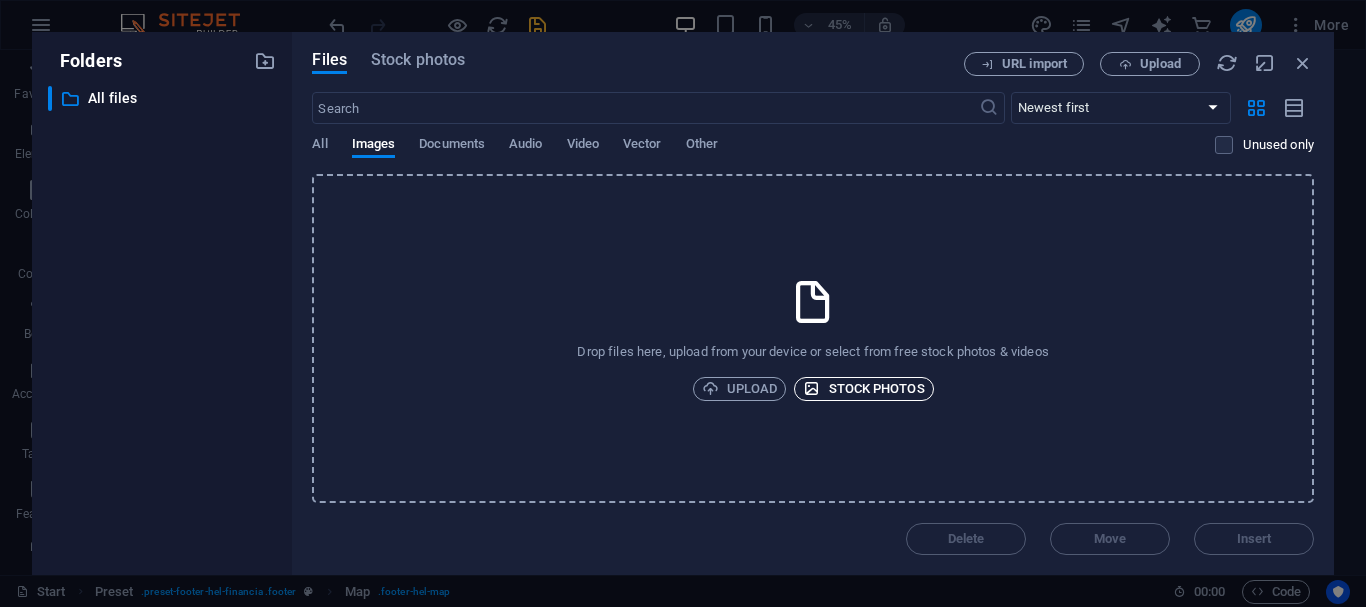 click on "Stock photos" at bounding box center (863, 389) 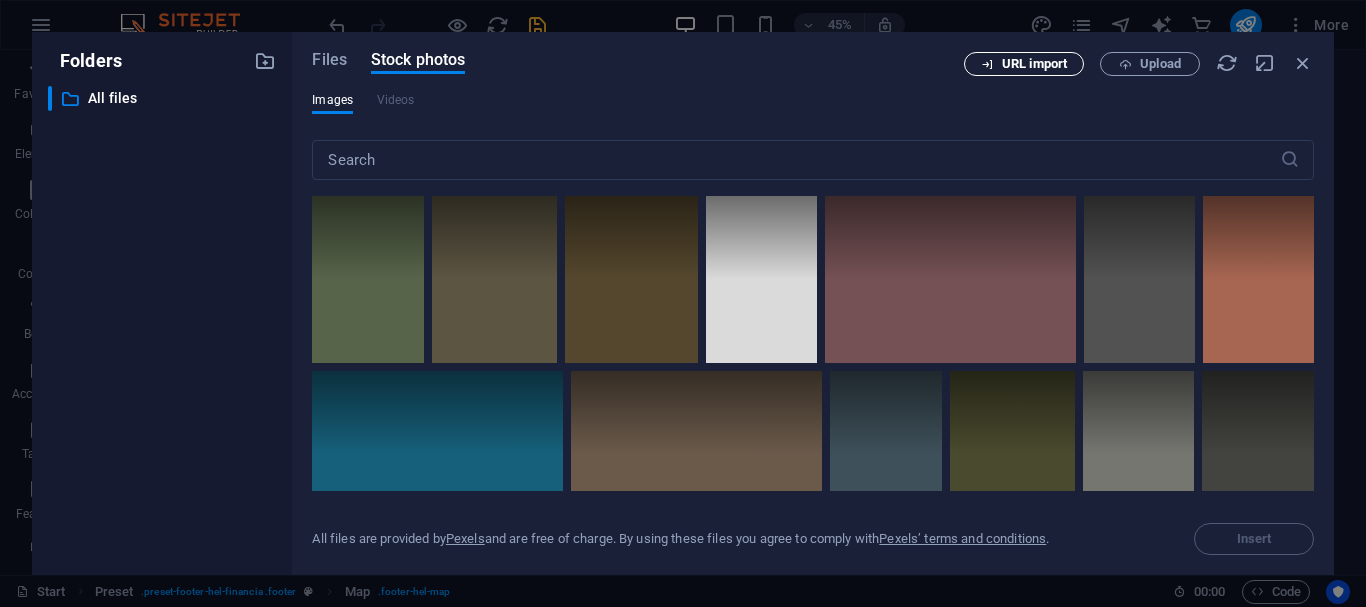 click on "URL import" at bounding box center [1034, 64] 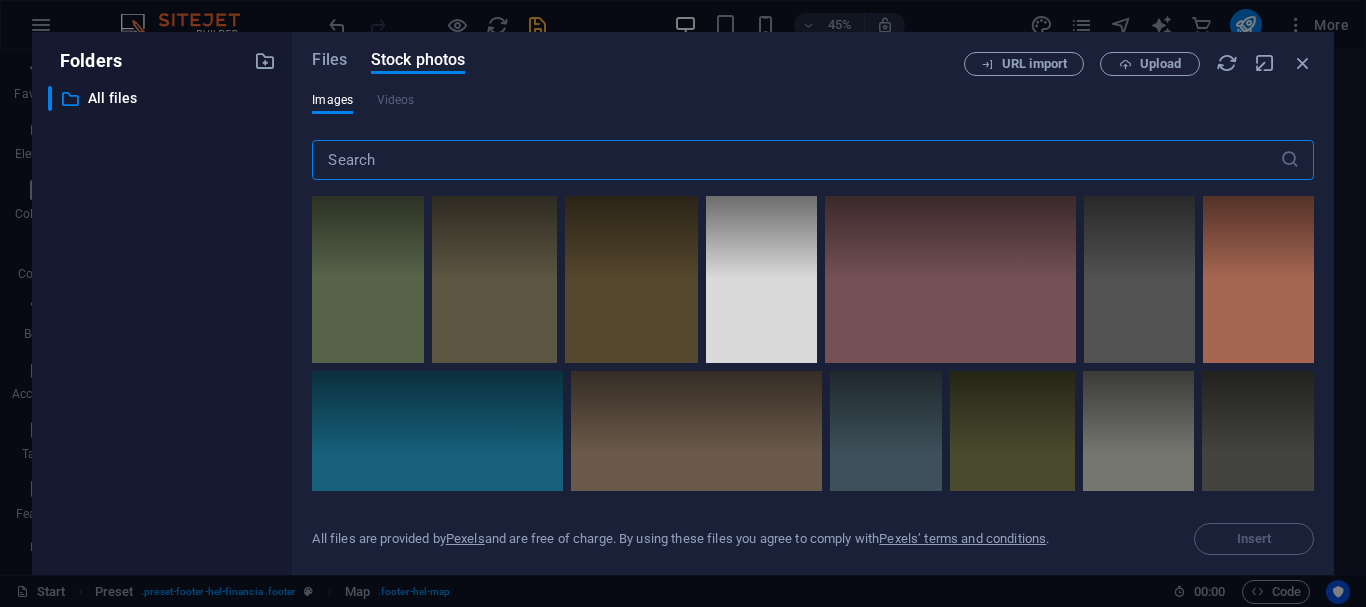 click at bounding box center (795, 160) 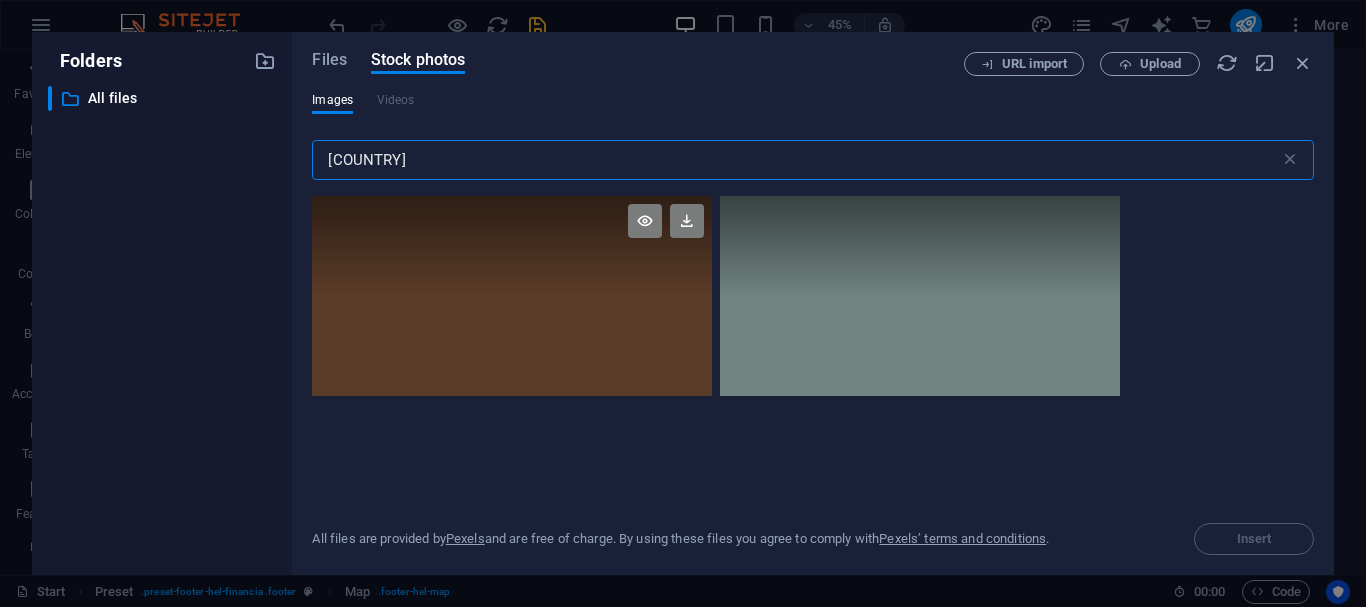 click at bounding box center [512, 246] 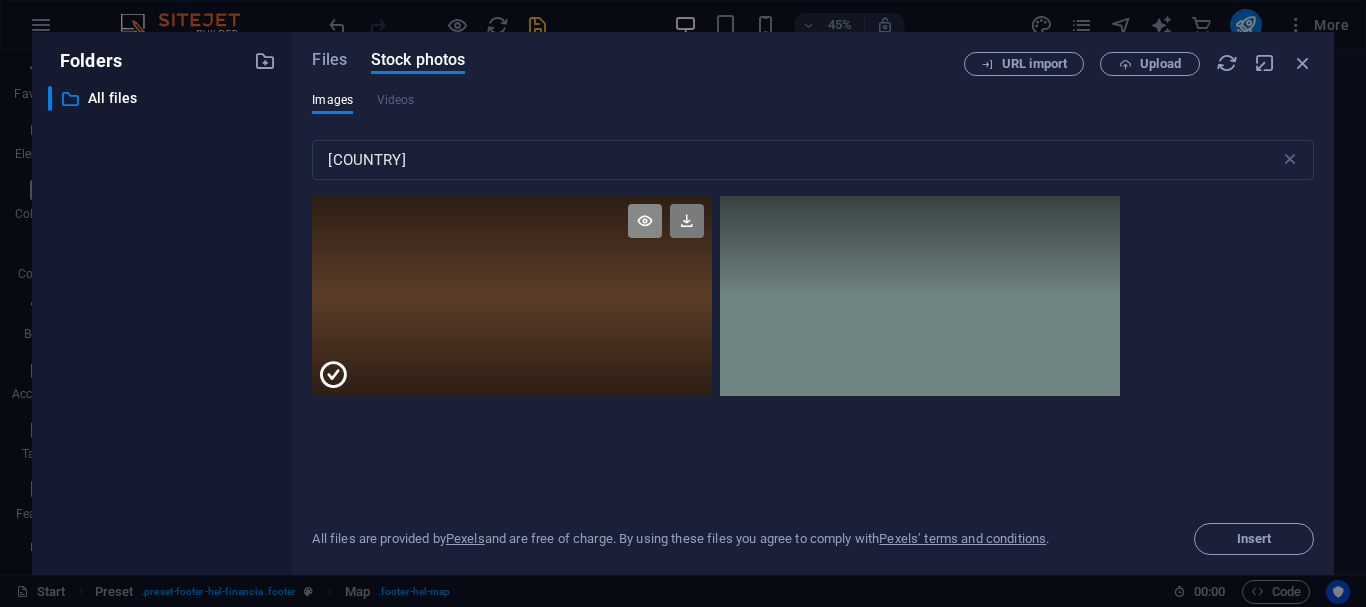 click at bounding box center (645, 221) 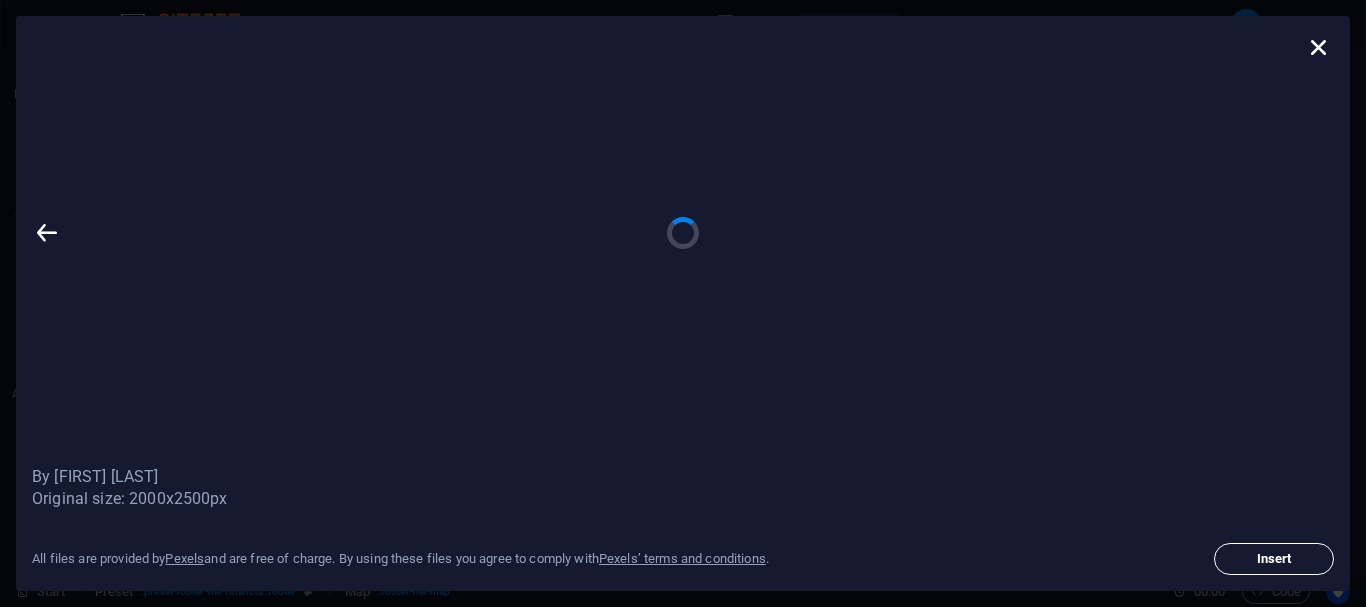 click on "Insert" at bounding box center [1274, 559] 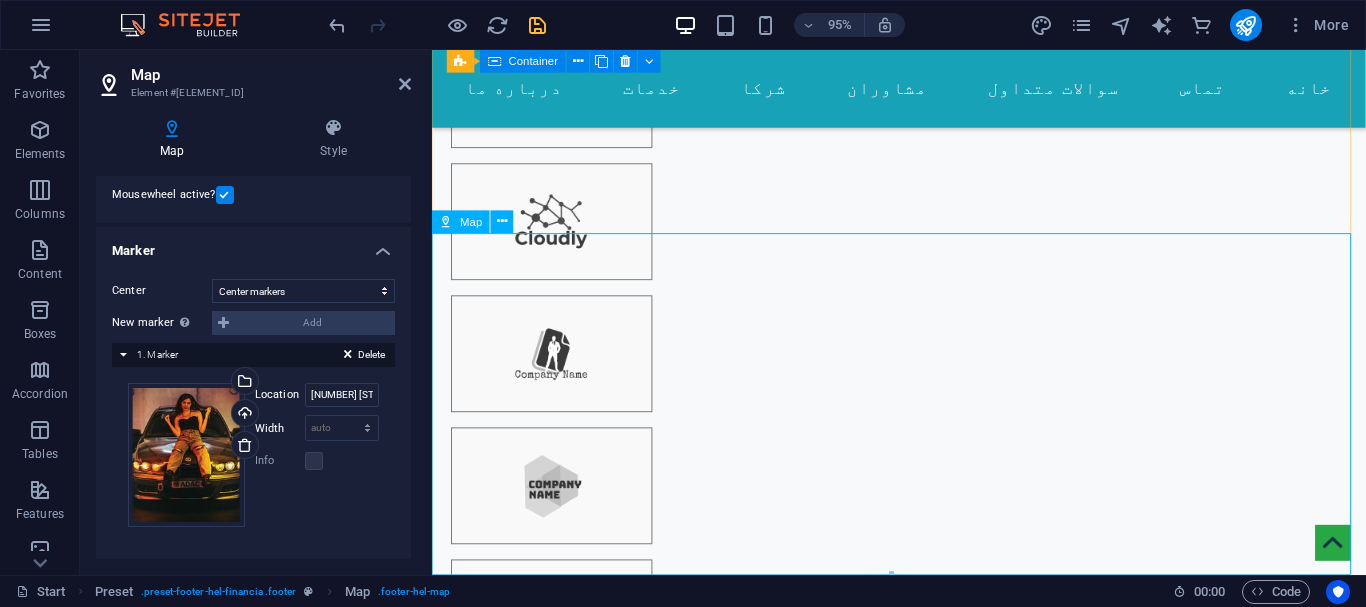 scroll, scrollTop: 303, scrollLeft: 0, axis: vertical 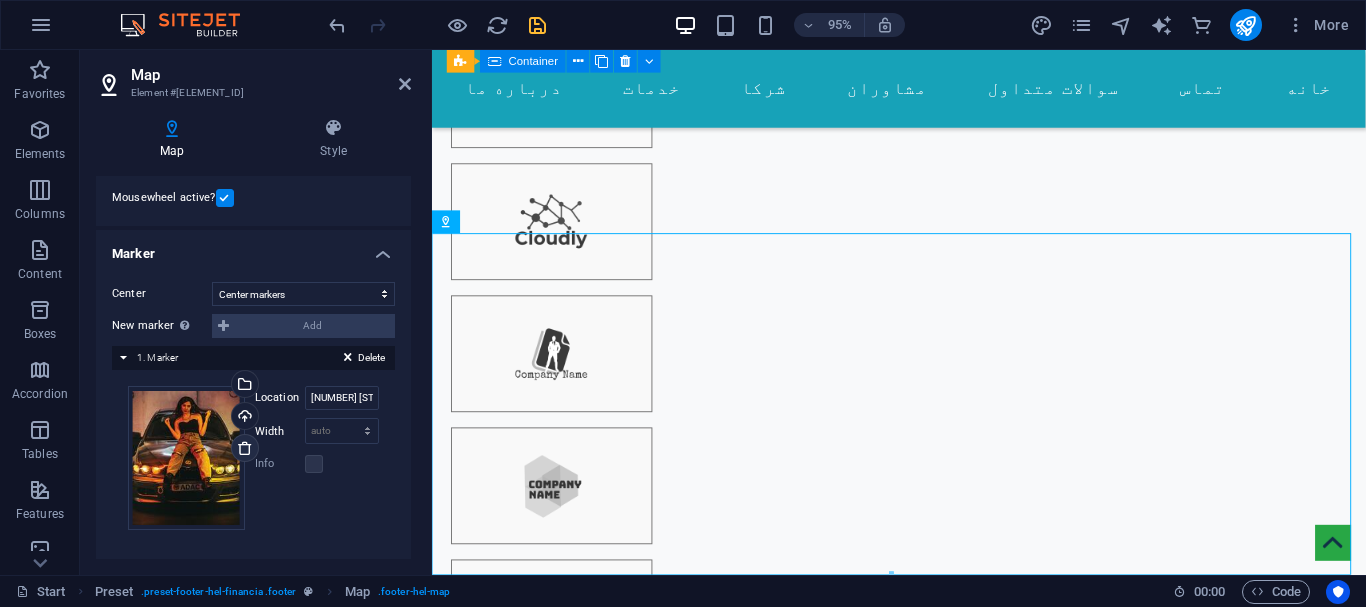 click at bounding box center [245, 448] 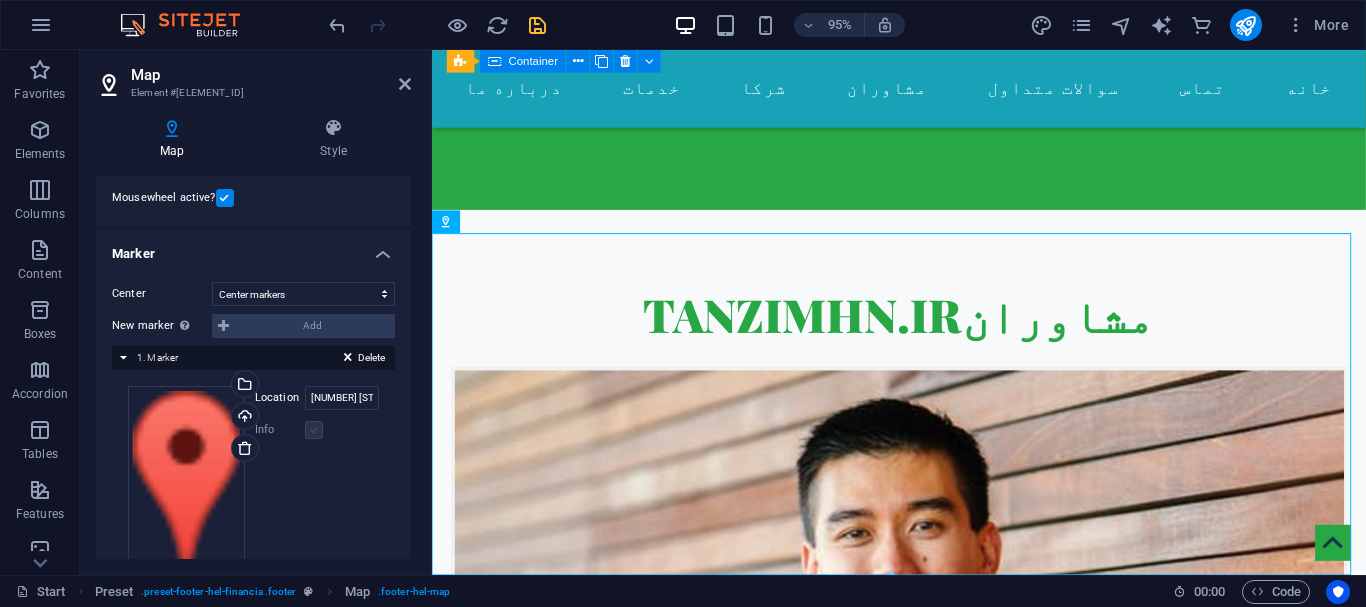 scroll, scrollTop: 362, scrollLeft: 0, axis: vertical 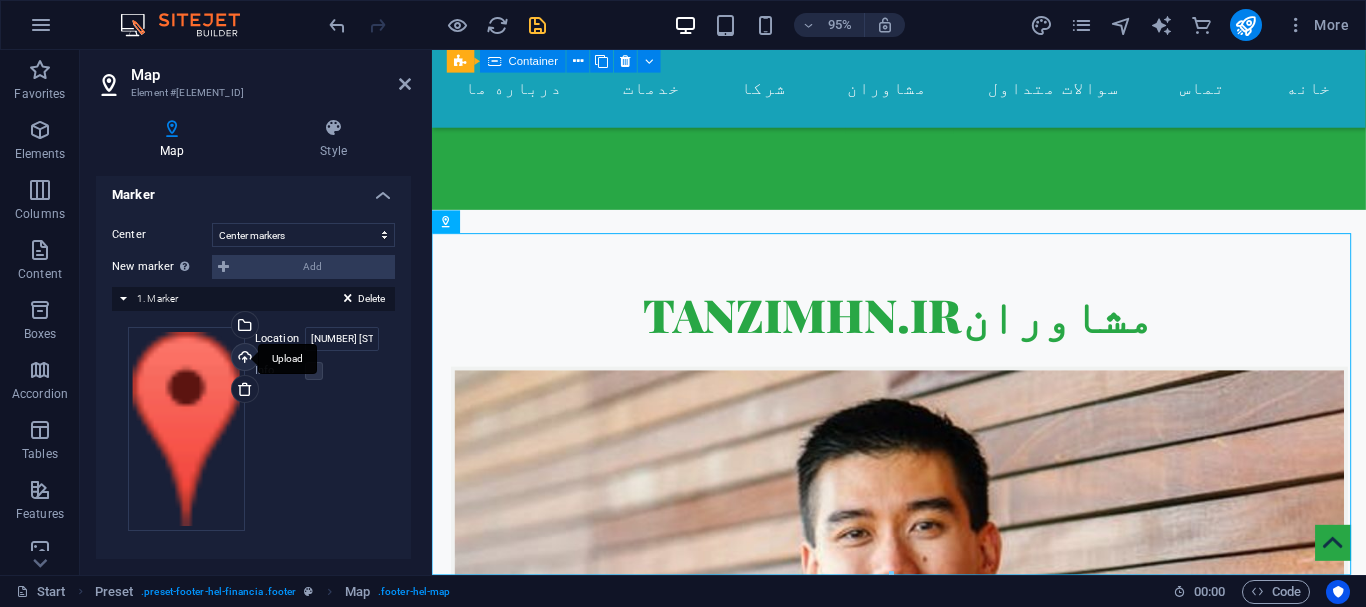 click on "Upload" at bounding box center (243, 359) 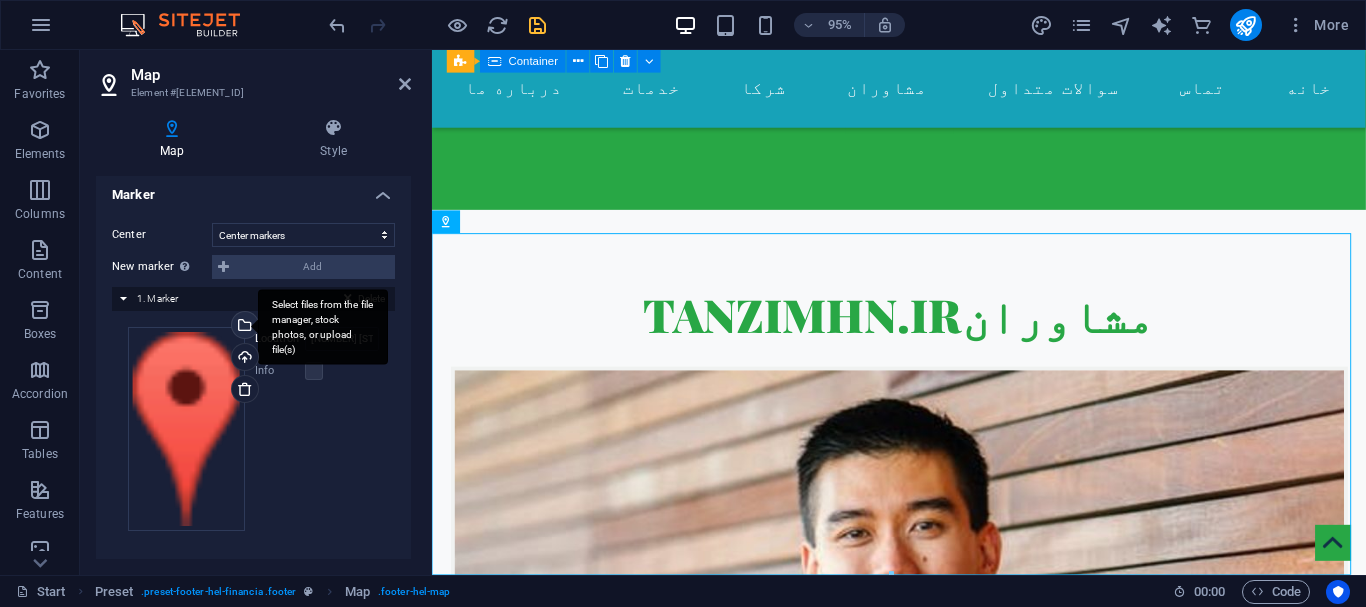 click on "Select files from the file manager, stock photos, or upload file(s)" at bounding box center (323, 327) 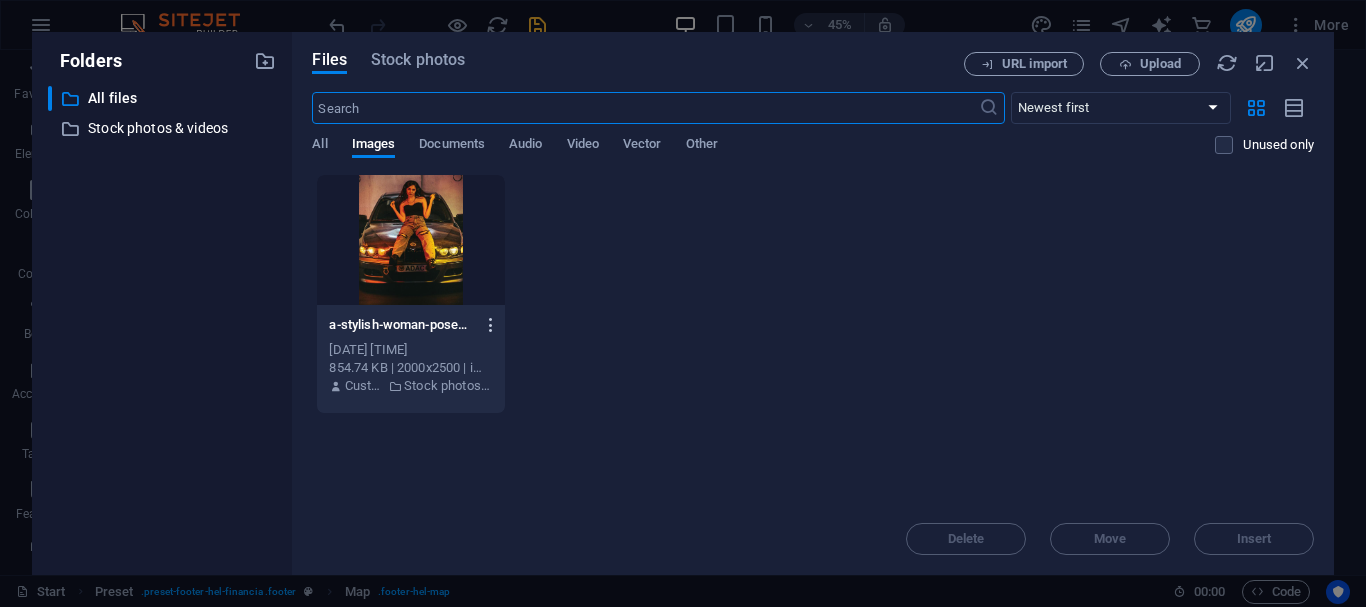 click at bounding box center (491, 325) 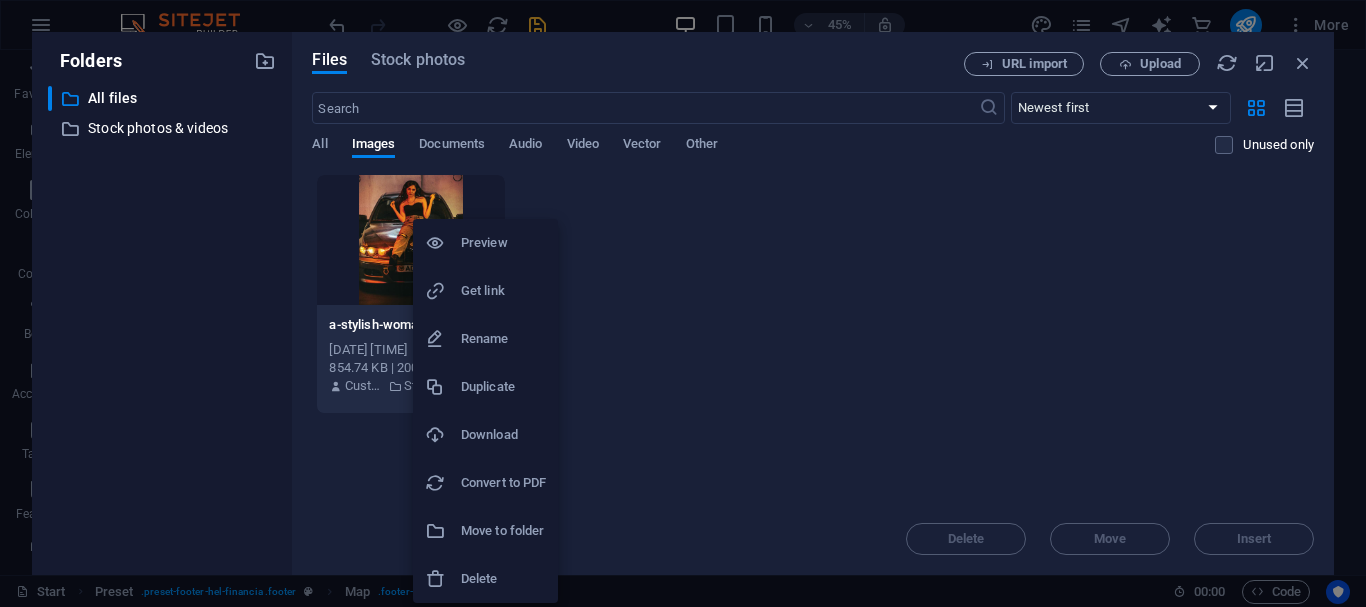click on "Delete" at bounding box center [503, 579] 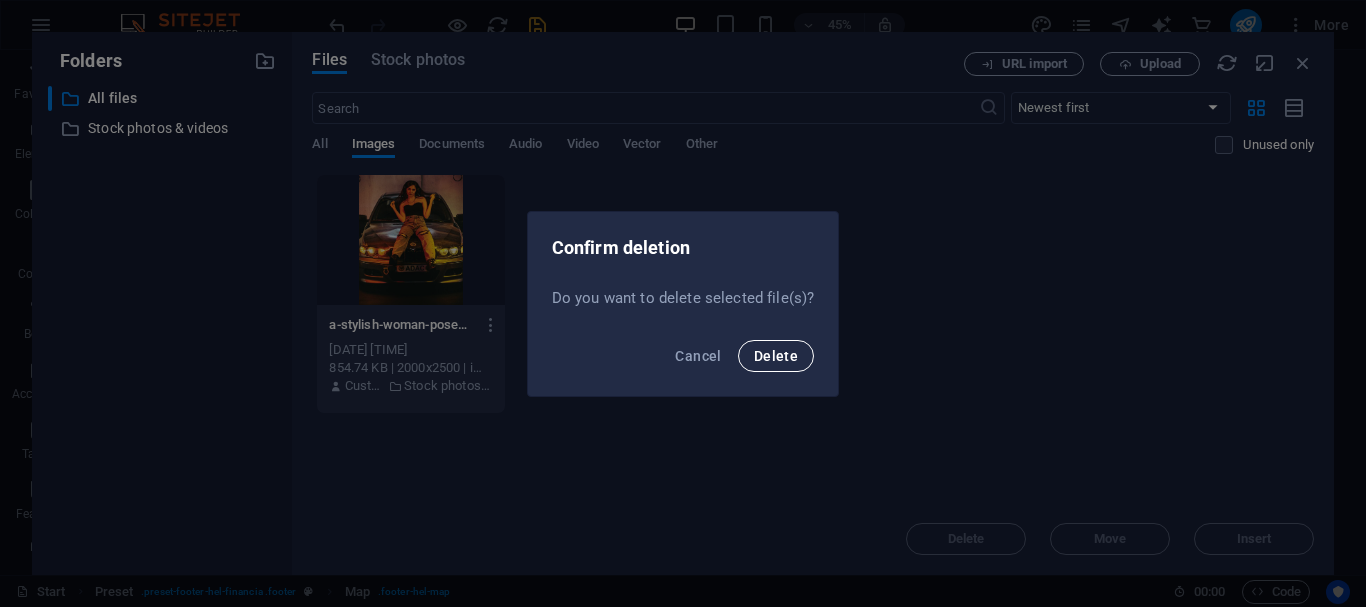 click on "Delete" at bounding box center (776, 356) 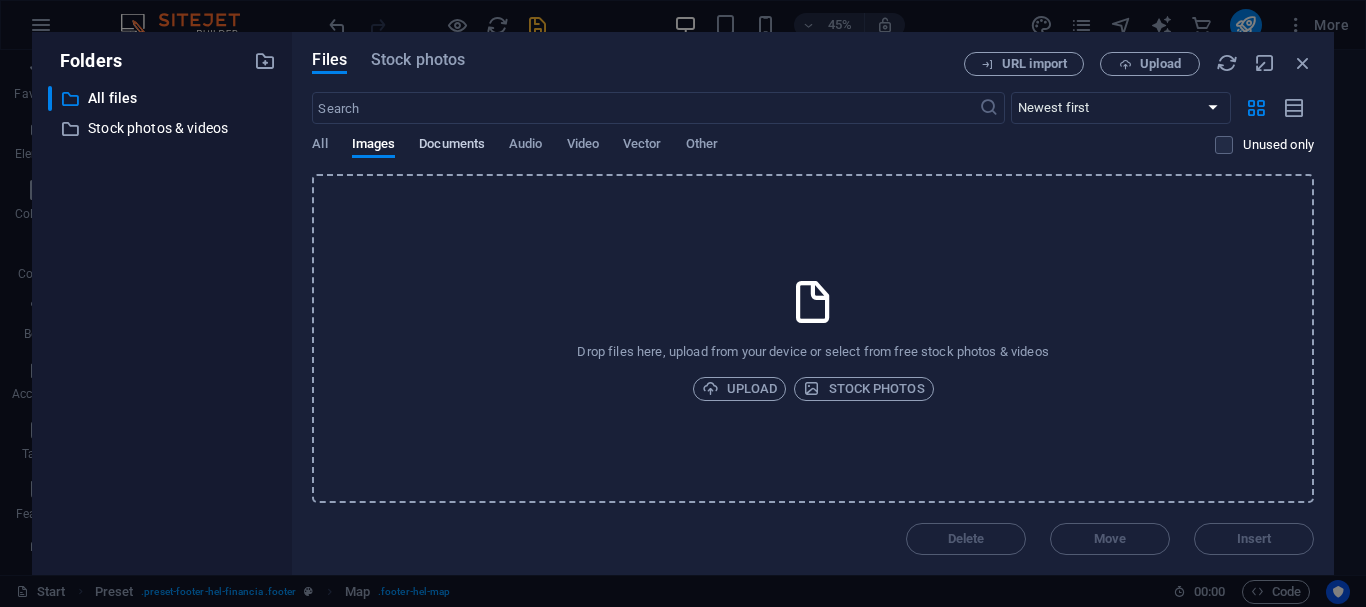 click on "Documents" at bounding box center (452, 146) 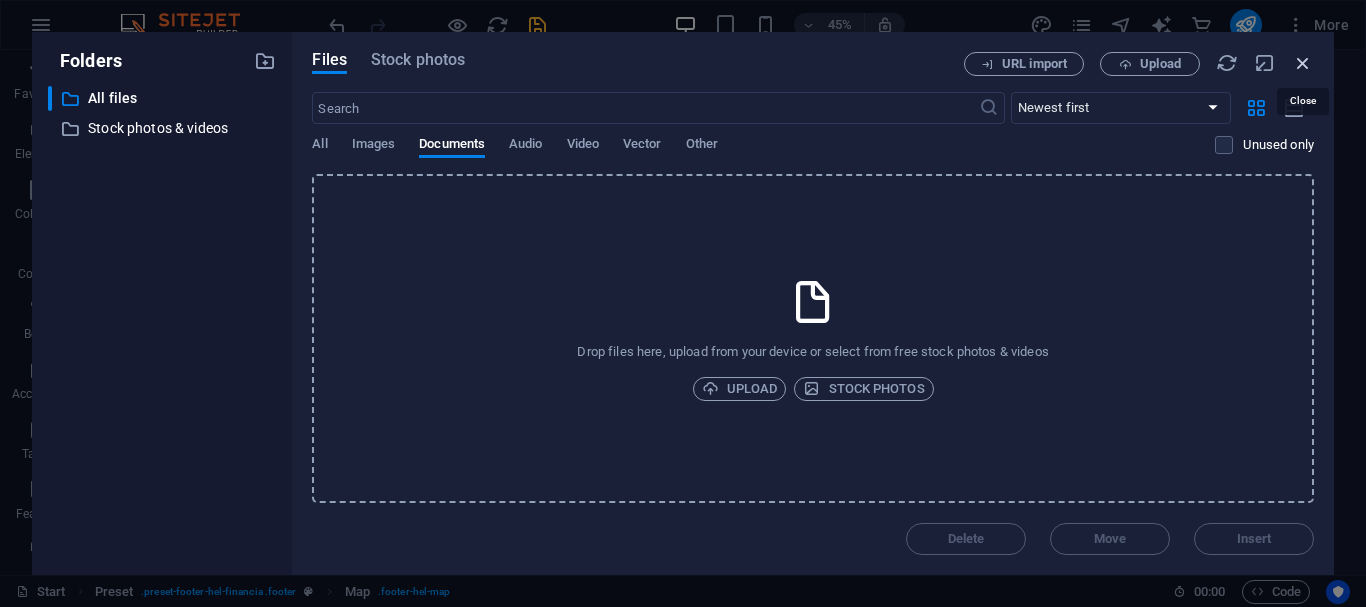 click at bounding box center [1303, 63] 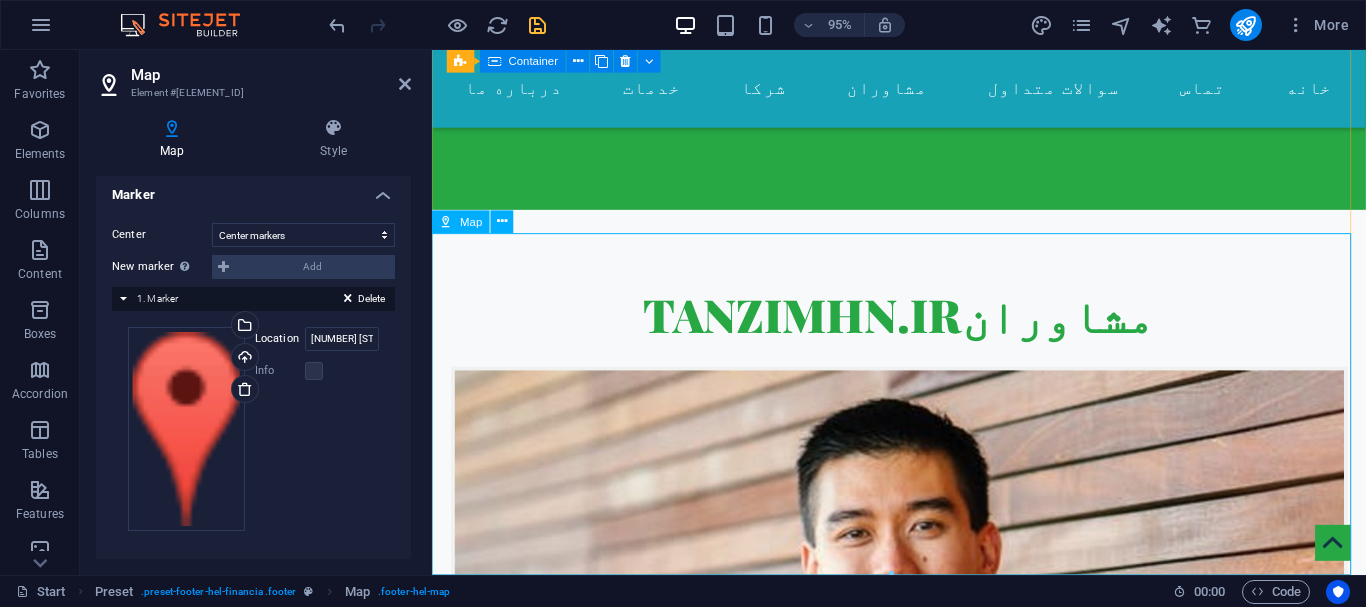 click on "Map" at bounding box center [461, 221] 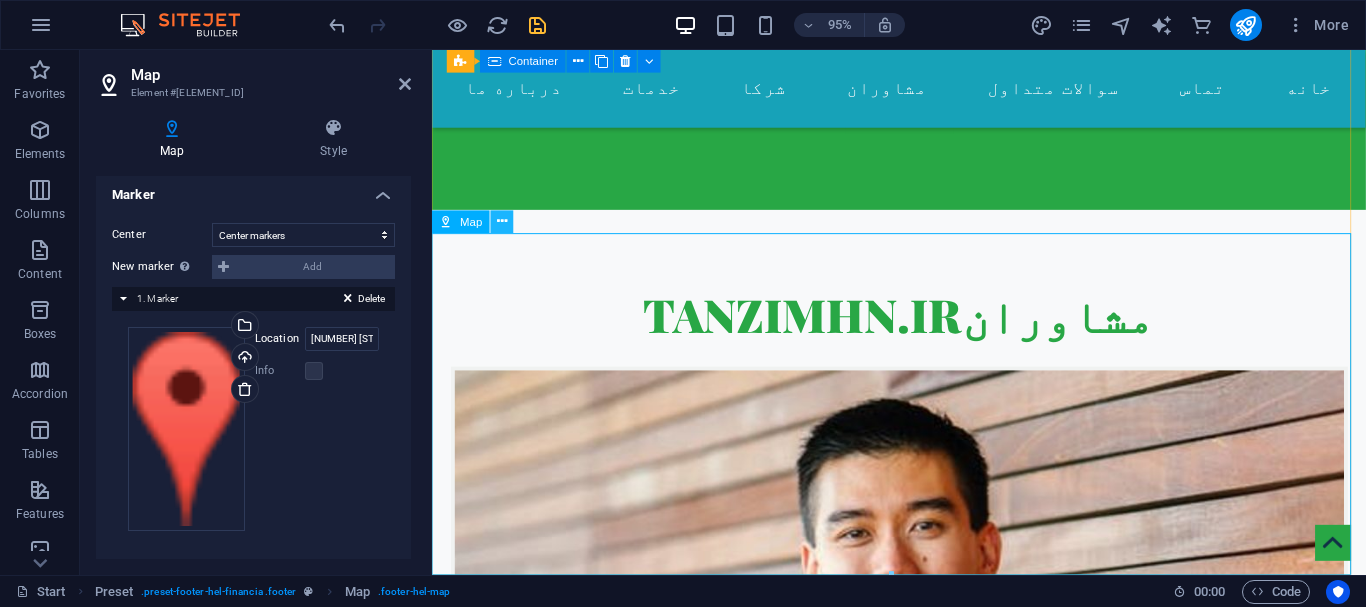 click at bounding box center (502, 222) 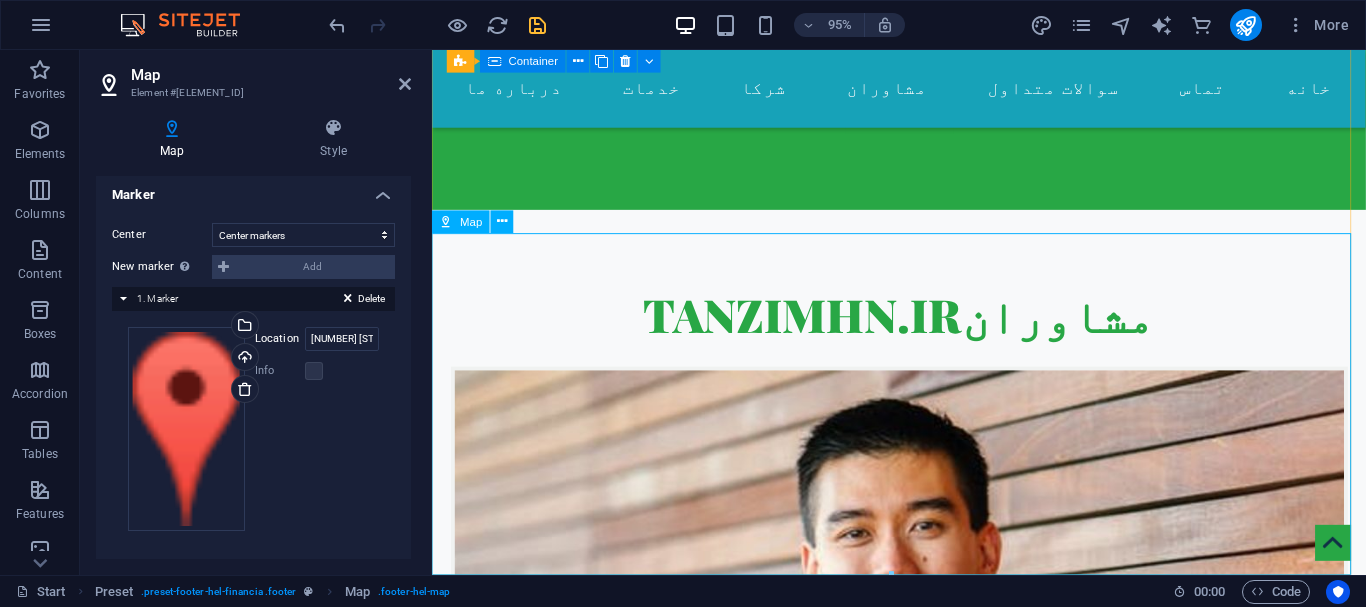 click at bounding box center (923, 7943) 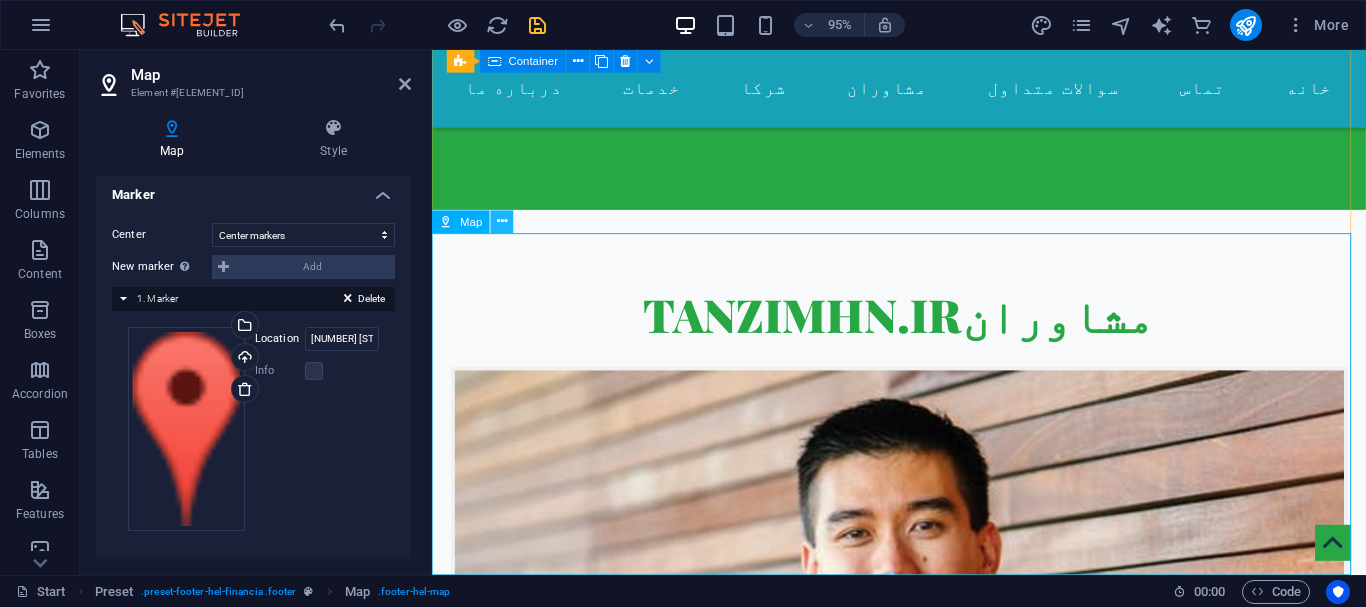 click at bounding box center [502, 222] 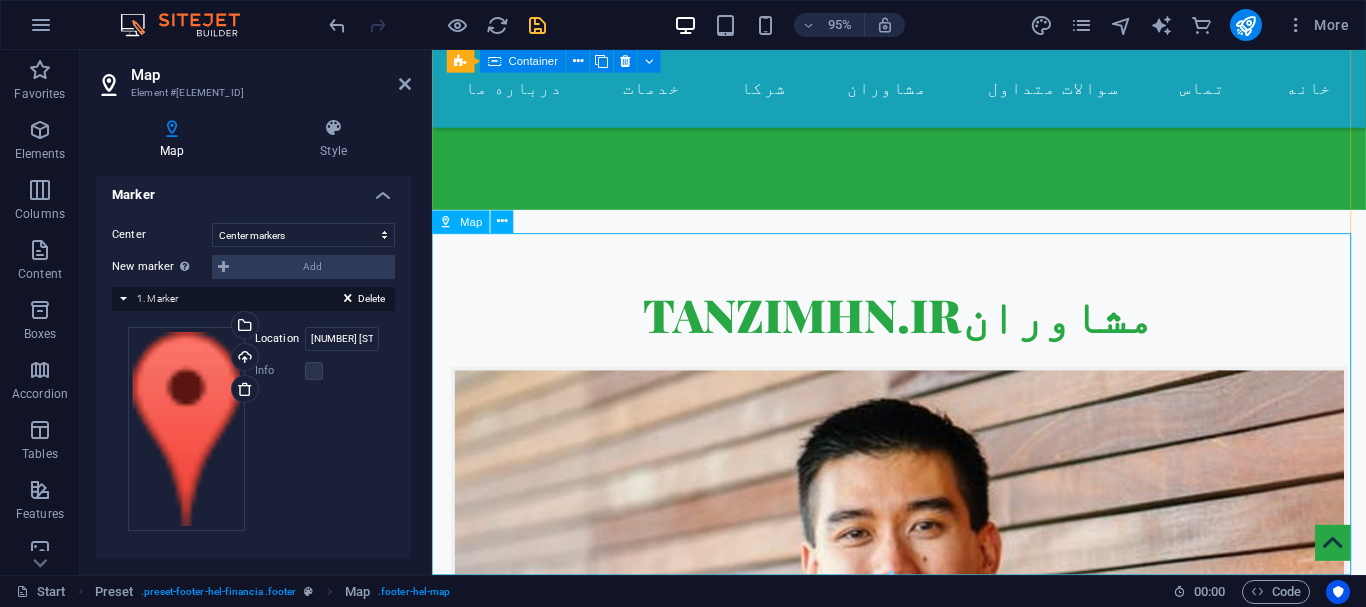 click at bounding box center (923, 7943) 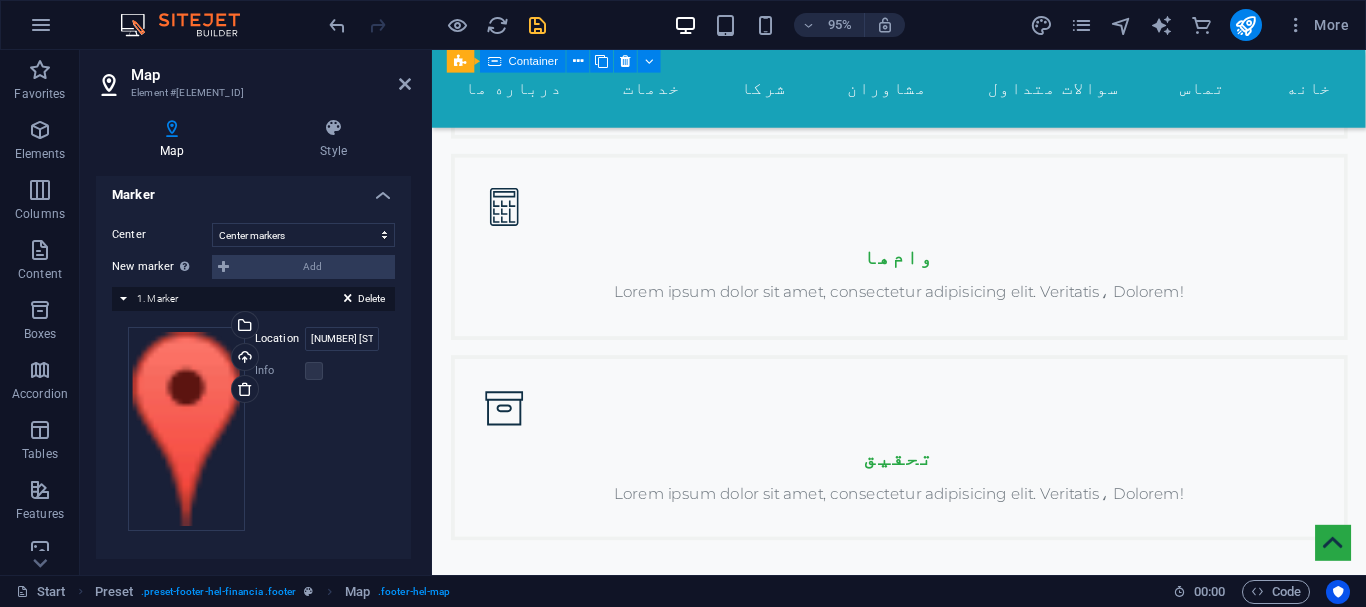 scroll, scrollTop: 4695, scrollLeft: 0, axis: vertical 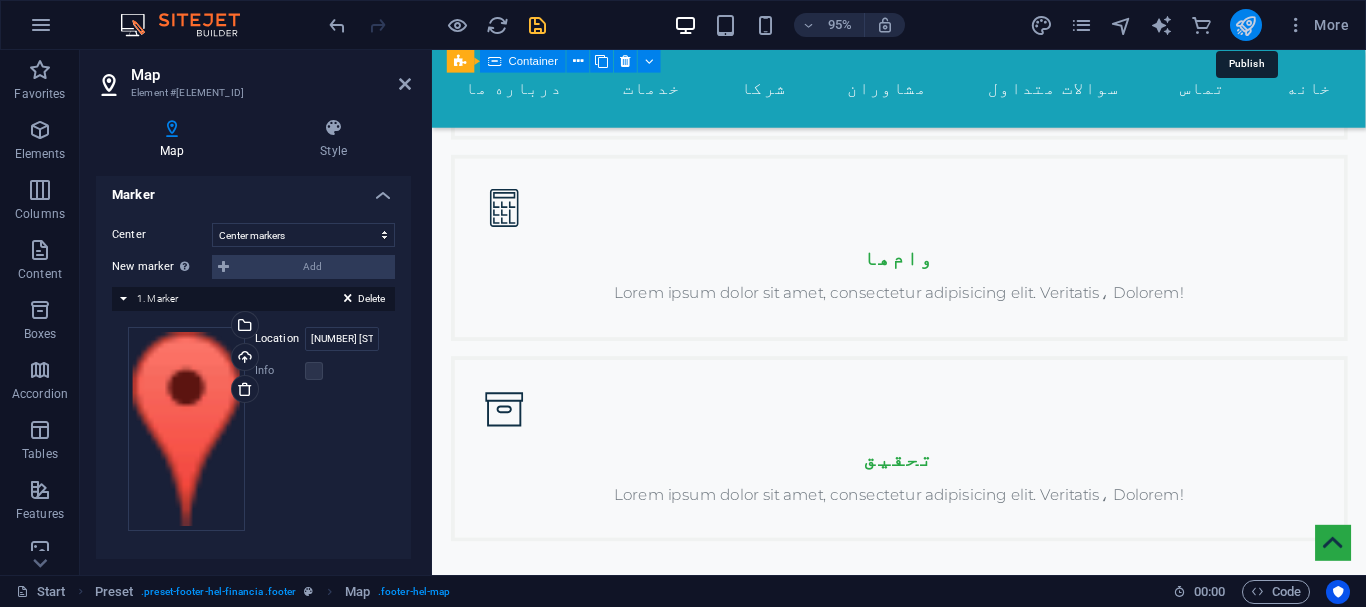 click at bounding box center (1245, 25) 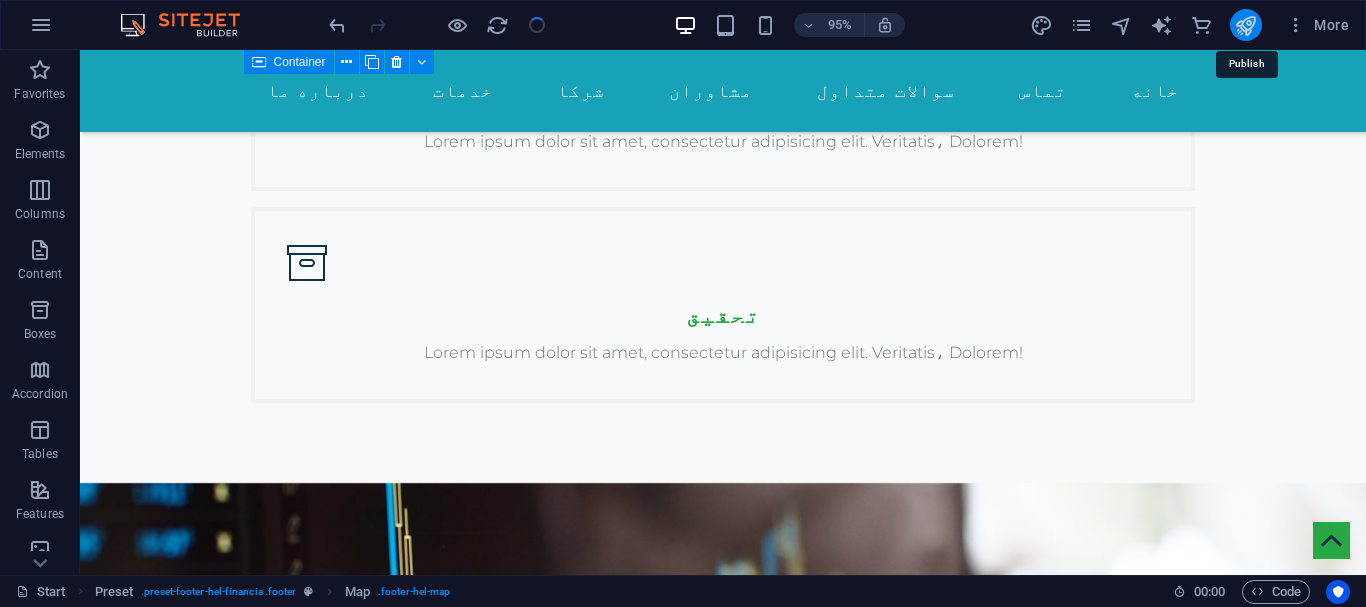 scroll, scrollTop: 6751, scrollLeft: 0, axis: vertical 